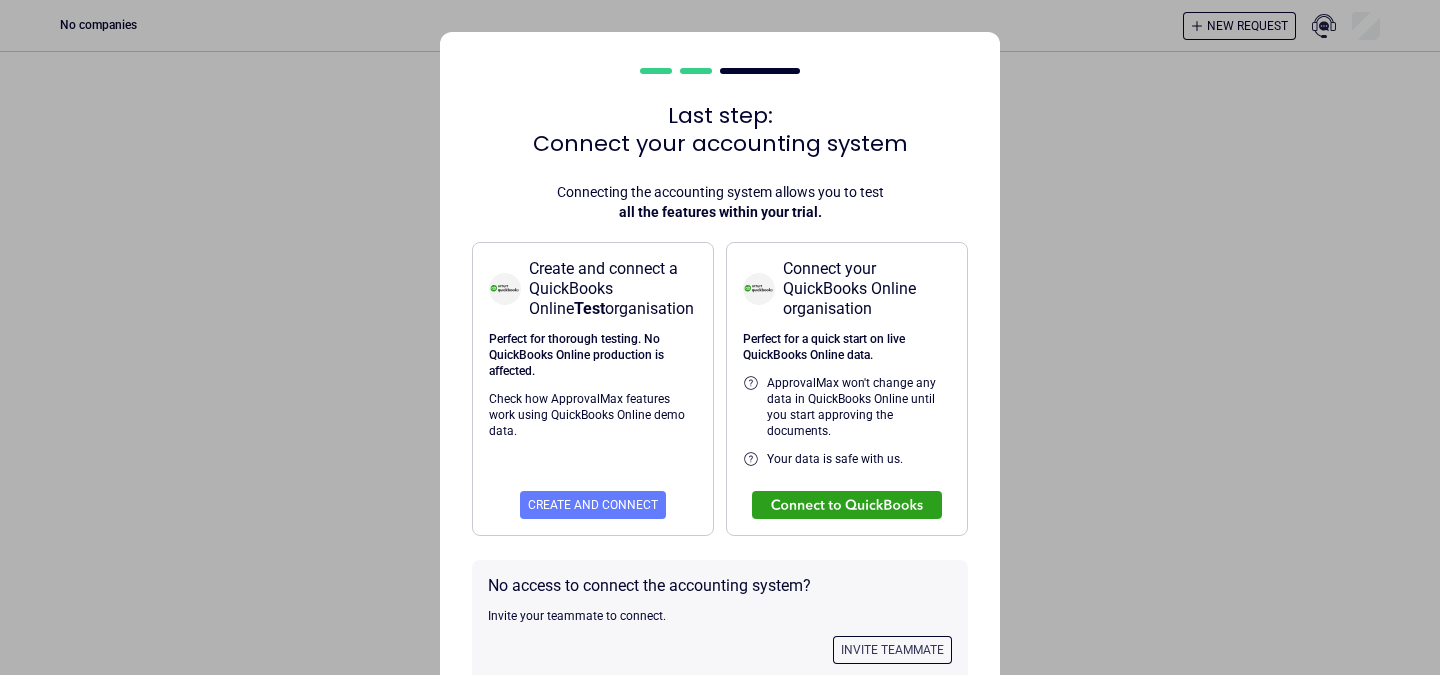 scroll, scrollTop: 0, scrollLeft: 0, axis: both 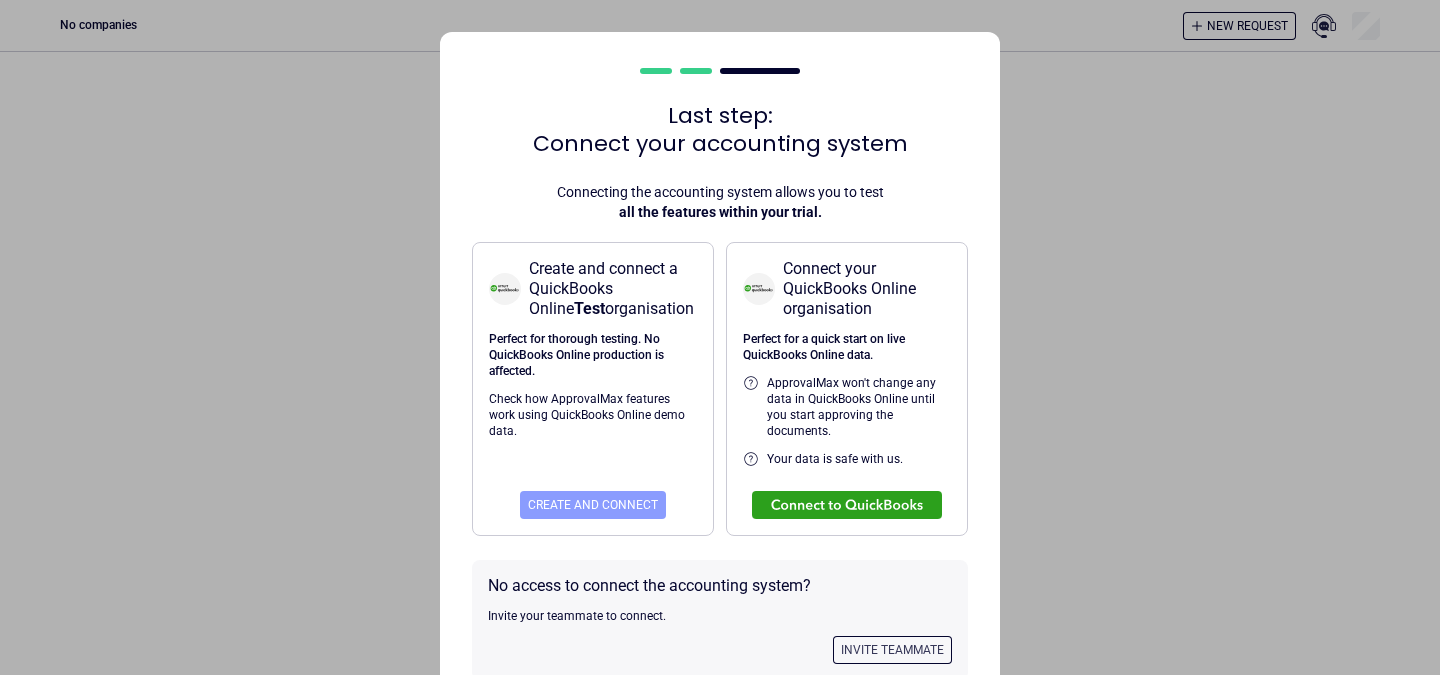 click on "Create and connect" at bounding box center (593, 505) 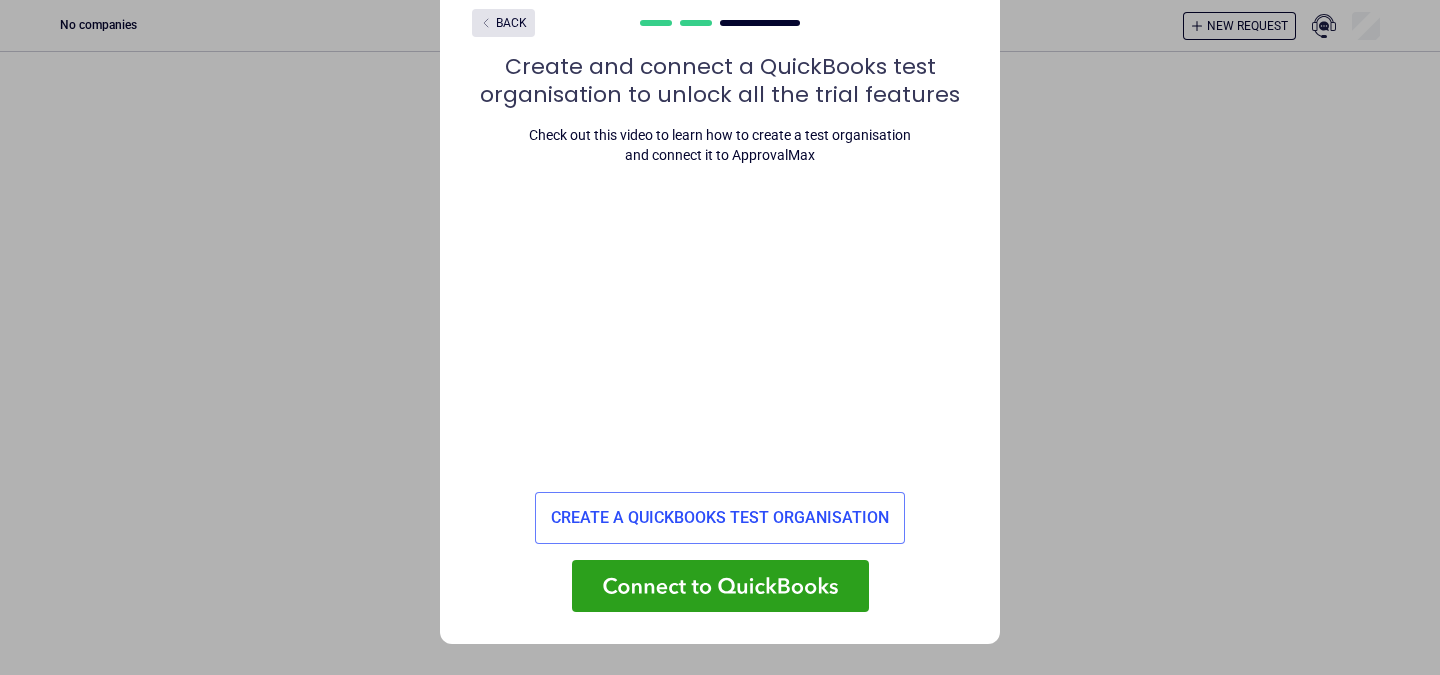 scroll, scrollTop: 44, scrollLeft: 0, axis: vertical 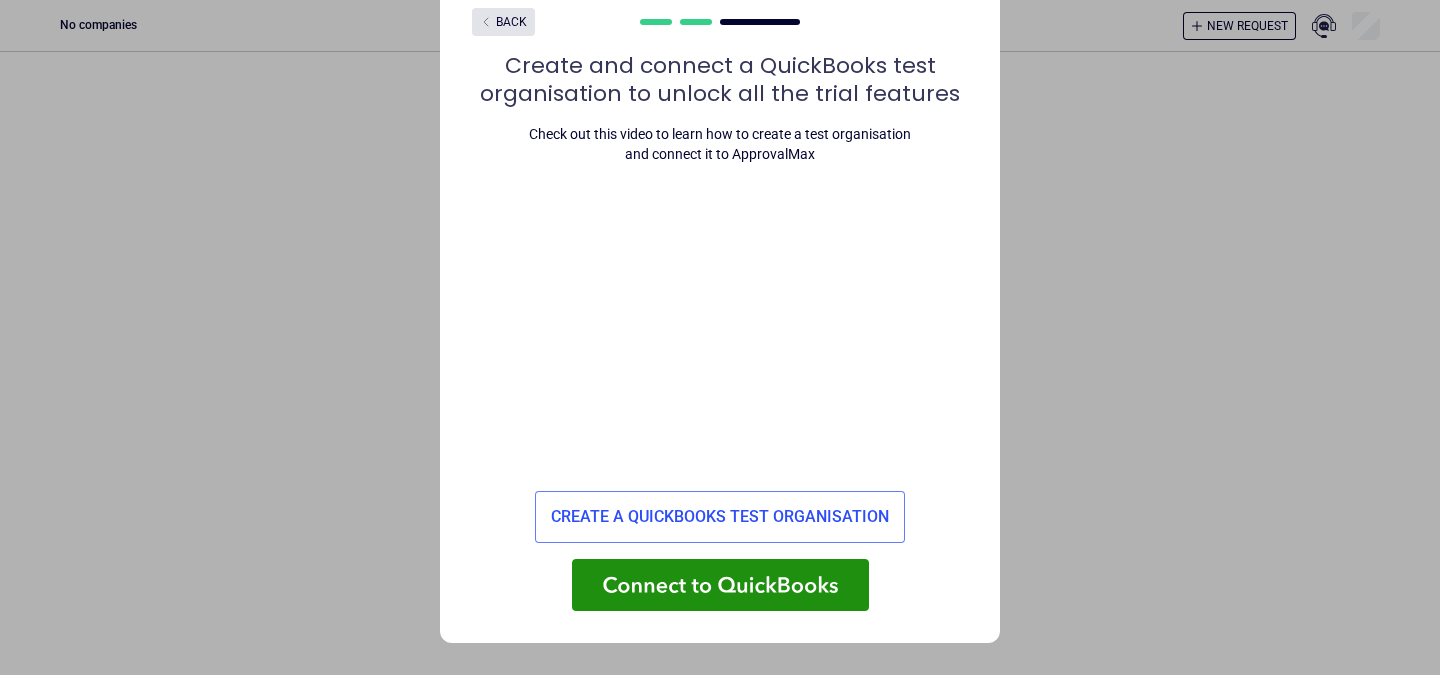 click at bounding box center (720, 585) 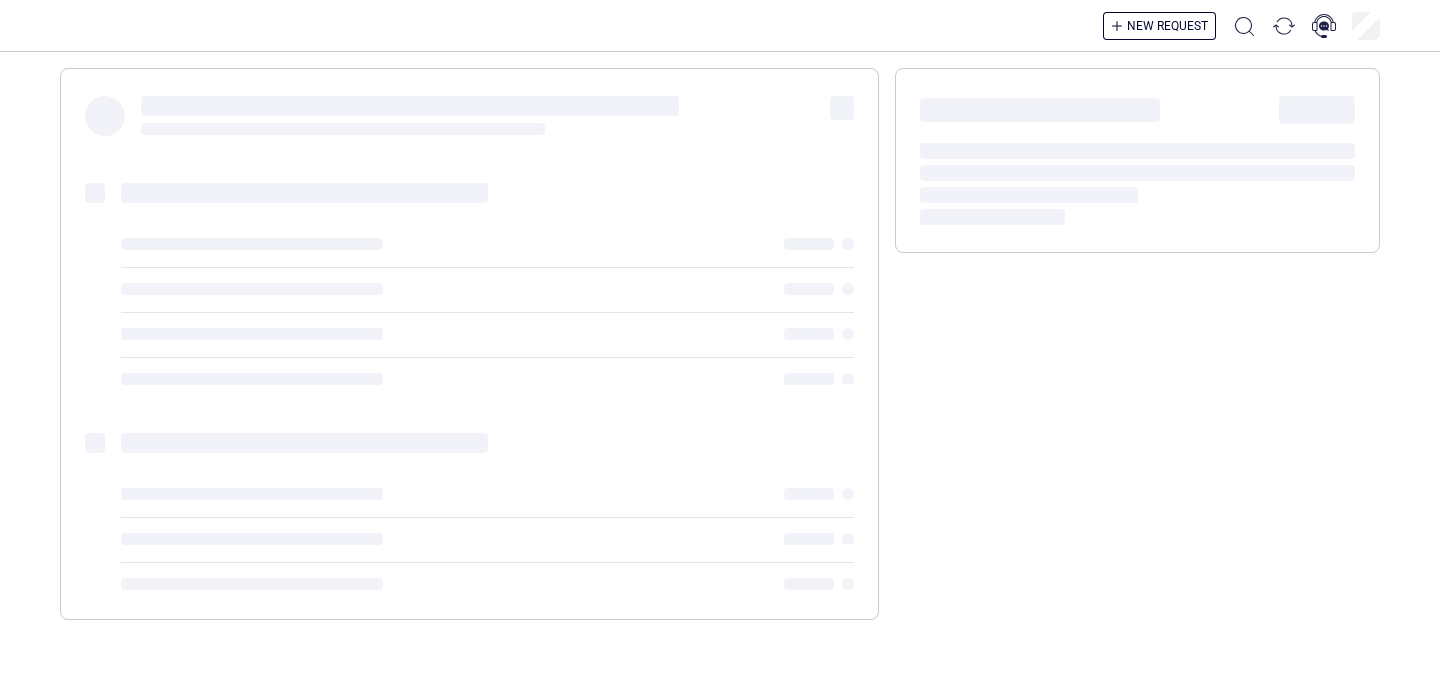 scroll, scrollTop: 0, scrollLeft: 0, axis: both 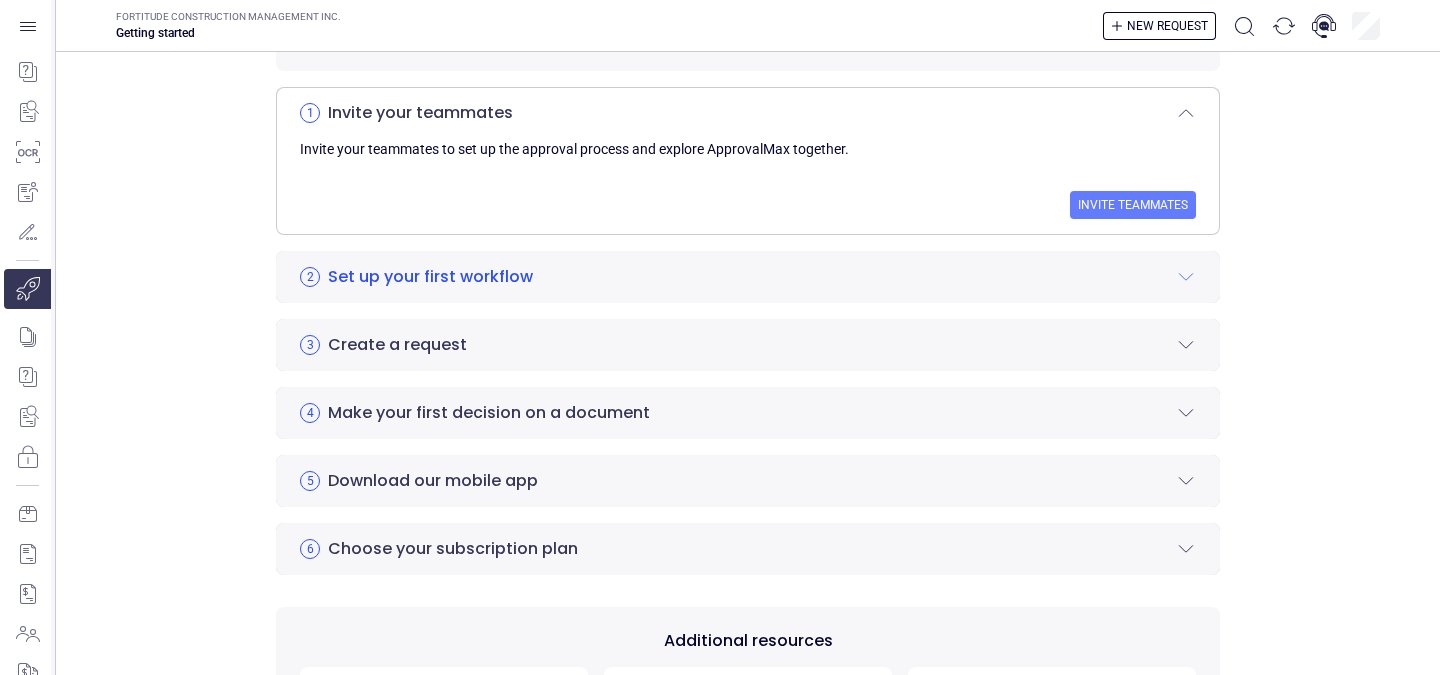 click on "Set up your first workflow" at bounding box center [430, 277] 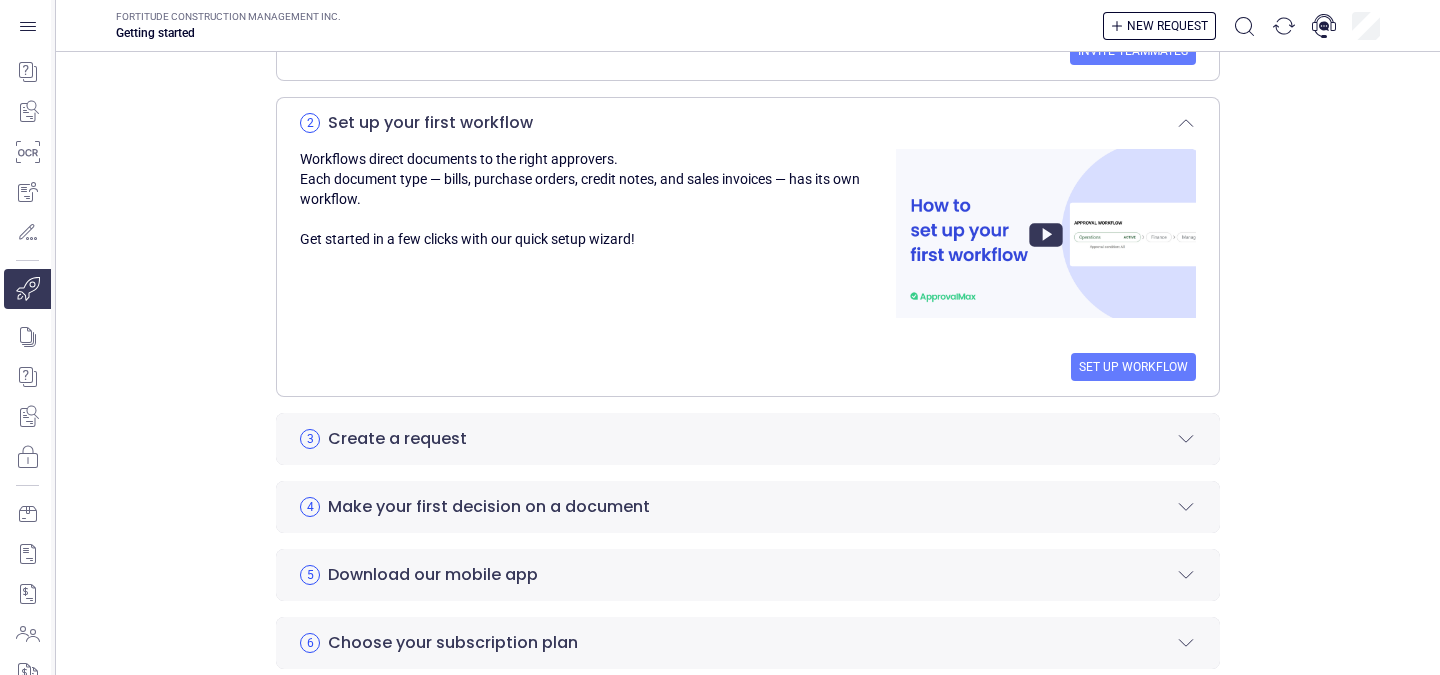 scroll, scrollTop: 653, scrollLeft: 0, axis: vertical 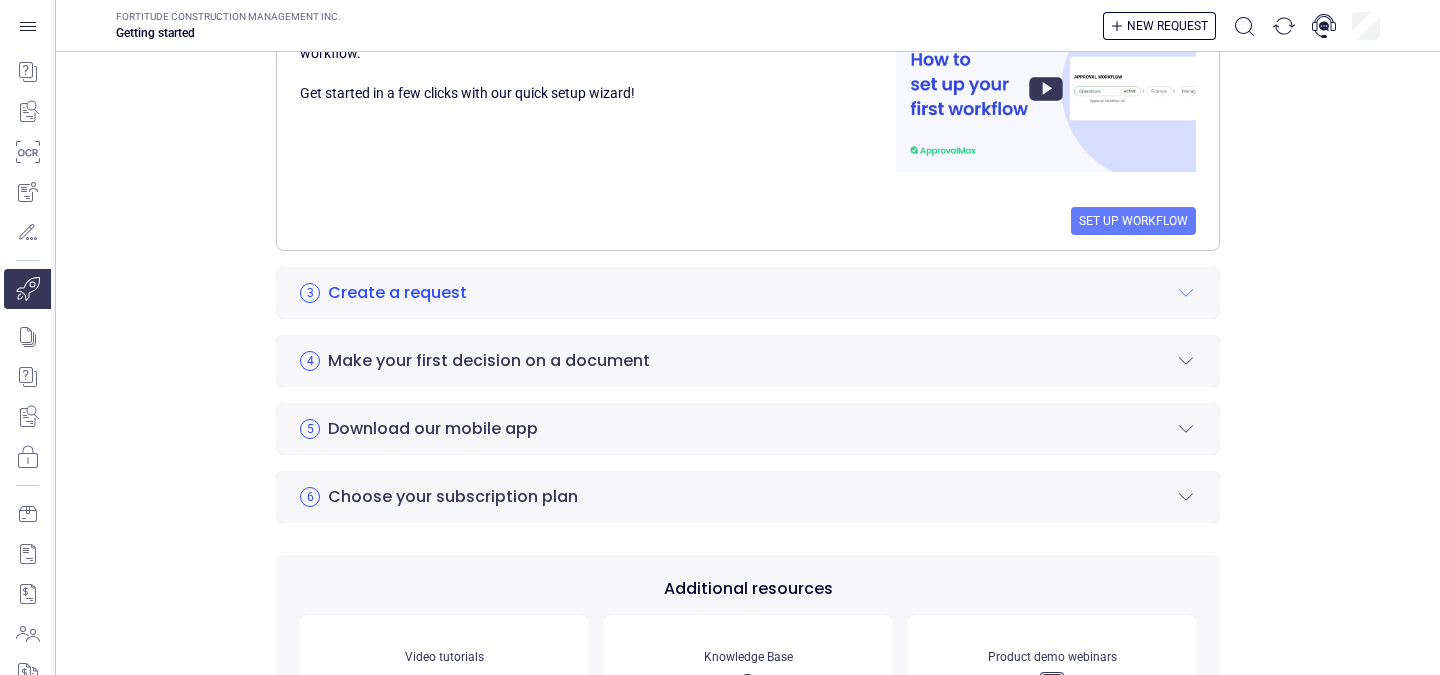 click on "Create a request" at bounding box center [397, 293] 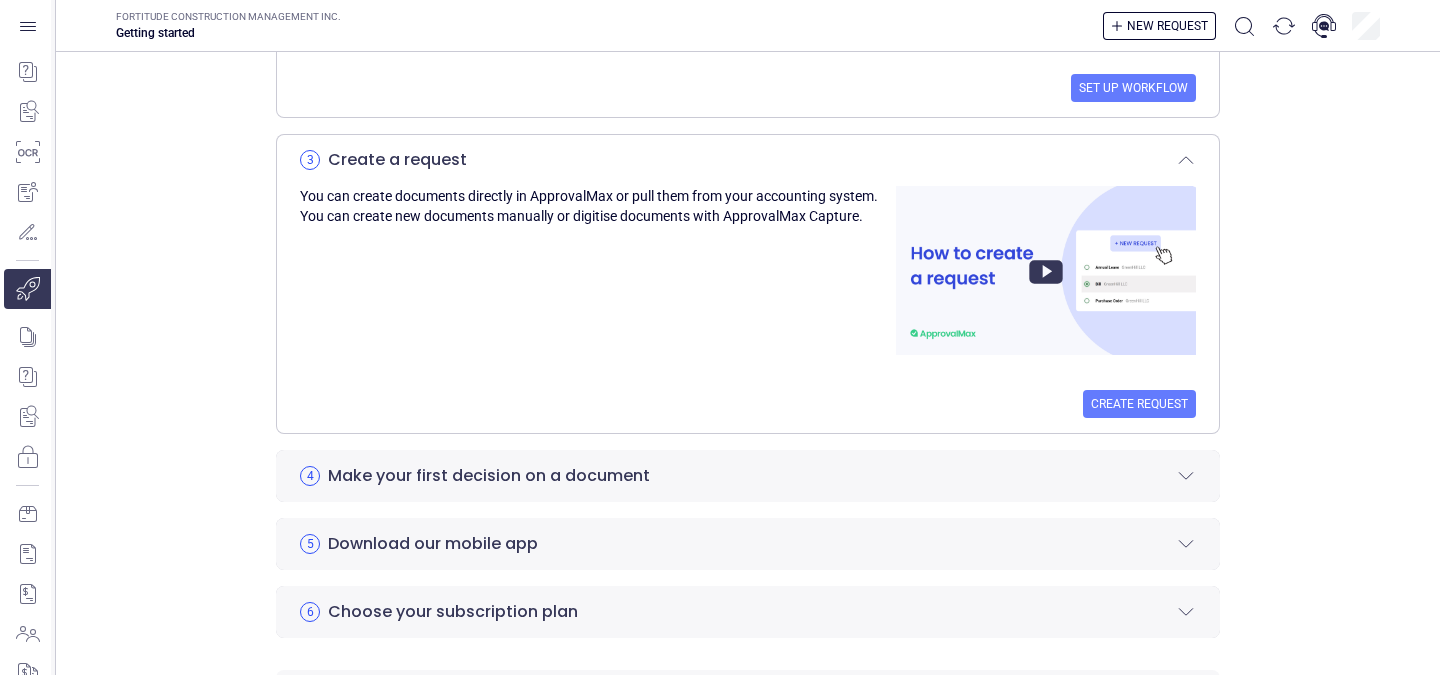 scroll, scrollTop: 853, scrollLeft: 0, axis: vertical 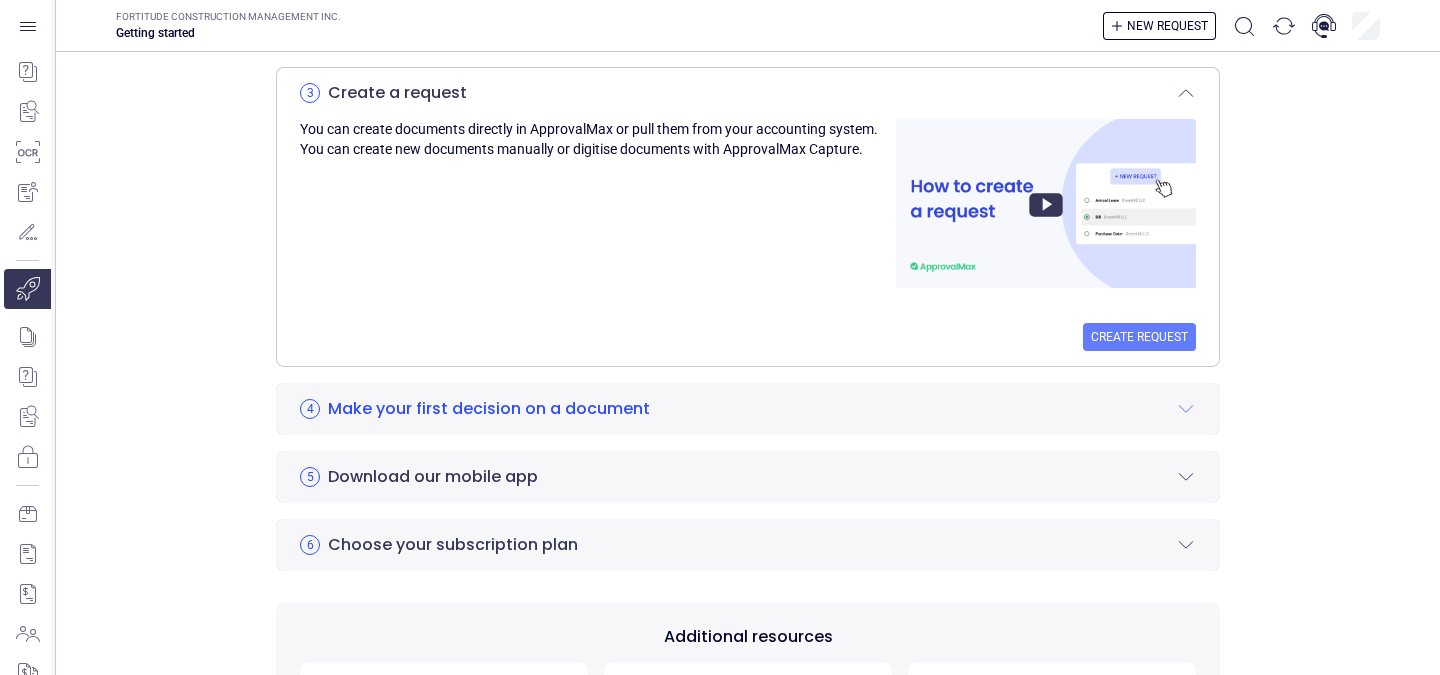click on "Make your first decision on a document" at bounding box center (489, 409) 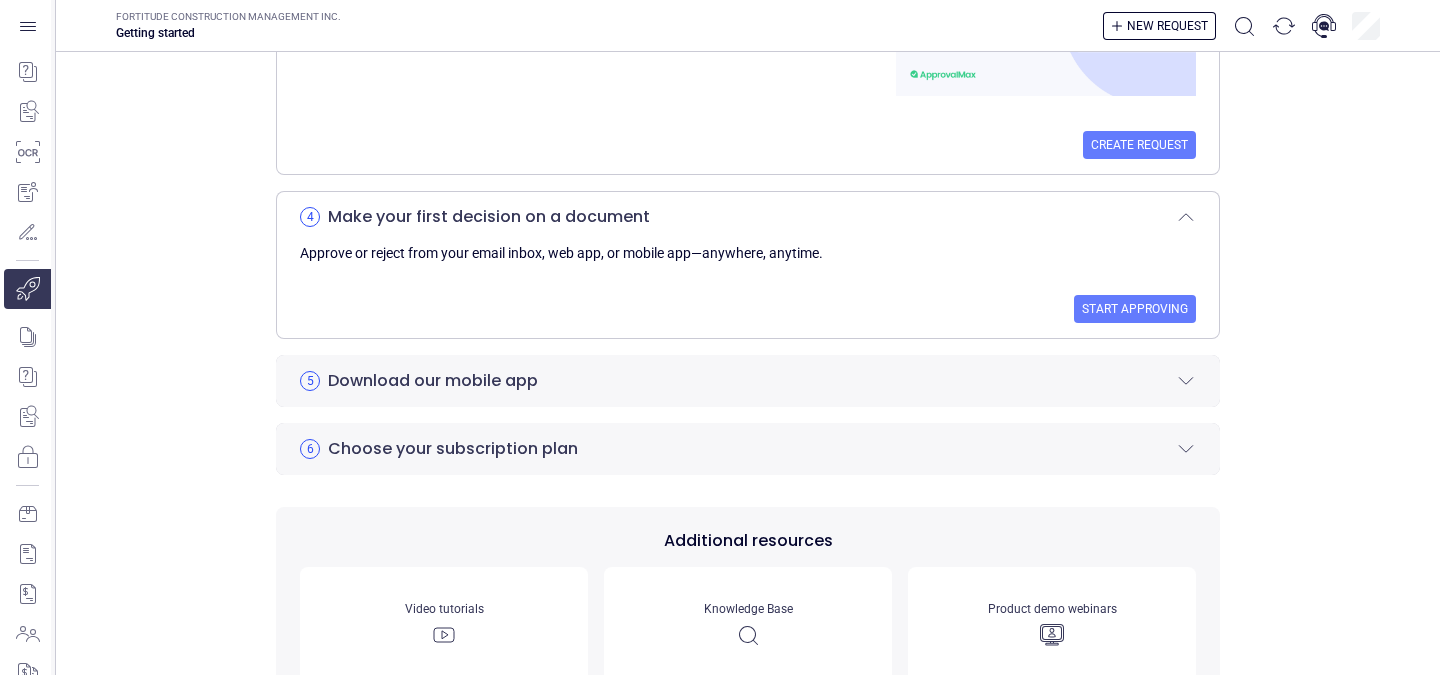 scroll, scrollTop: 1053, scrollLeft: 0, axis: vertical 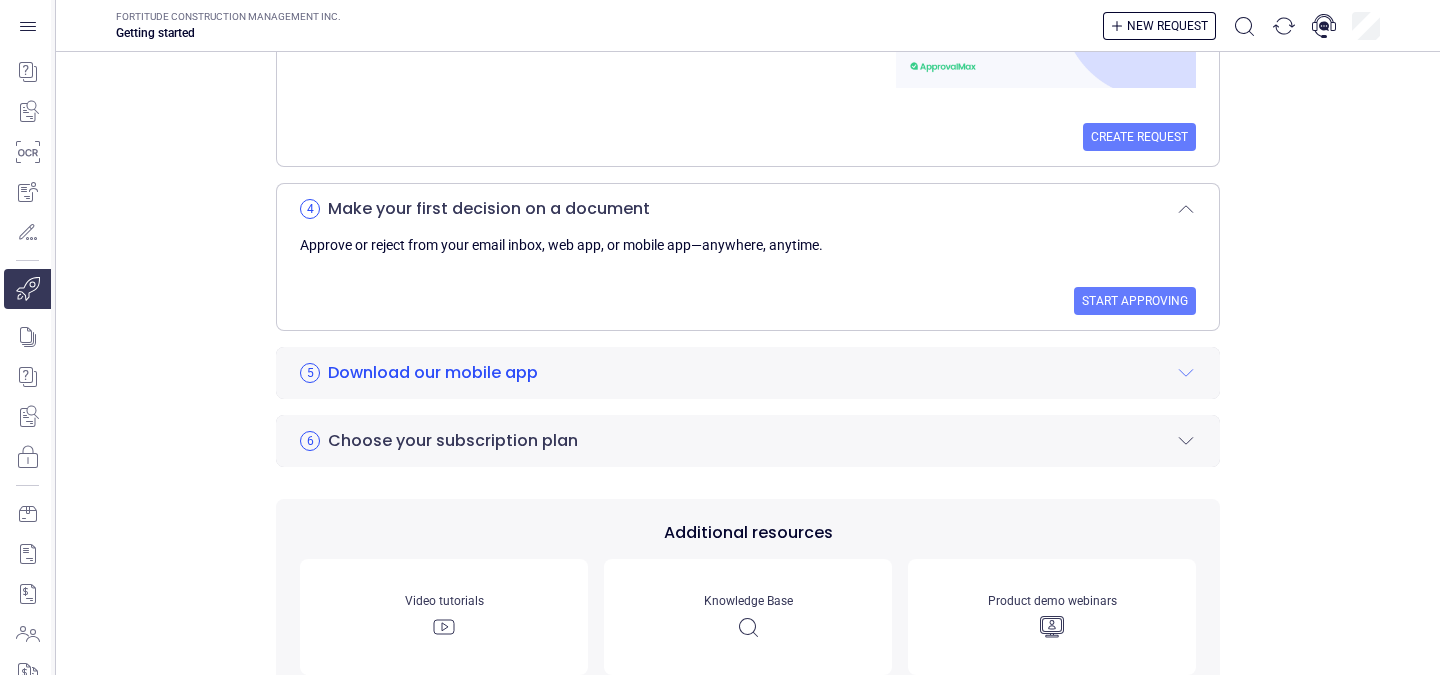 click on "Download our mobile app" at bounding box center [433, 373] 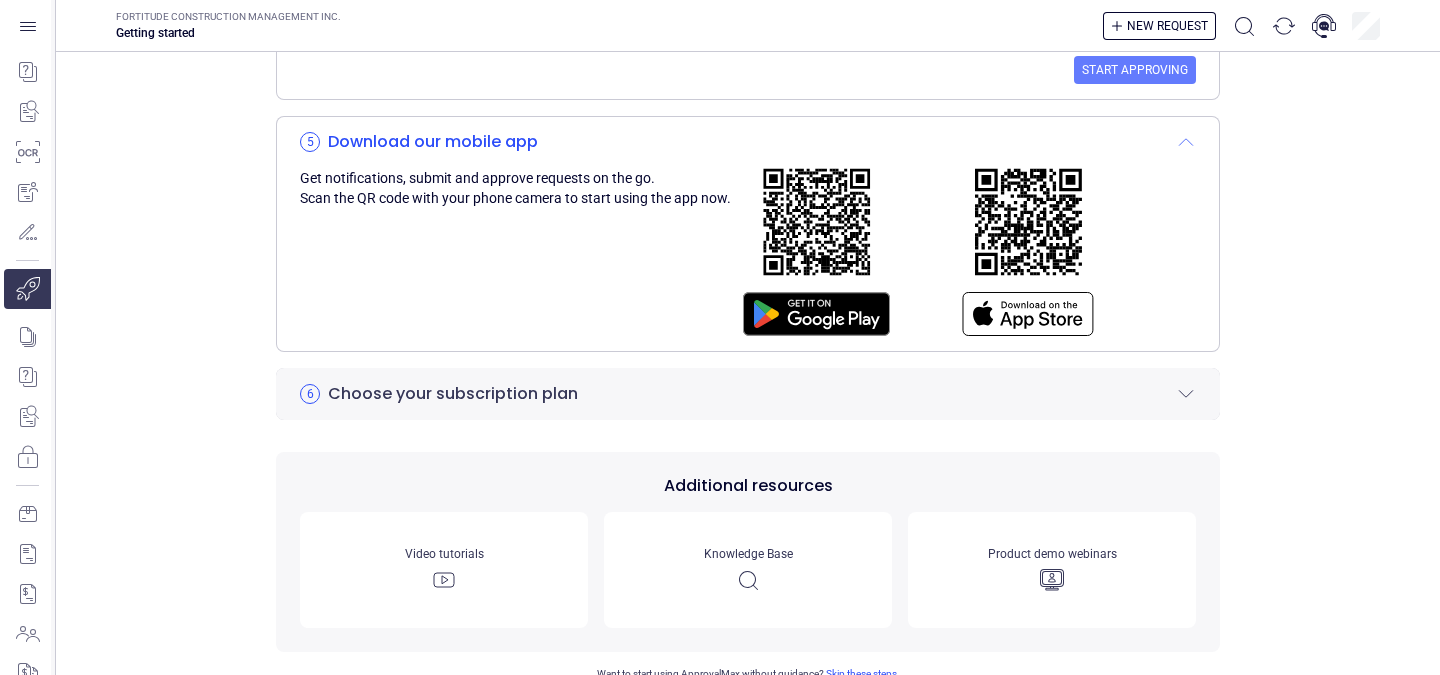 scroll, scrollTop: 1329, scrollLeft: 0, axis: vertical 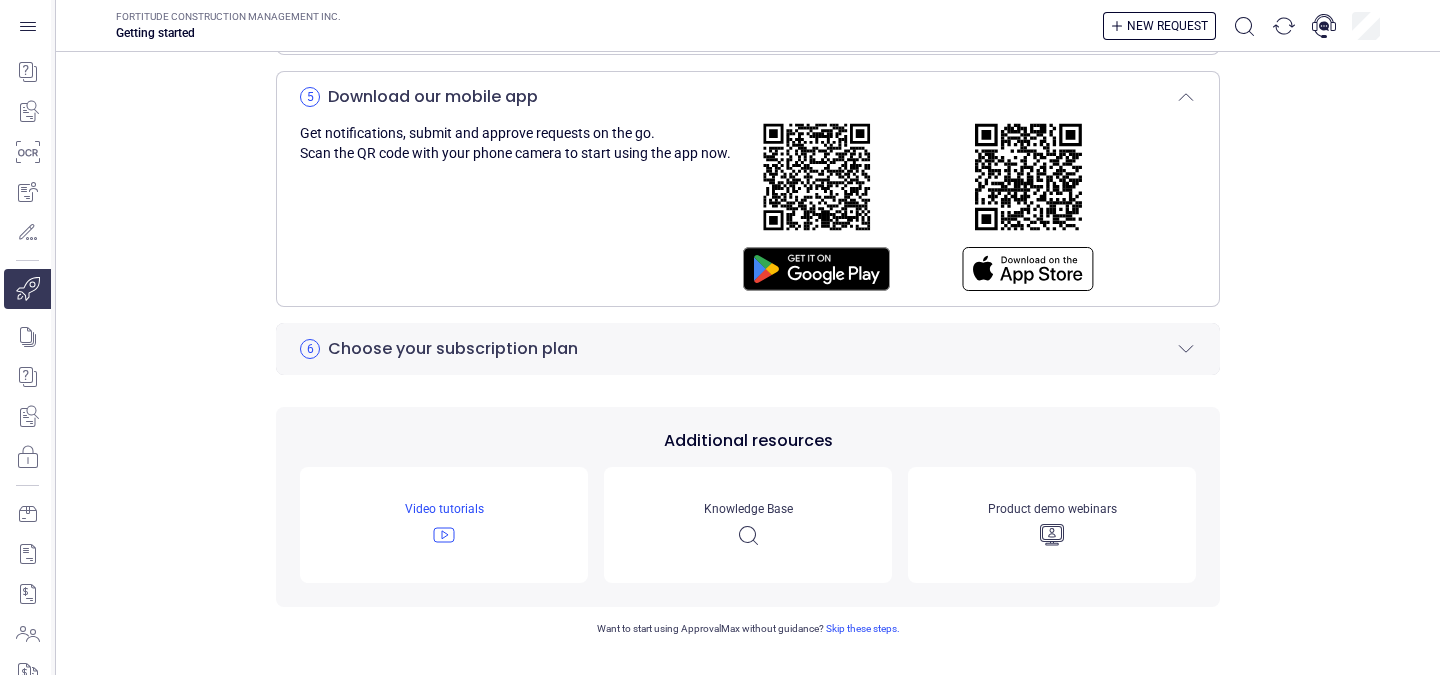click 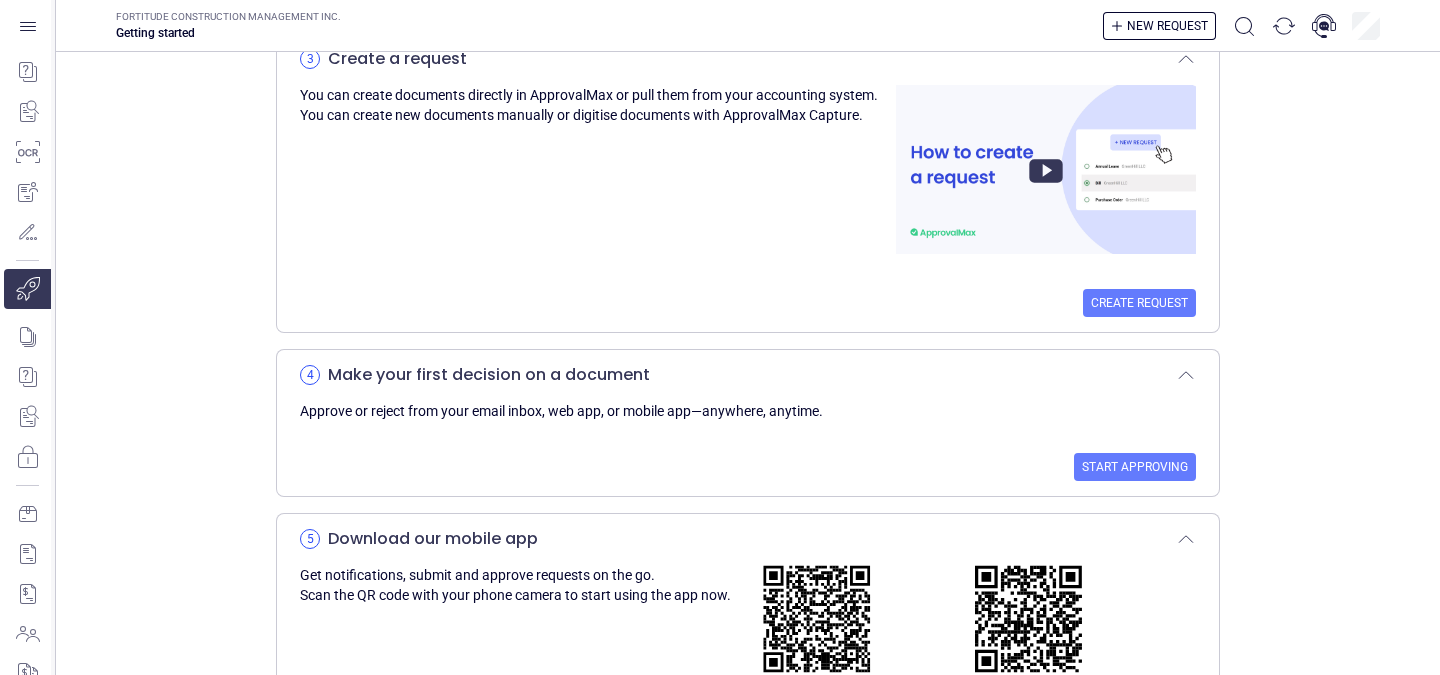 scroll, scrollTop: 529, scrollLeft: 0, axis: vertical 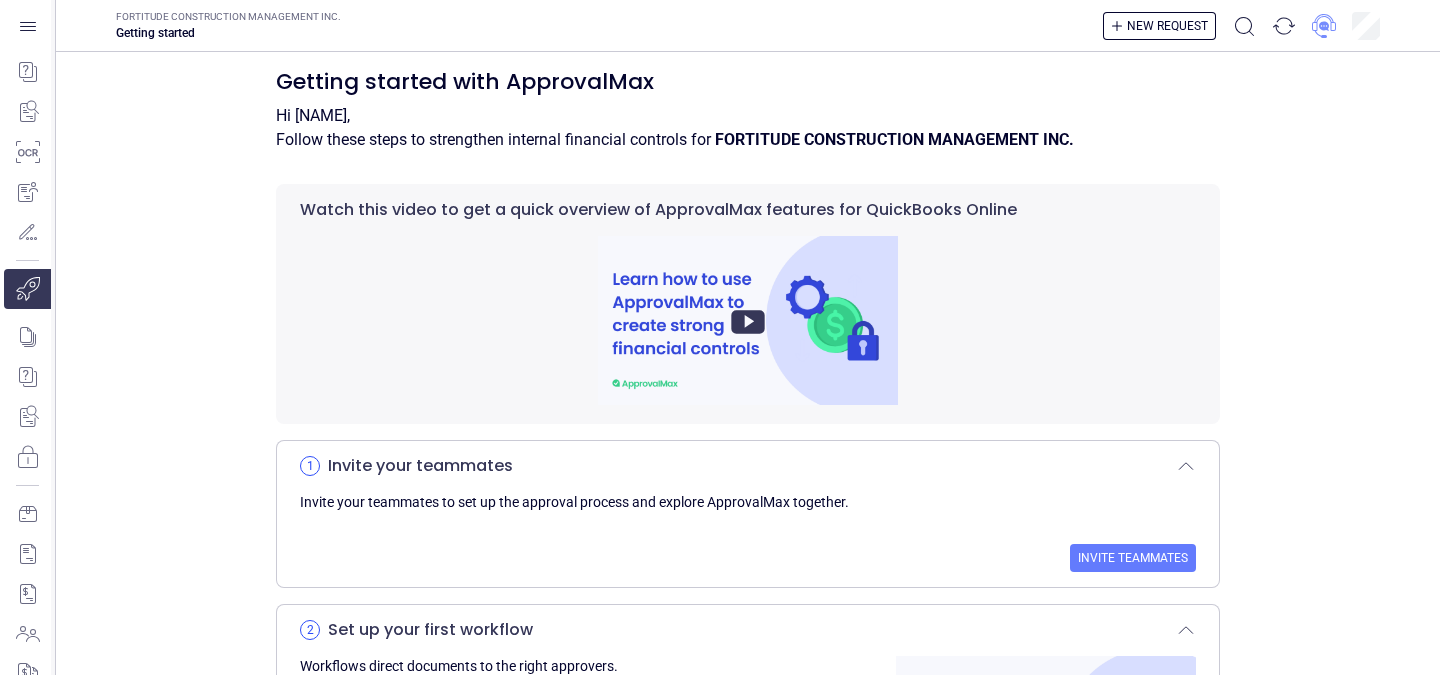 click 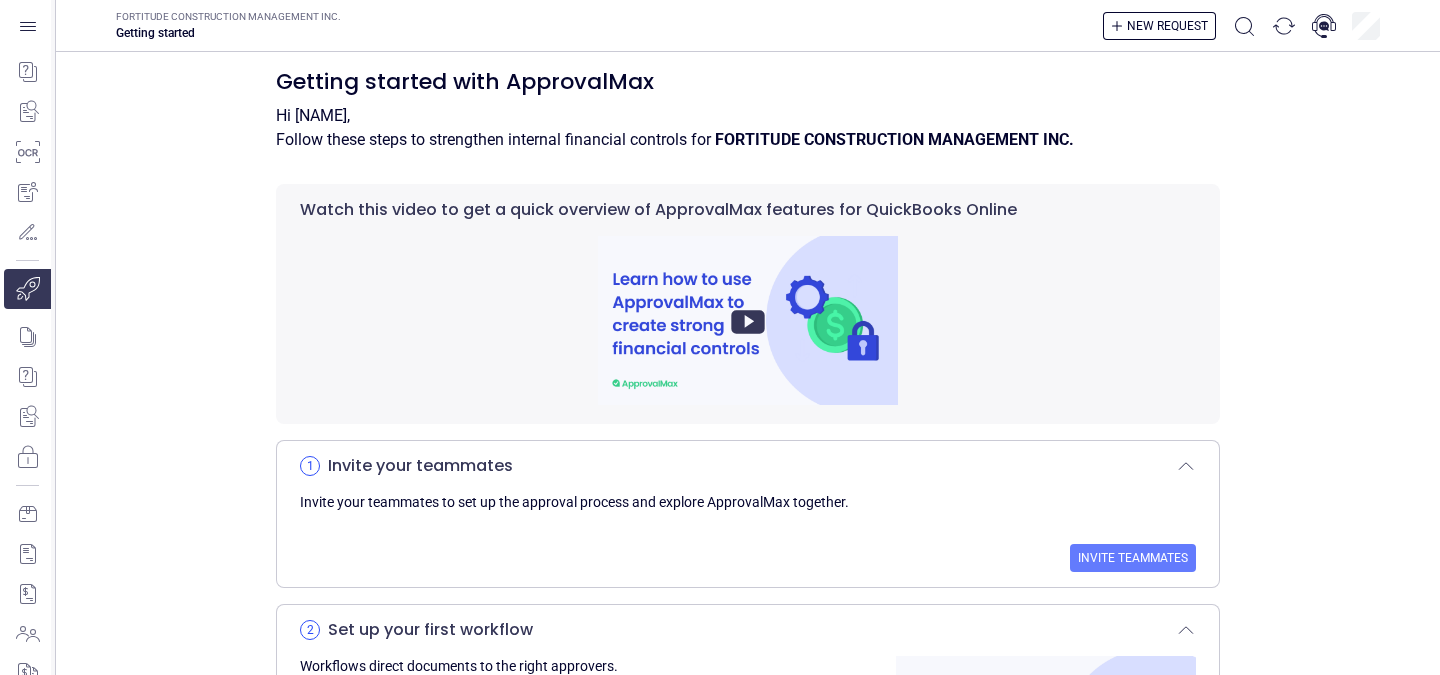 click on "Getting started with ApprovalMax" at bounding box center (748, 82) 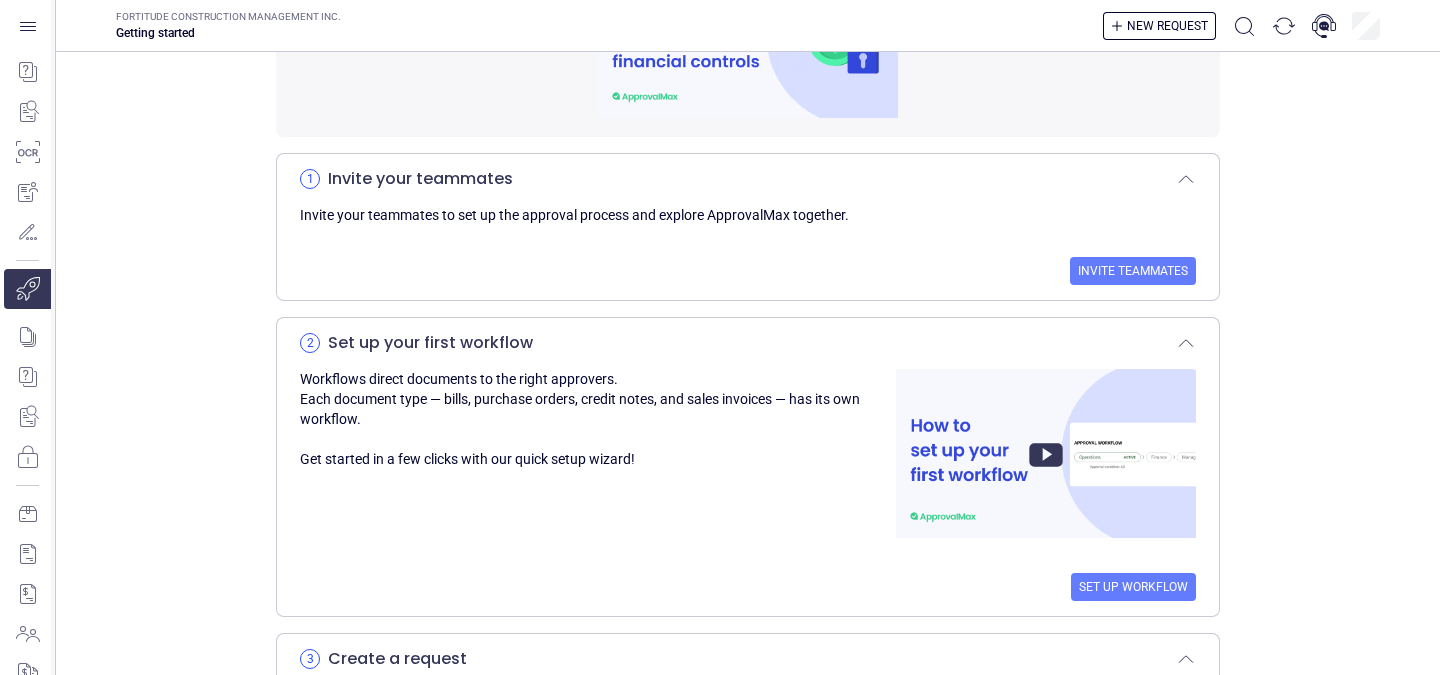 scroll, scrollTop: 300, scrollLeft: 0, axis: vertical 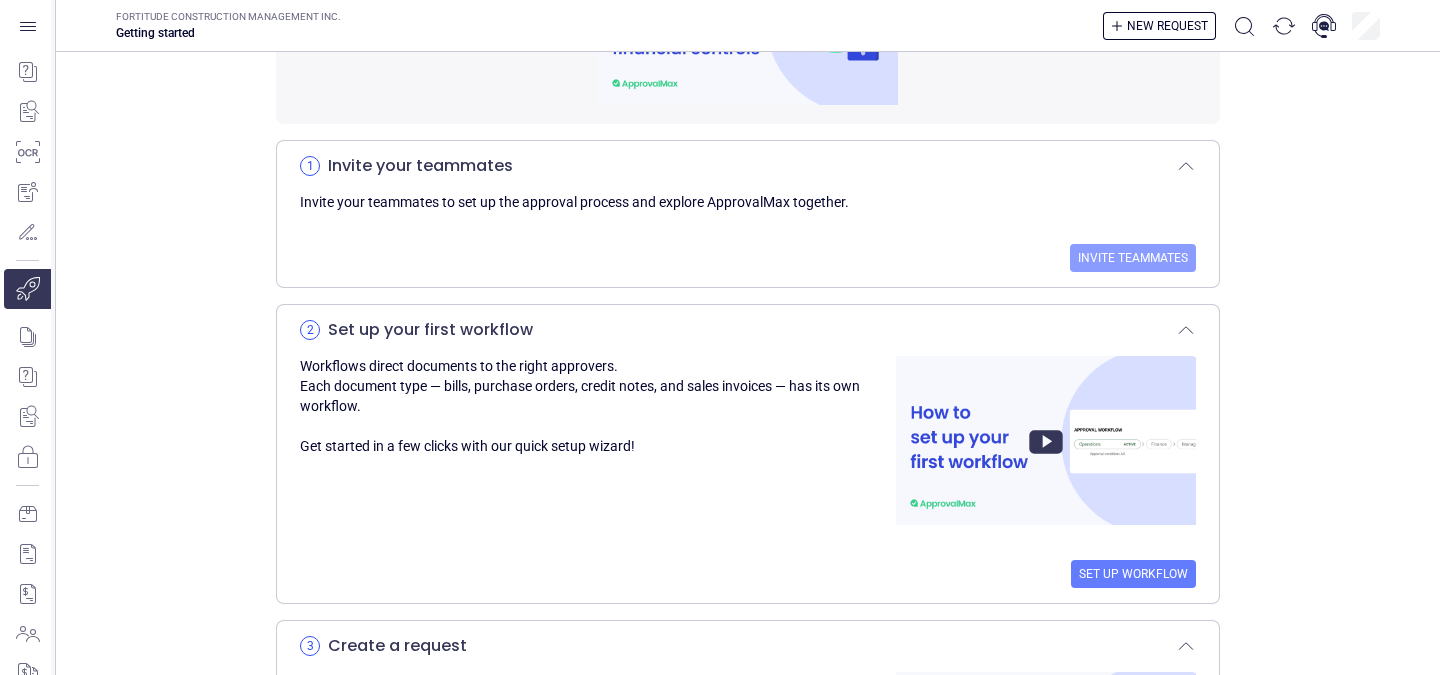 click on "Invite teammates" at bounding box center (1133, 258) 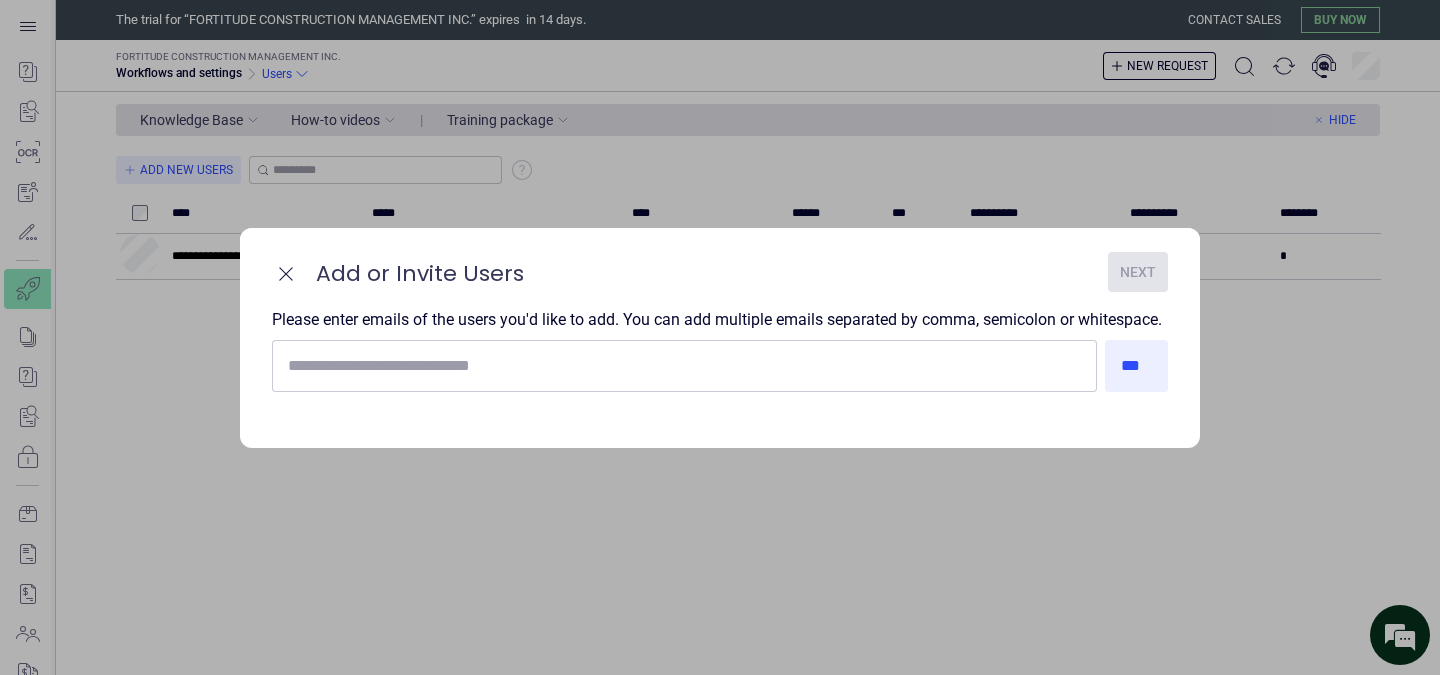 scroll, scrollTop: 0, scrollLeft: 0, axis: both 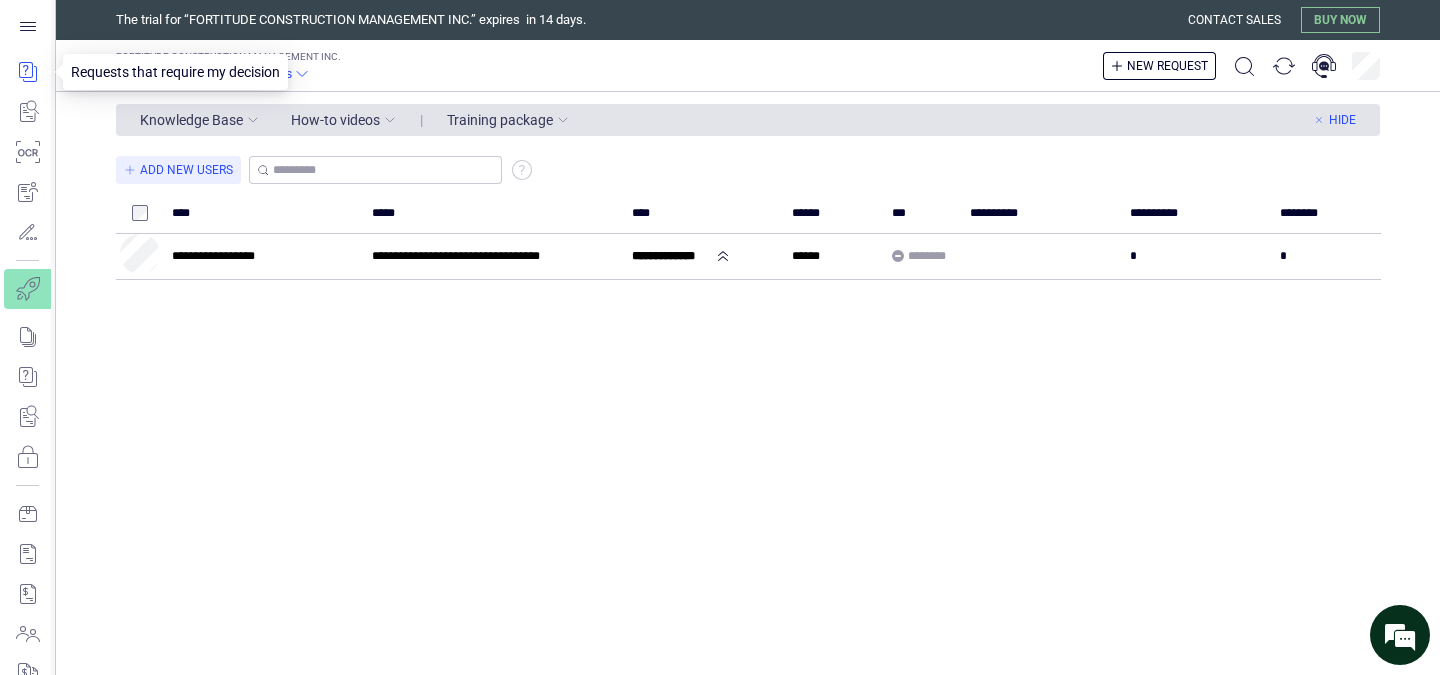 click at bounding box center [27, 72] 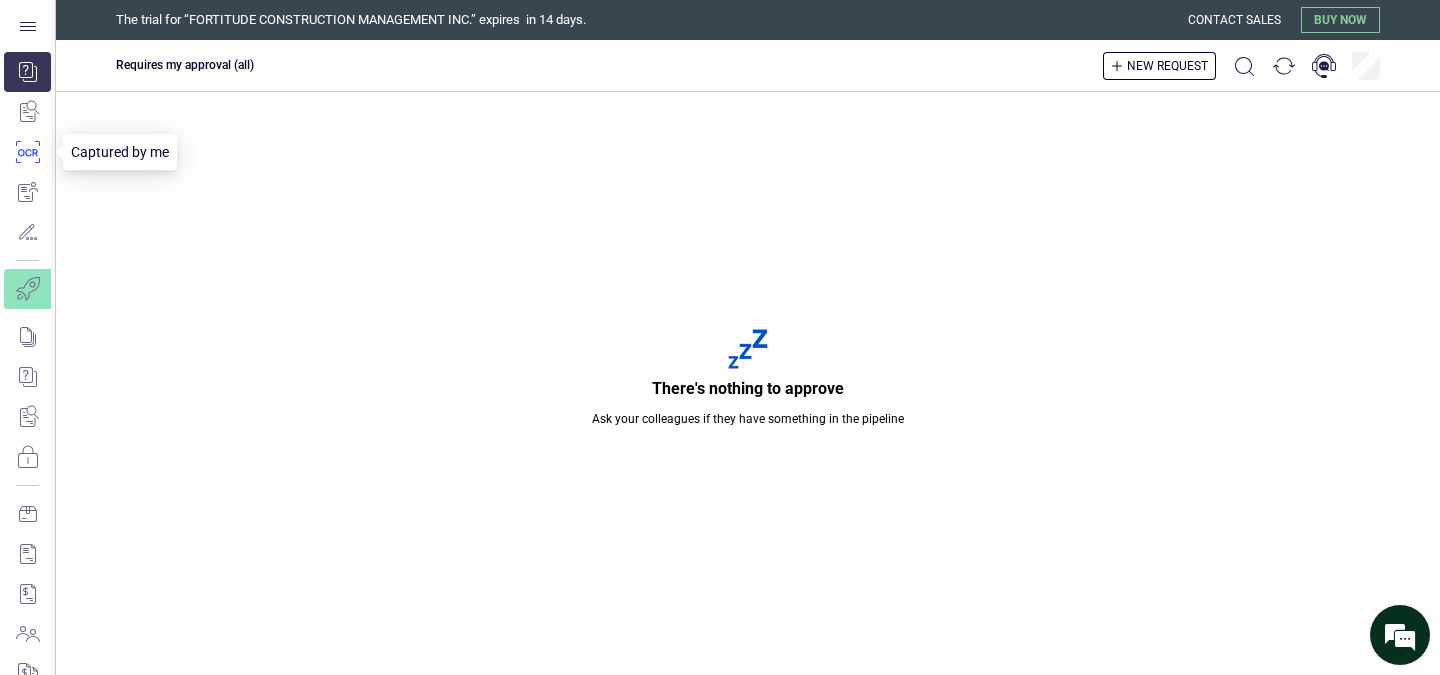 scroll, scrollTop: 0, scrollLeft: 0, axis: both 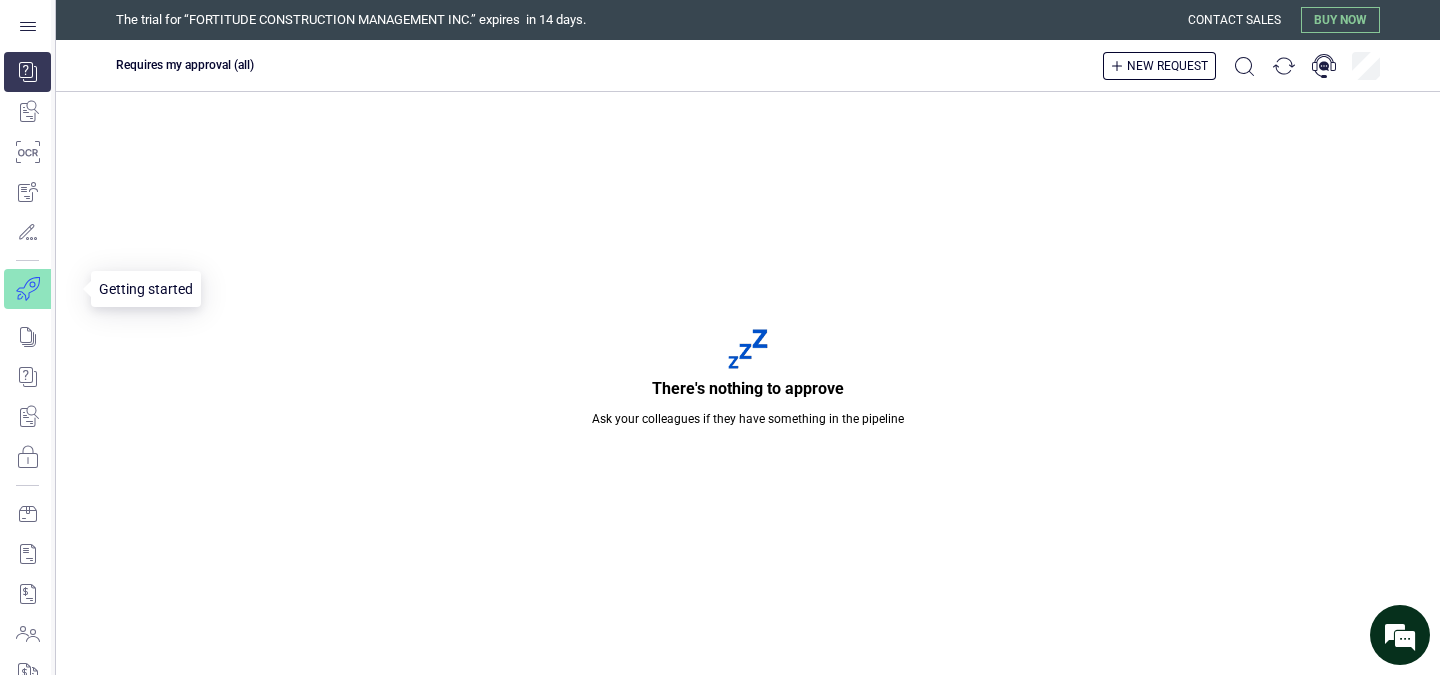 click at bounding box center [41, 289] 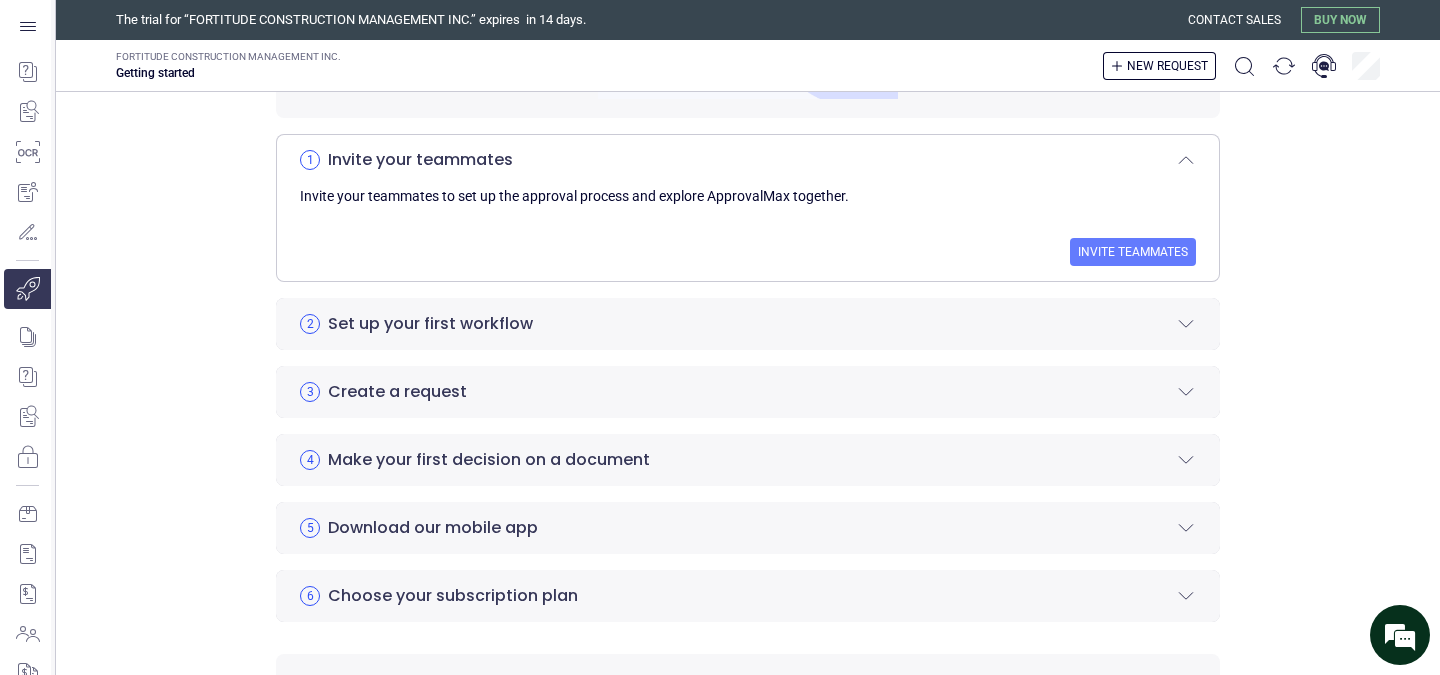 scroll, scrollTop: 400, scrollLeft: 0, axis: vertical 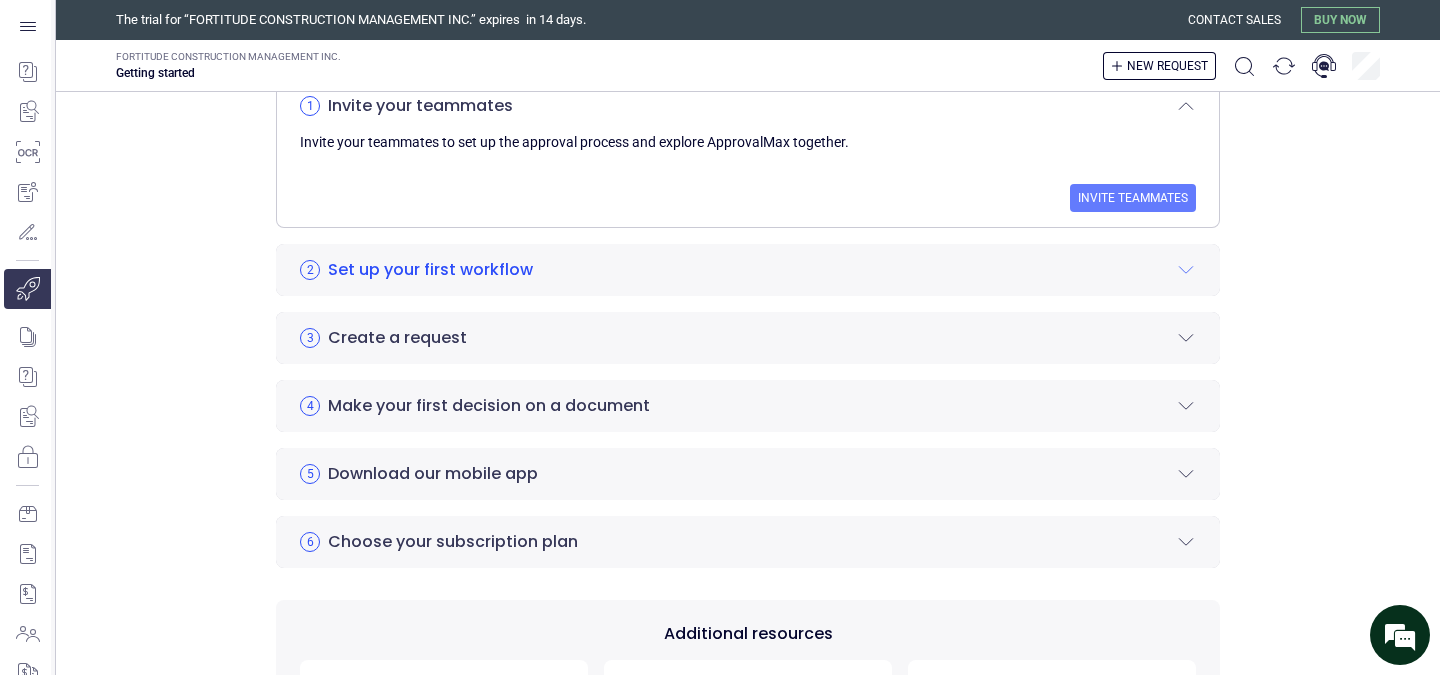 click on "2 Set up your first workflow" at bounding box center (748, 270) 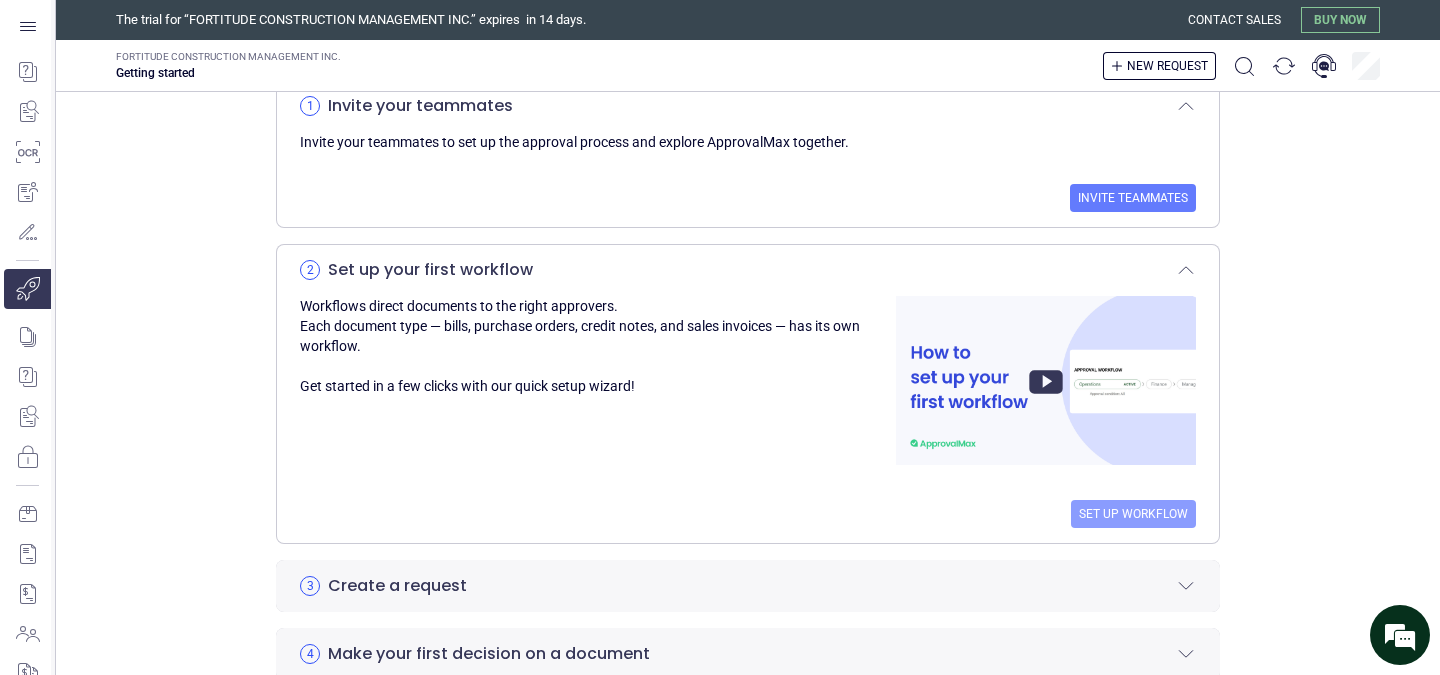 click on "Set up workflow" at bounding box center [1133, 514] 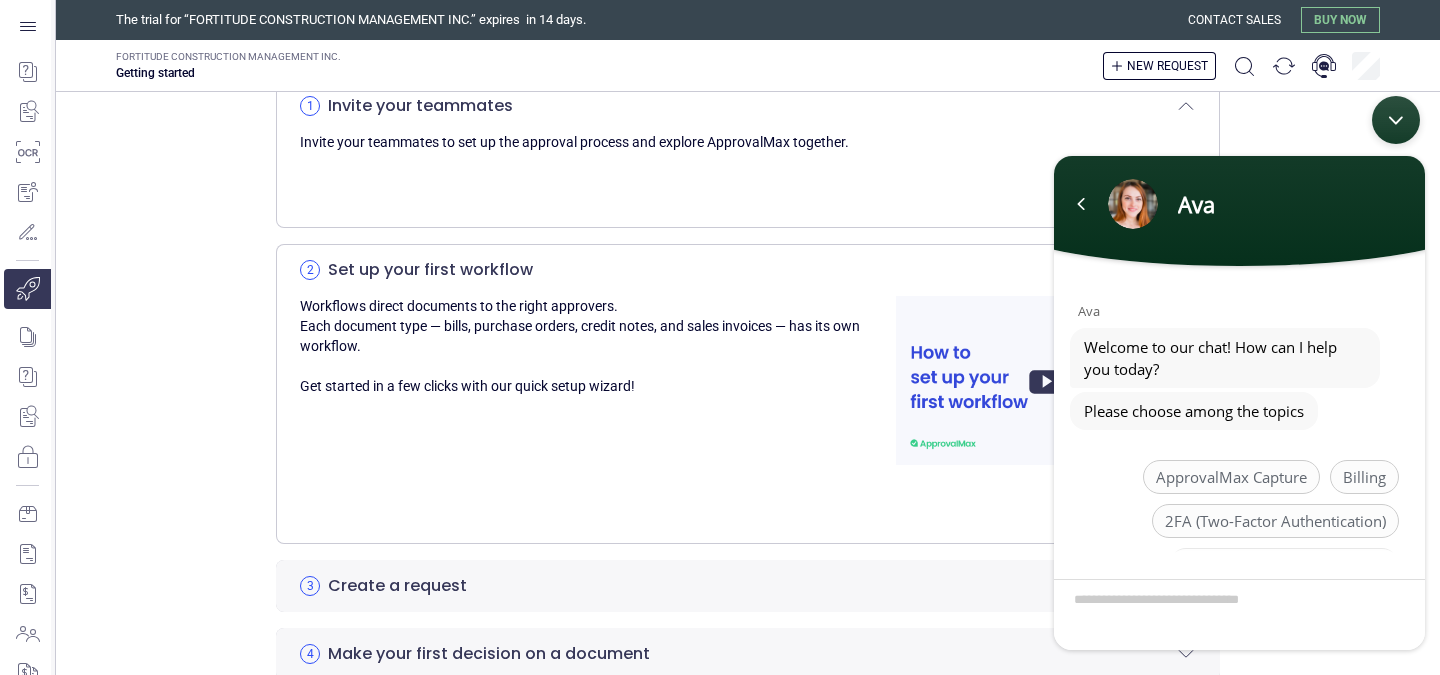 scroll, scrollTop: 47, scrollLeft: 0, axis: vertical 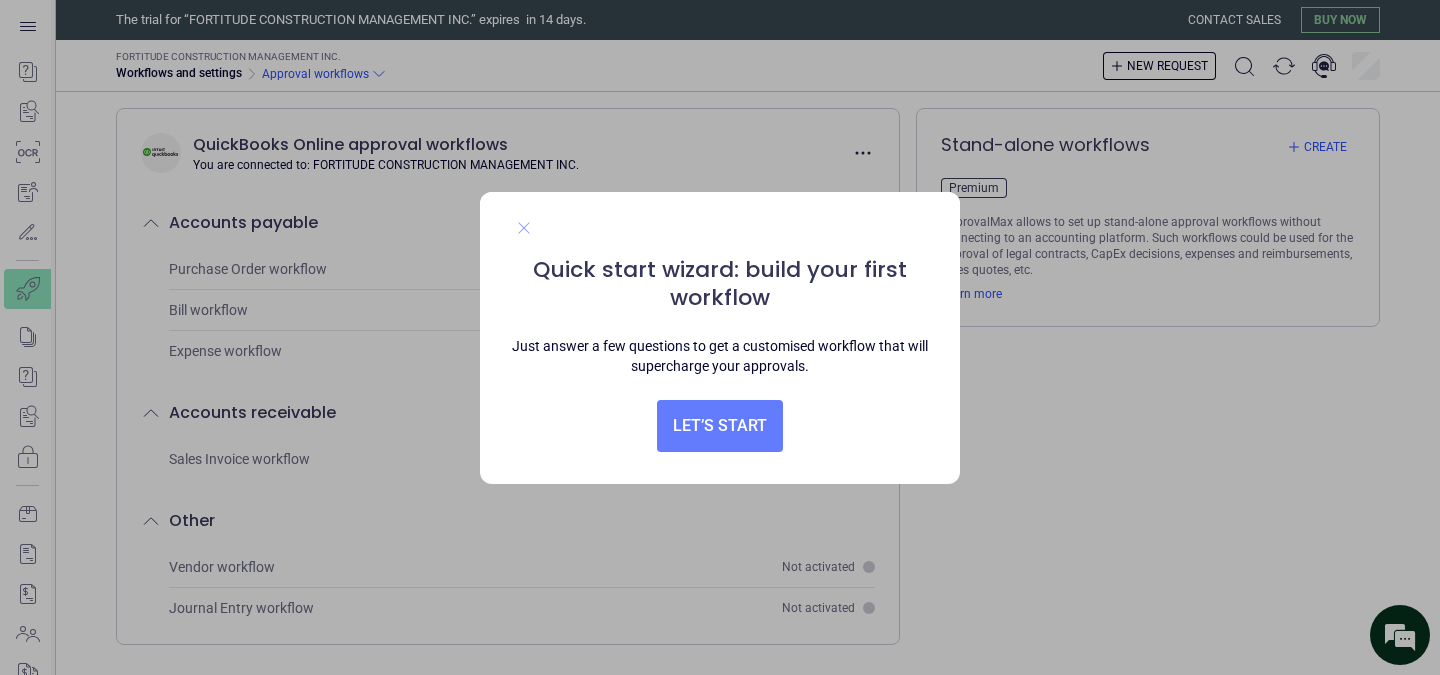 click 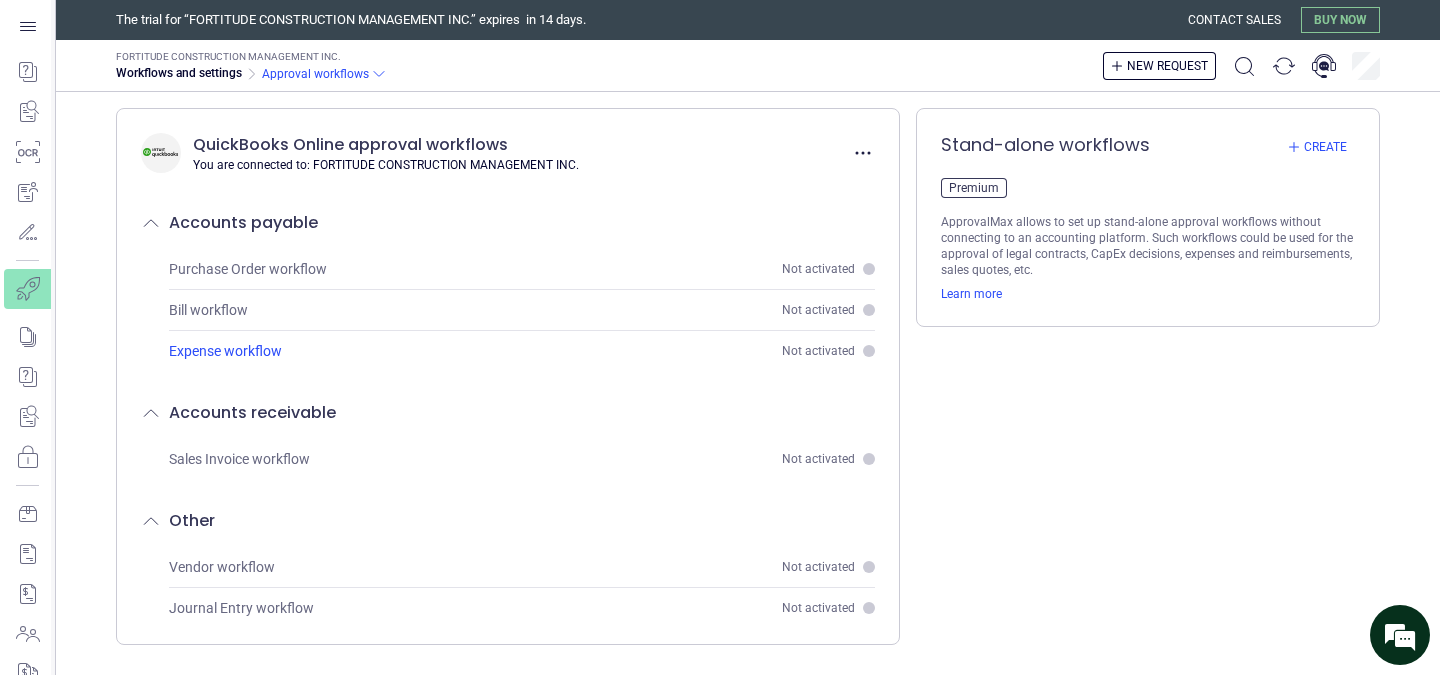 scroll, scrollTop: 0, scrollLeft: 0, axis: both 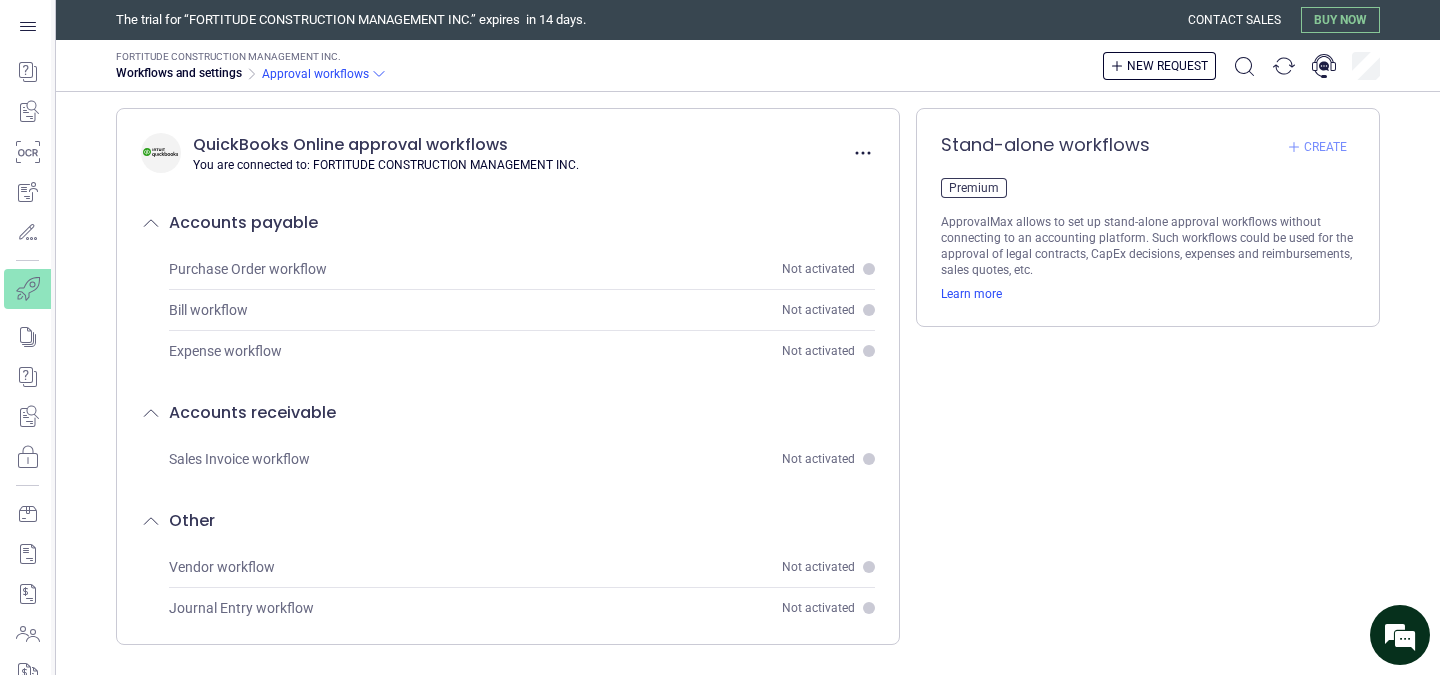 click on "Create" at bounding box center [1325, 147] 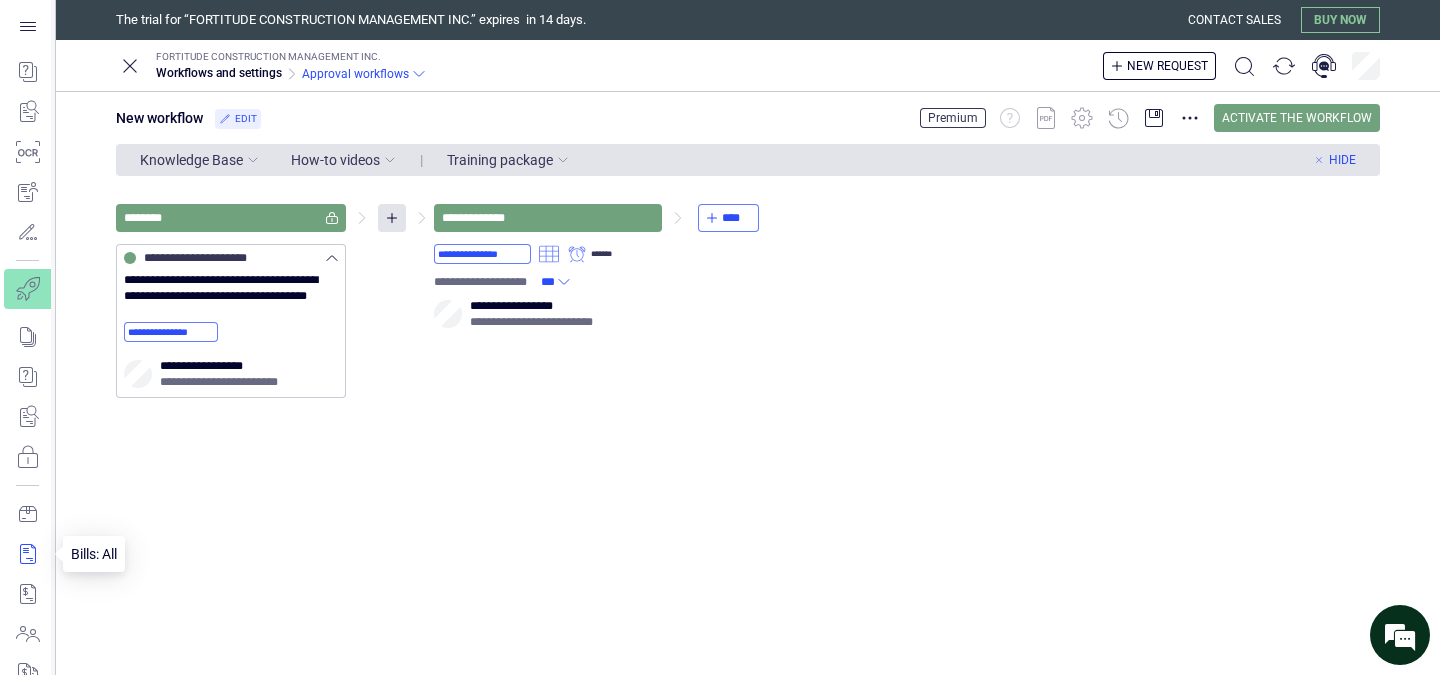 scroll, scrollTop: 220, scrollLeft: 0, axis: vertical 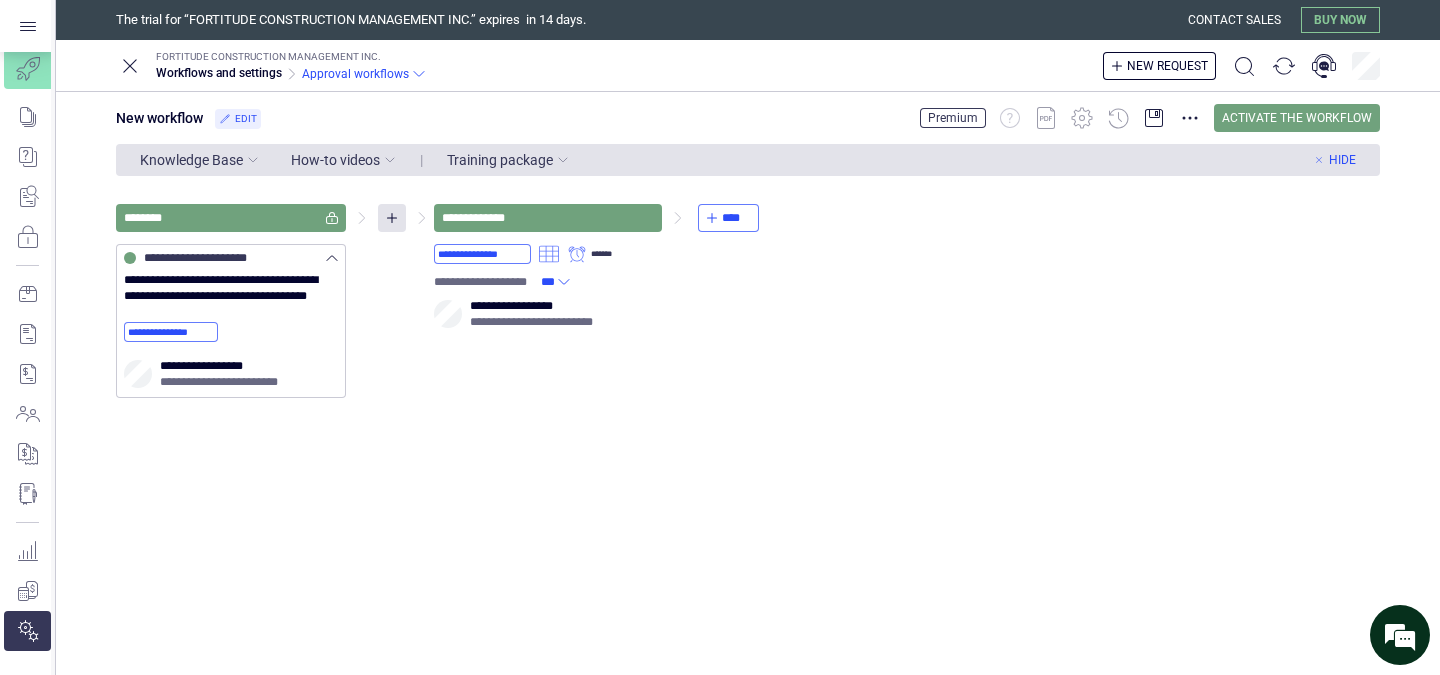 click on "Buy now" at bounding box center [1340, 20] 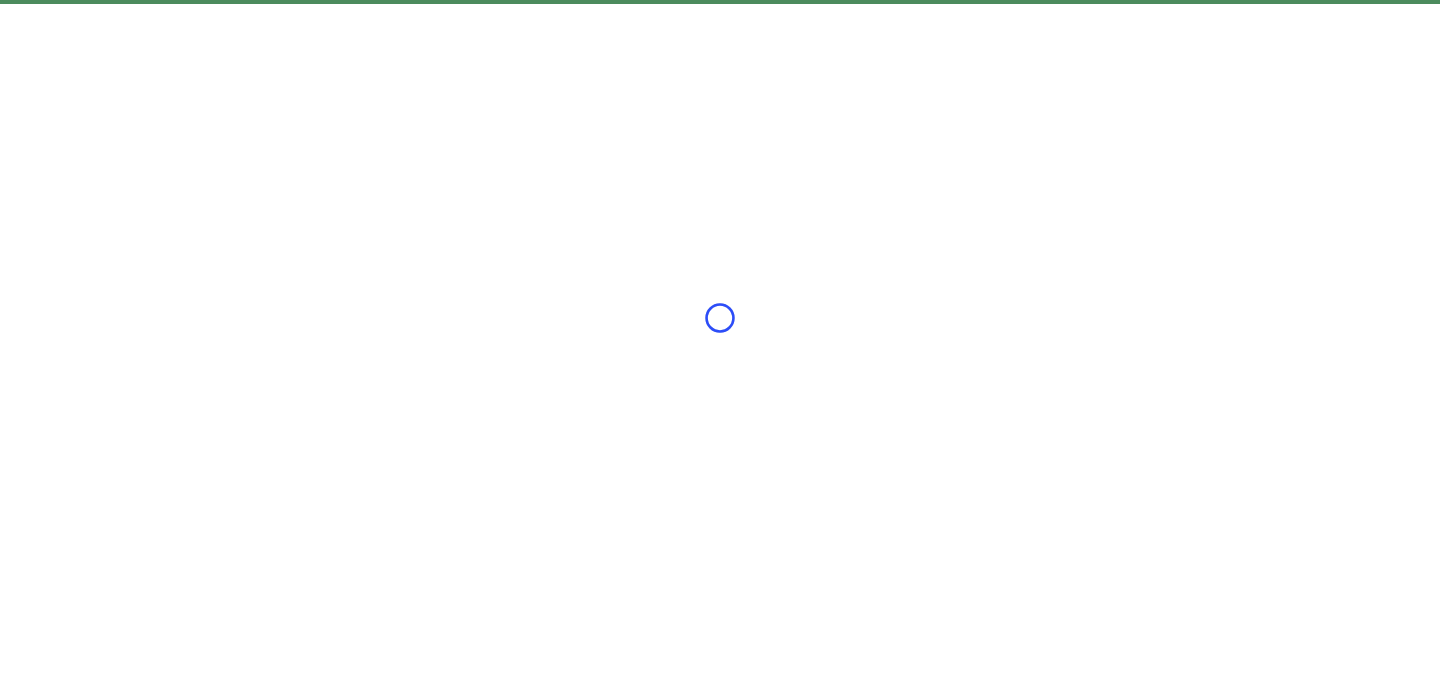 scroll, scrollTop: 0, scrollLeft: 0, axis: both 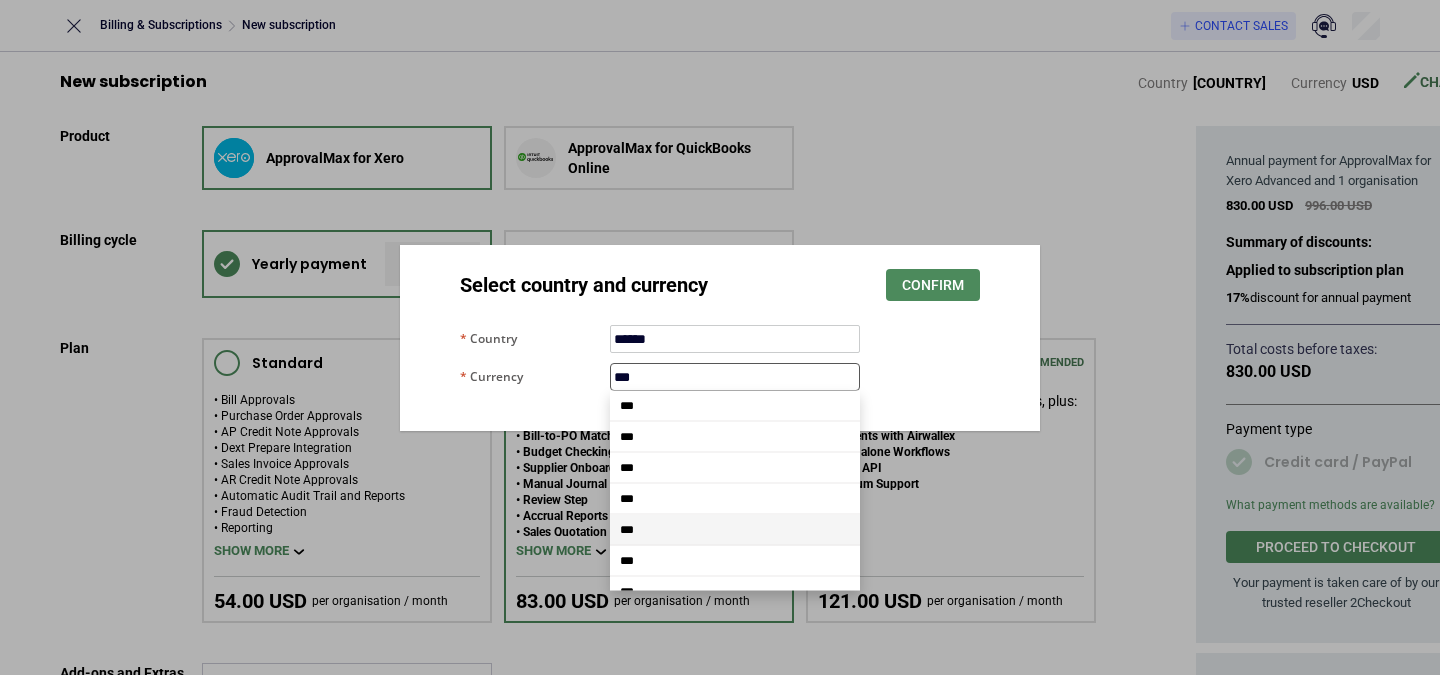 click on "***" at bounding box center (735, 377) 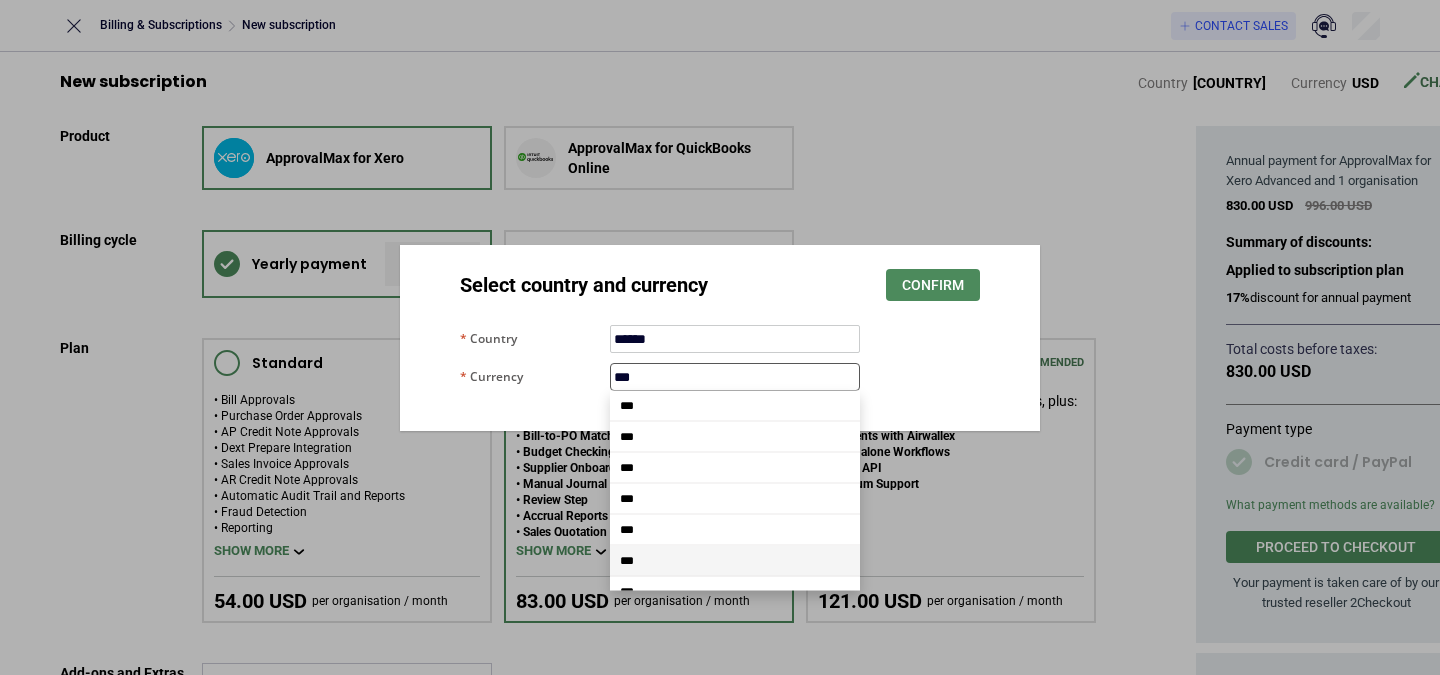 scroll, scrollTop: 0, scrollLeft: 0, axis: both 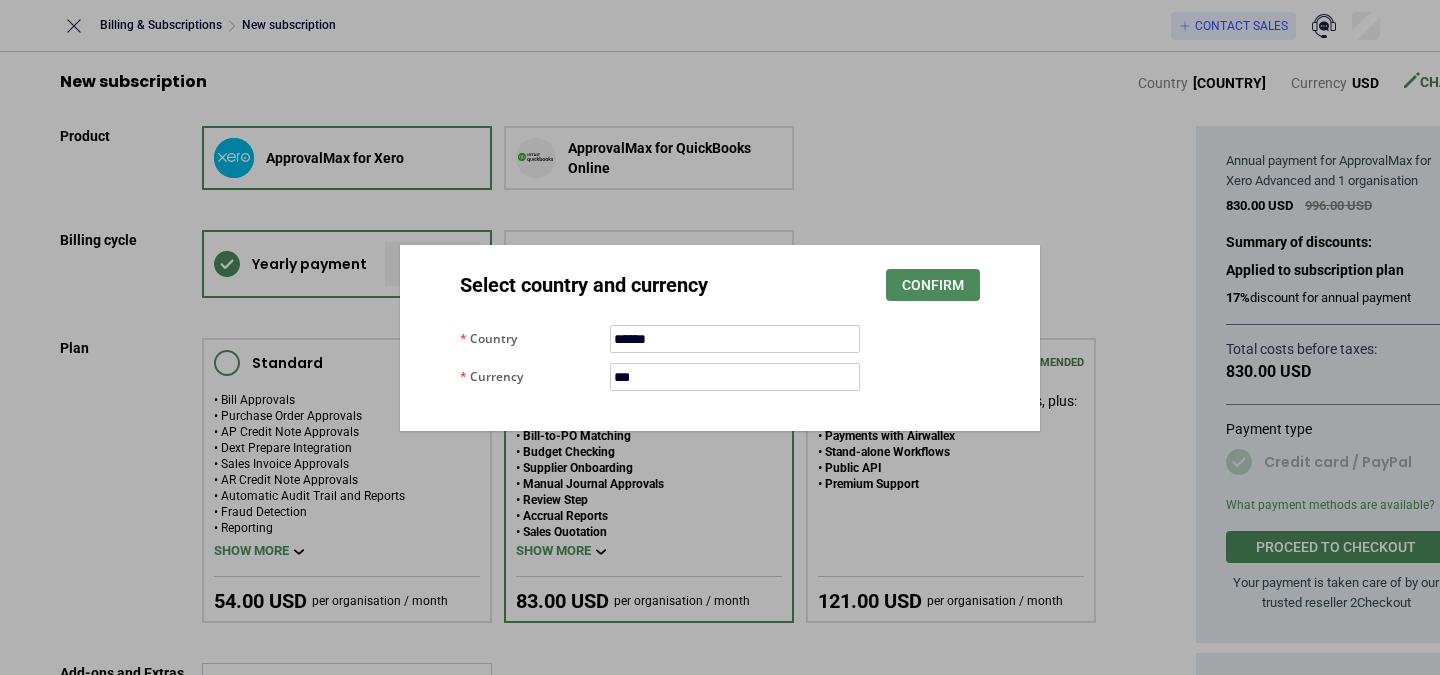 click on "Currency *** ***" at bounding box center [720, 377] 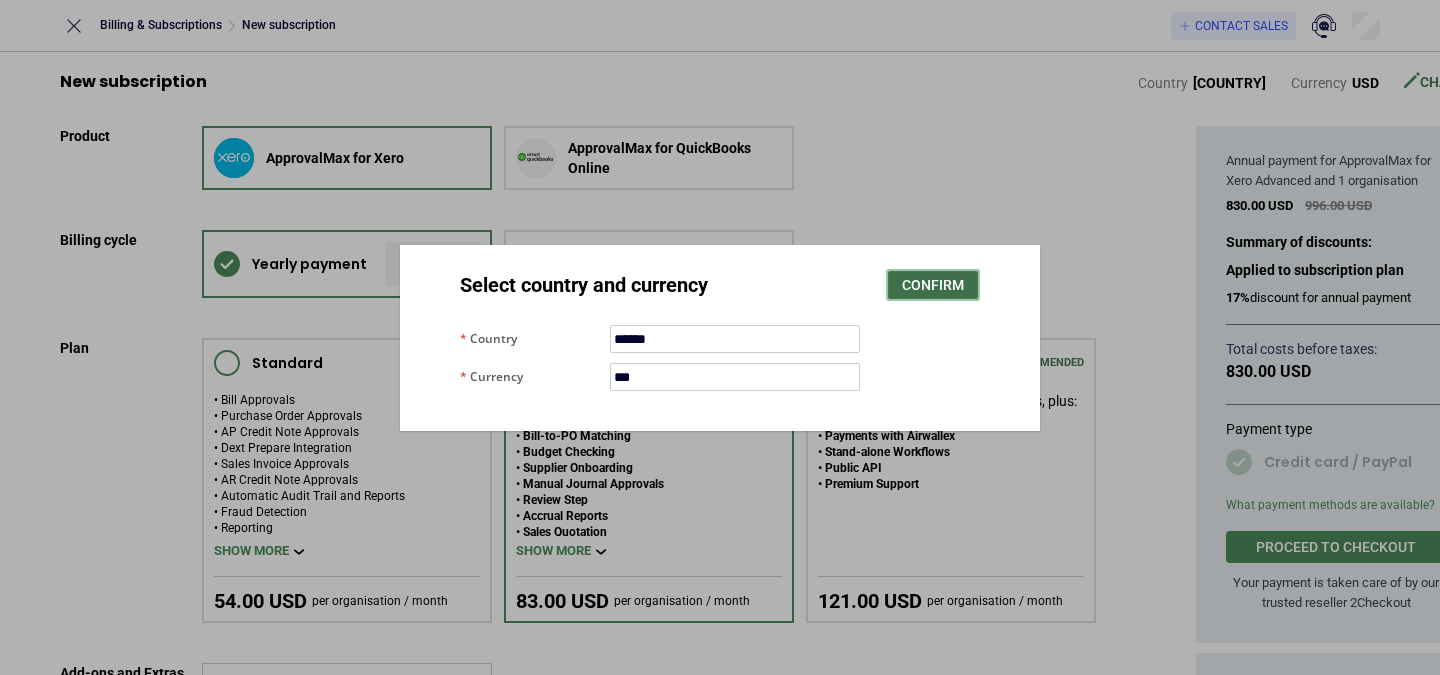 click on "Confirm" at bounding box center [933, 285] 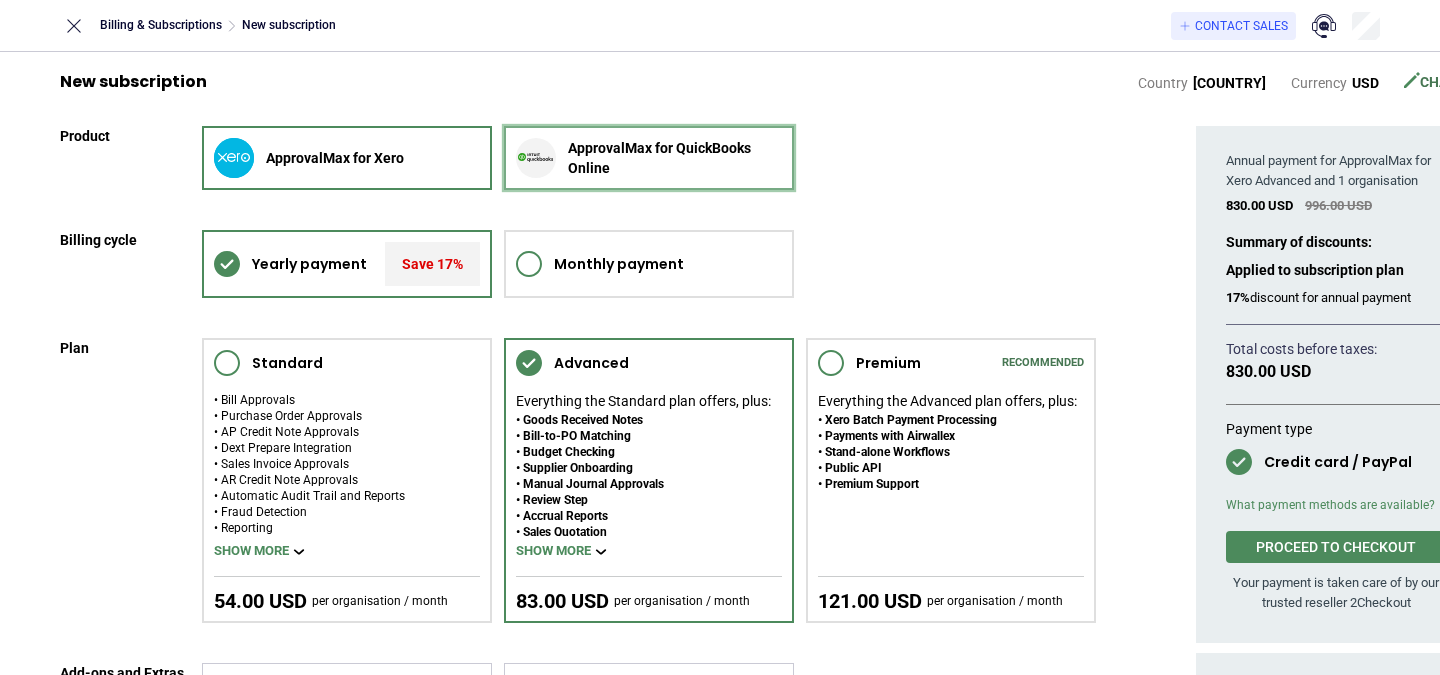 click on "ApprovalMax for QuickBooks Online" at bounding box center (675, 158) 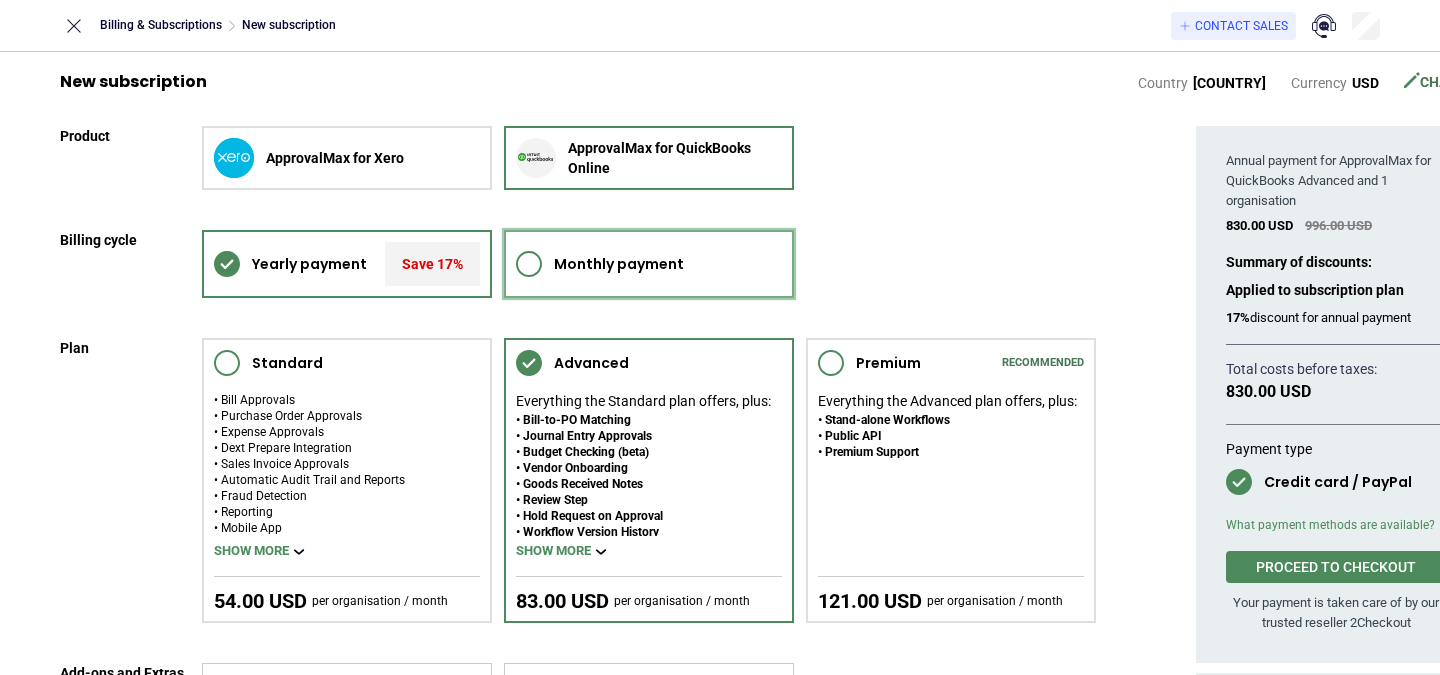 click on "Monthly payment" at bounding box center [619, 264] 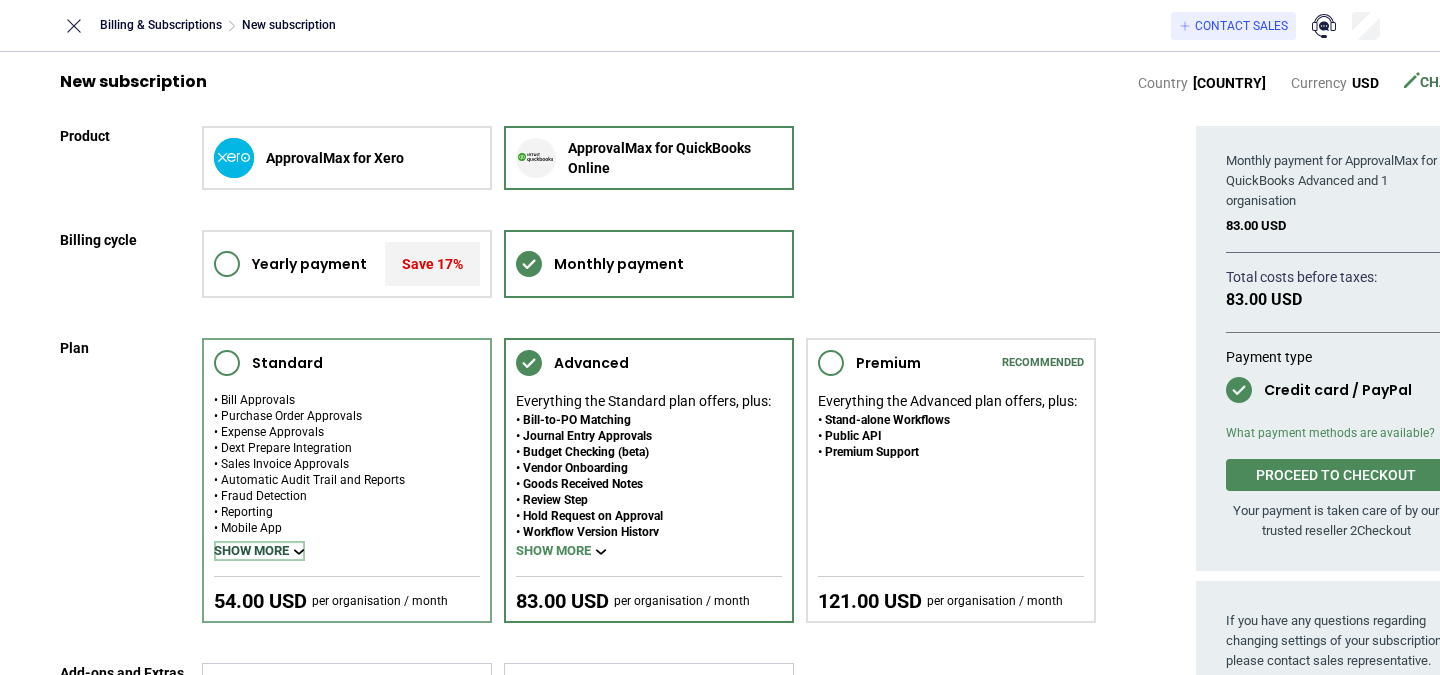 click 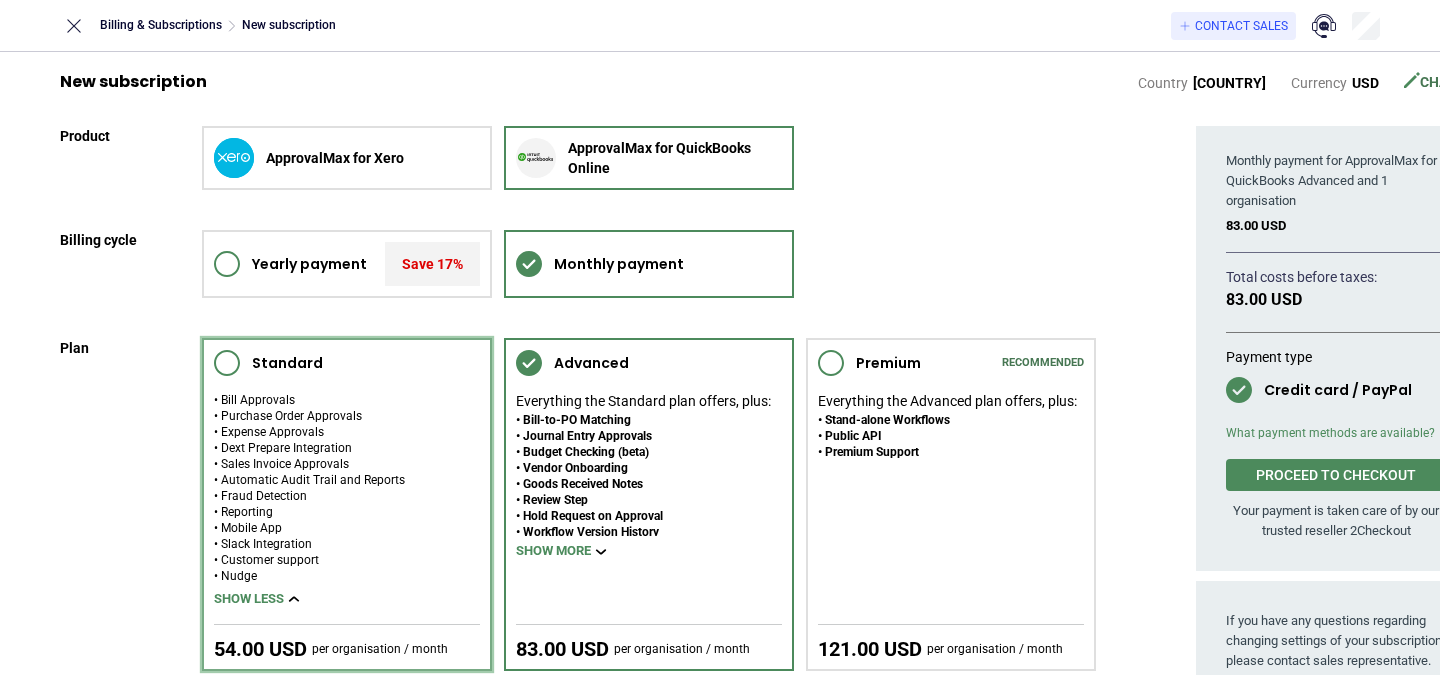 click 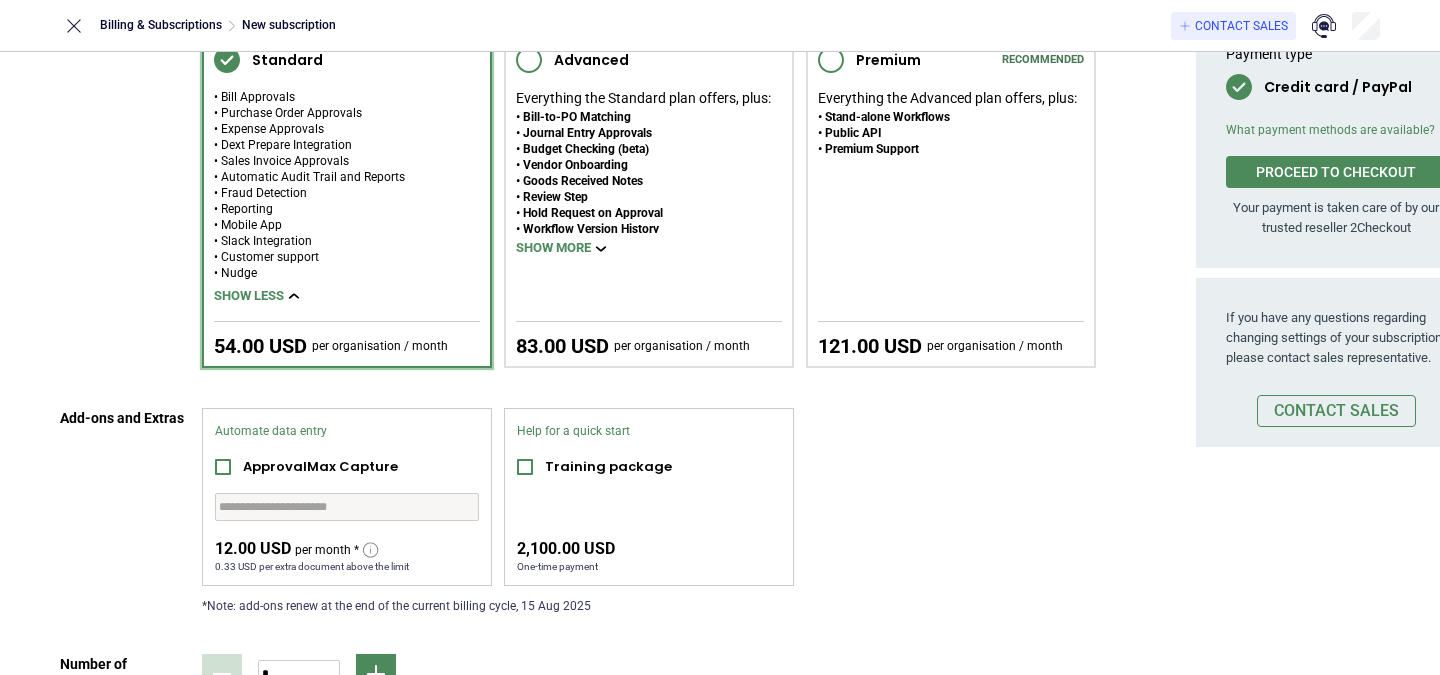 scroll, scrollTop: 0, scrollLeft: 0, axis: both 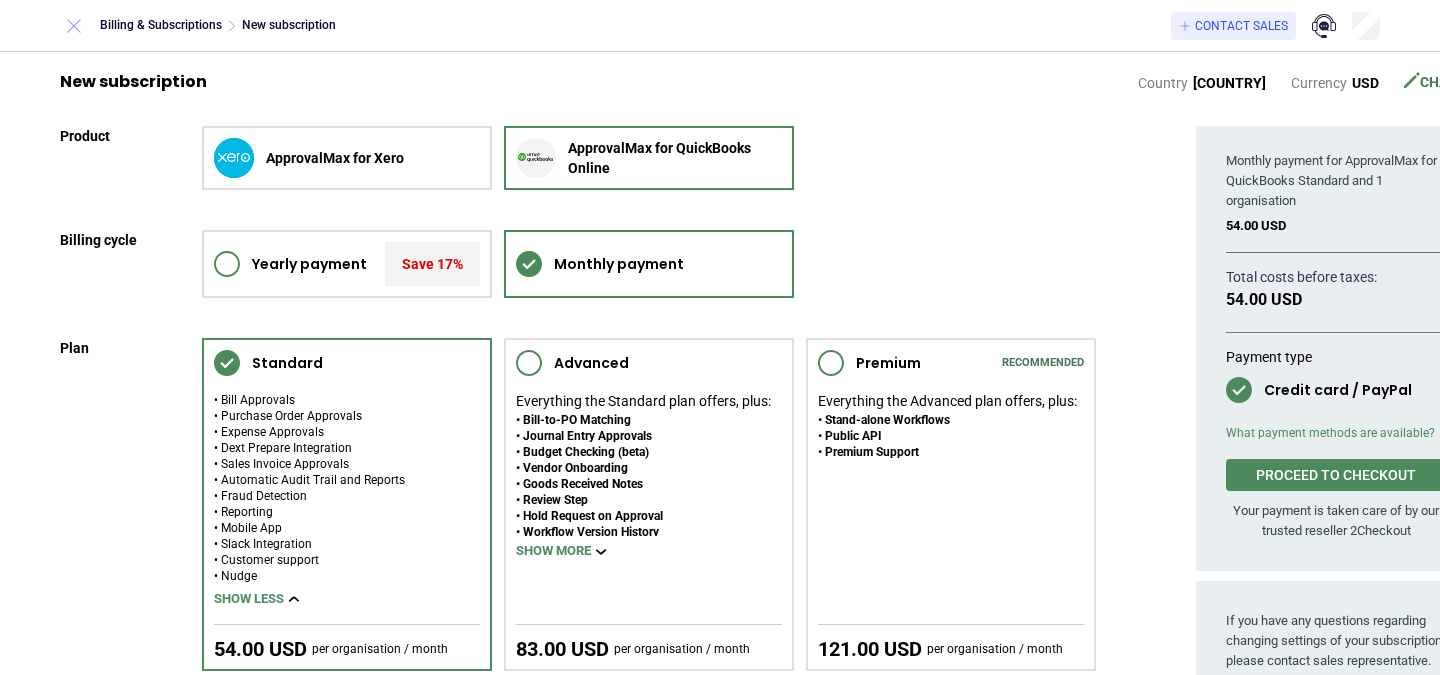 click 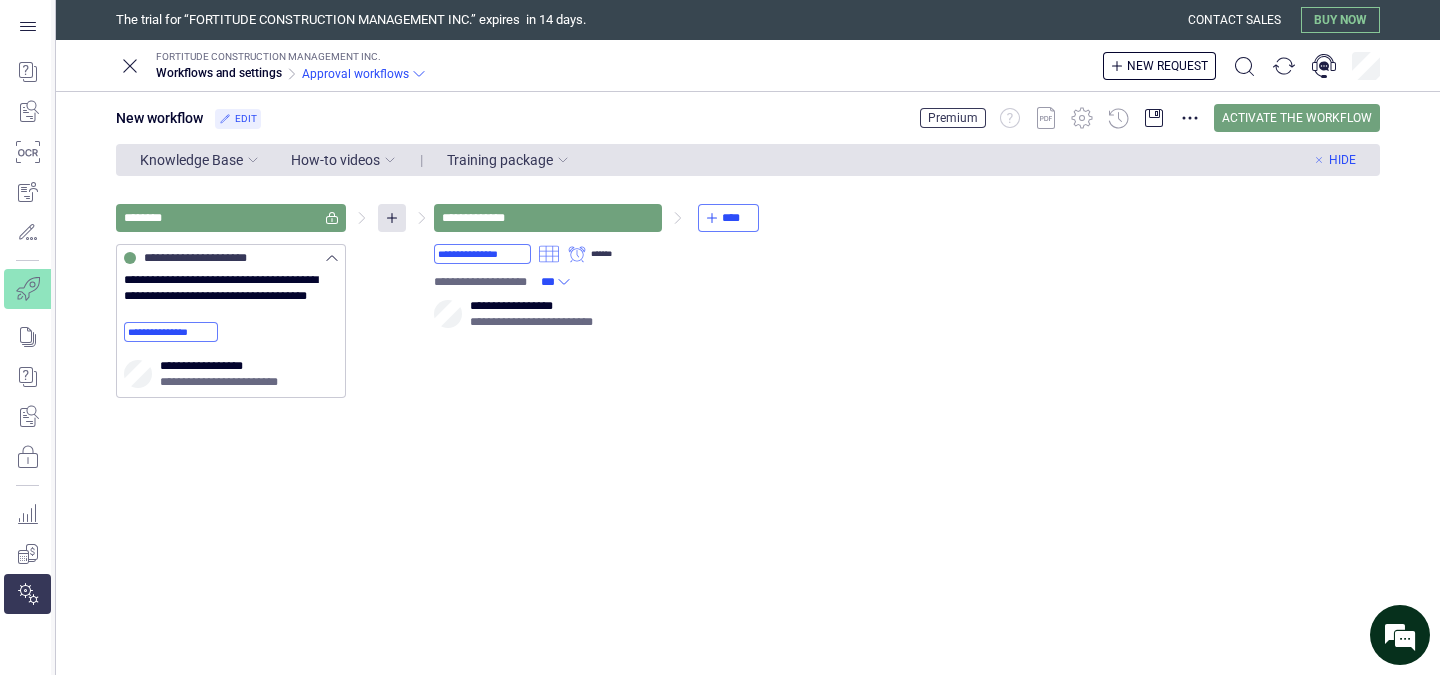 scroll, scrollTop: 0, scrollLeft: 0, axis: both 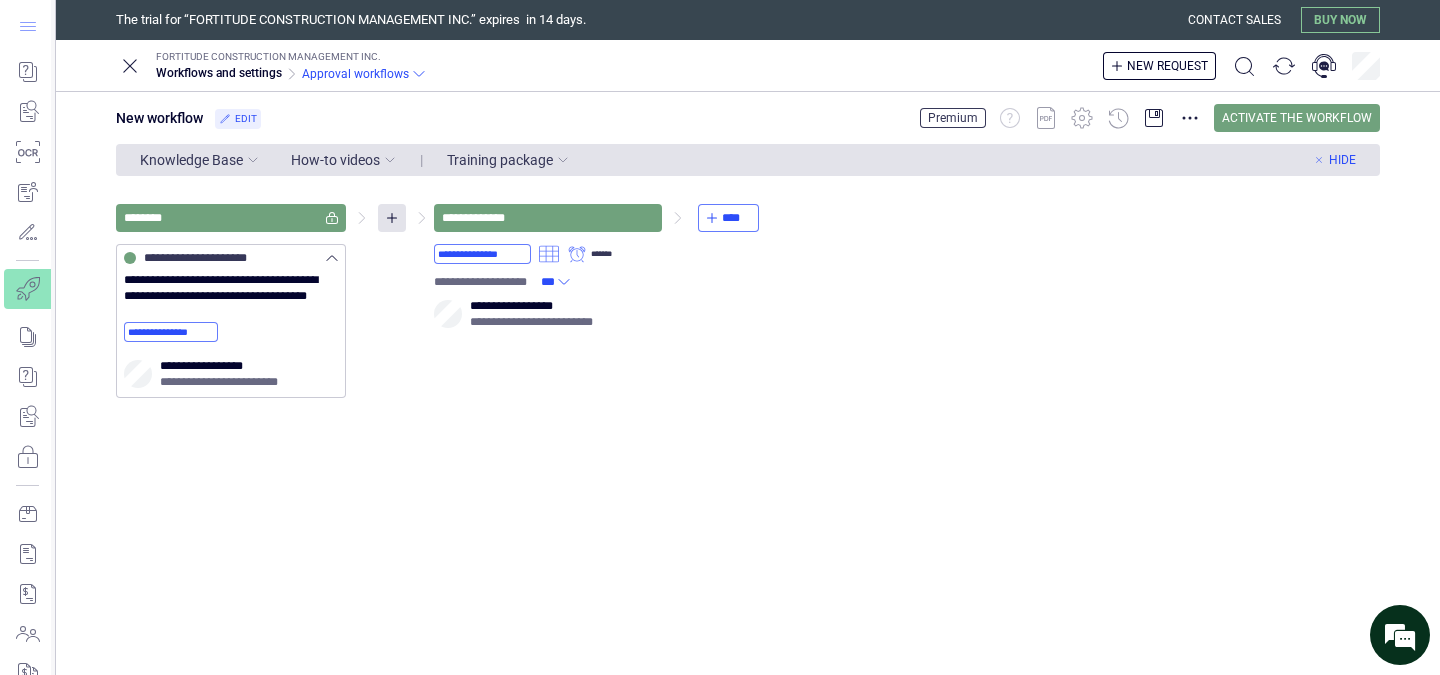 click 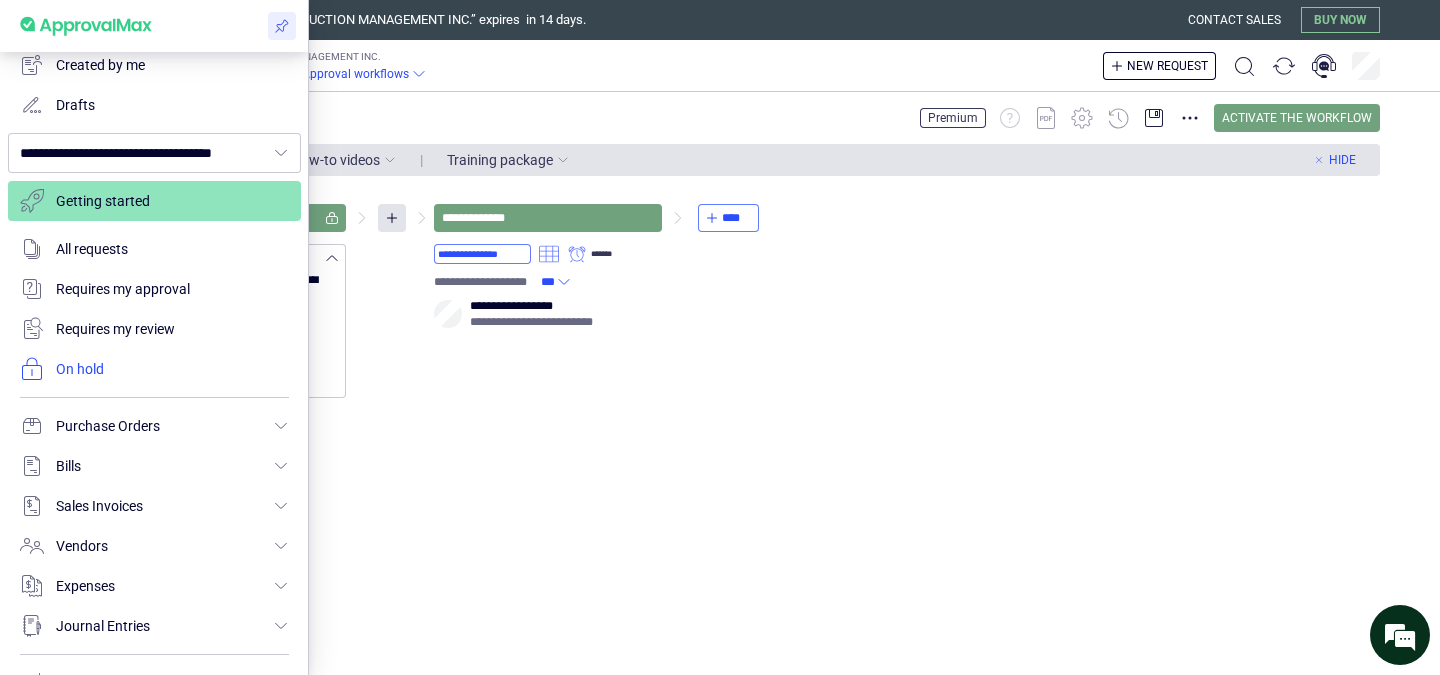 scroll, scrollTop: 400, scrollLeft: 0, axis: vertical 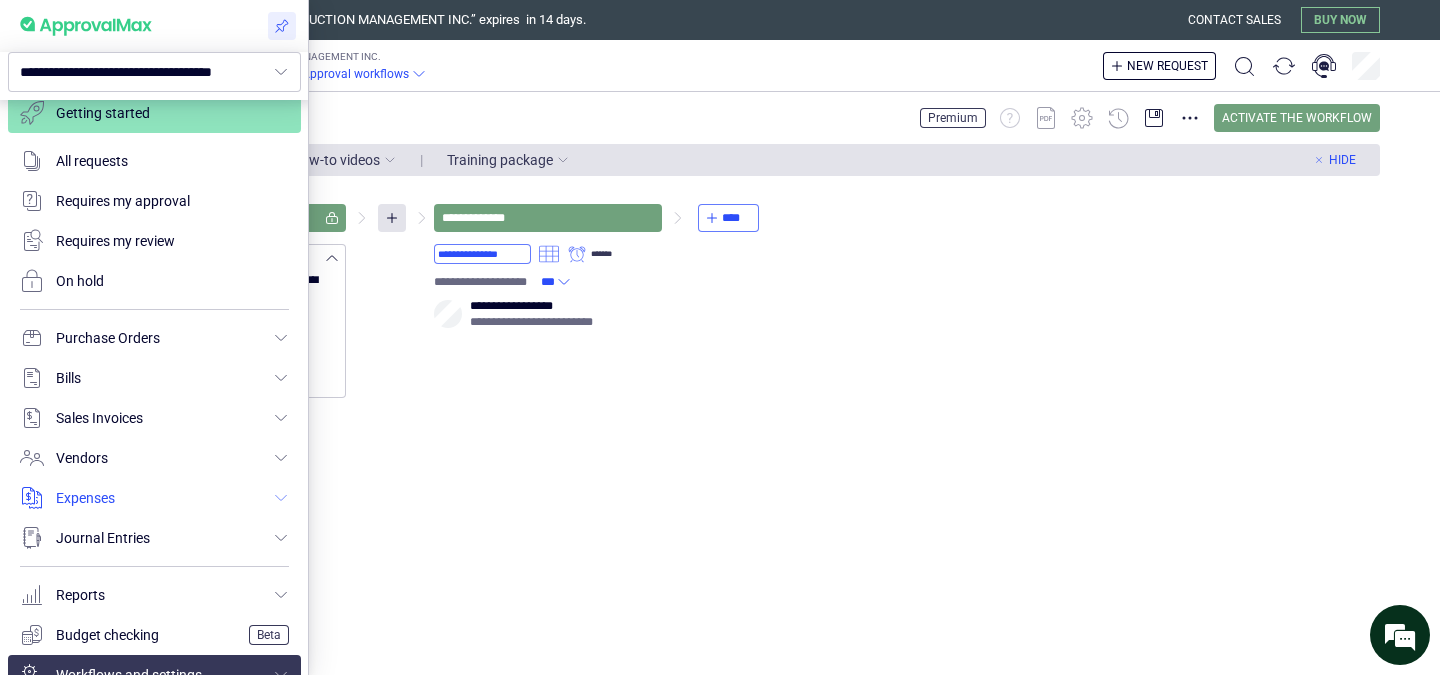 click at bounding box center (154, 498) 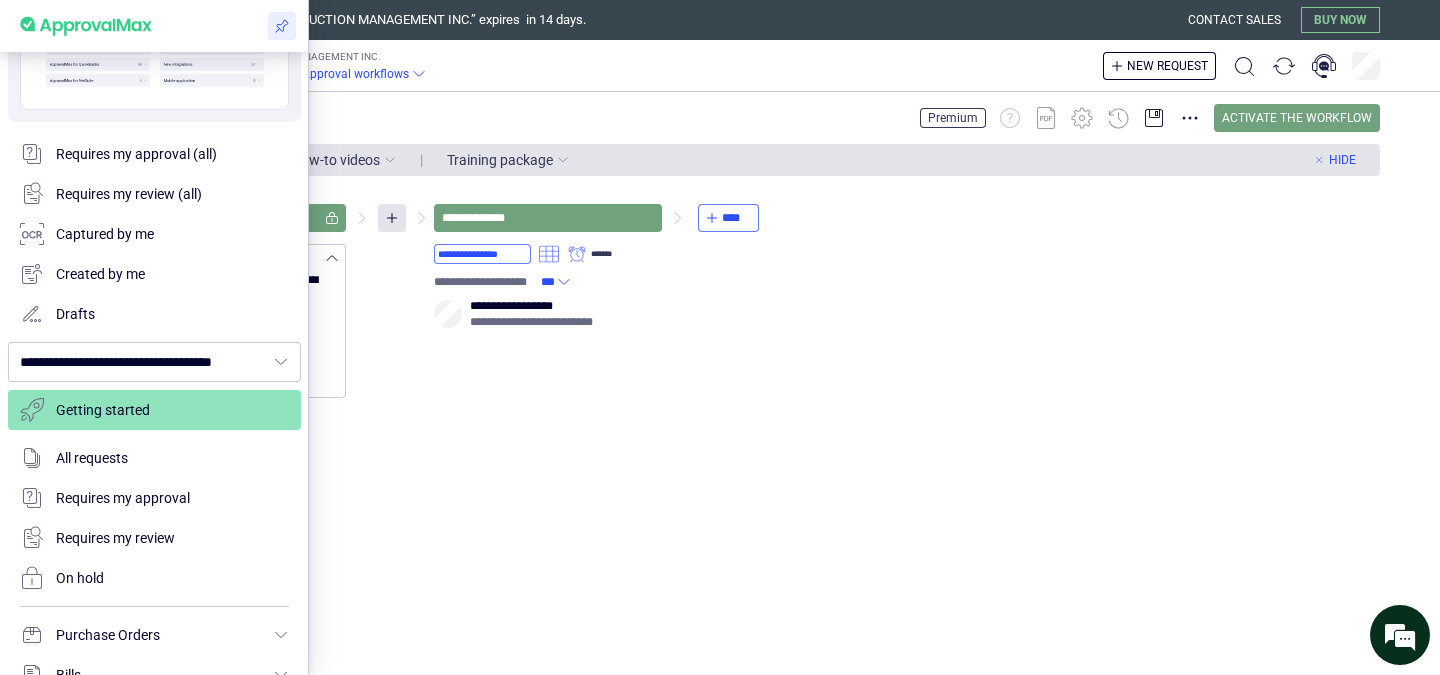 scroll, scrollTop: 0, scrollLeft: 0, axis: both 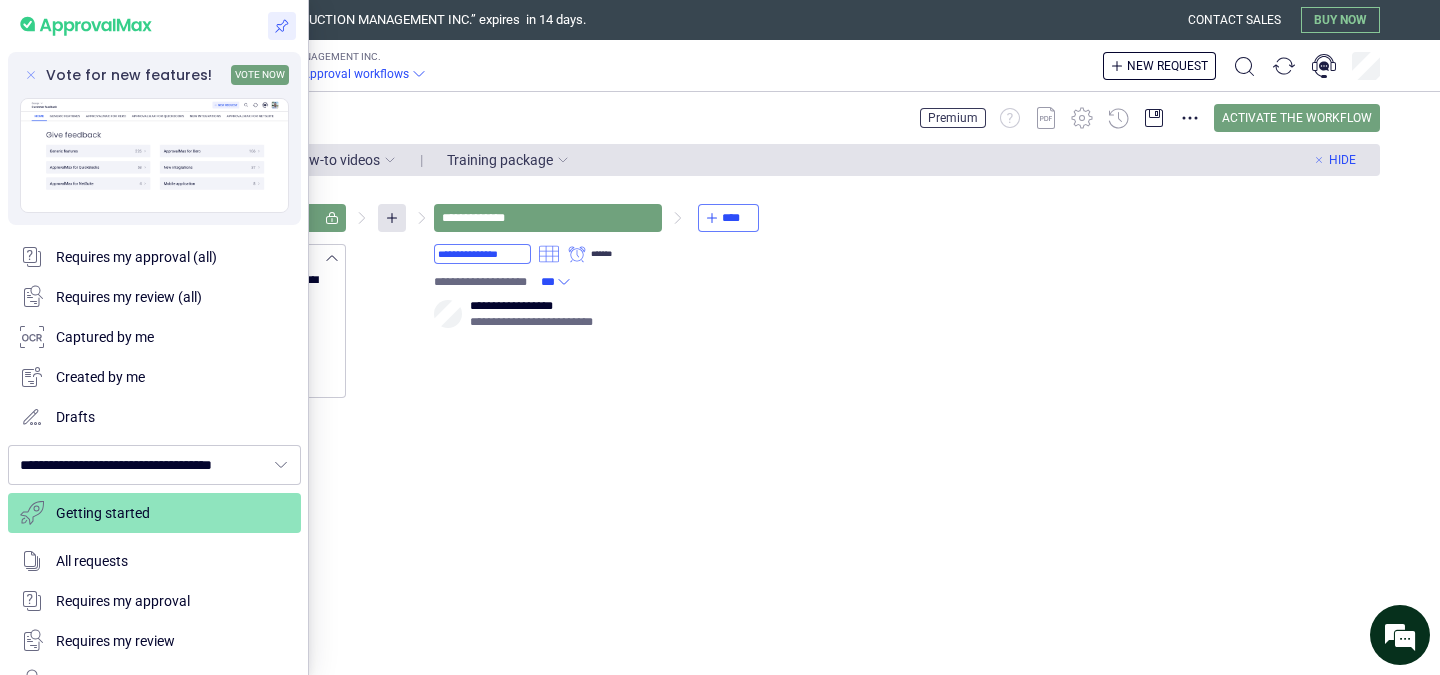 click 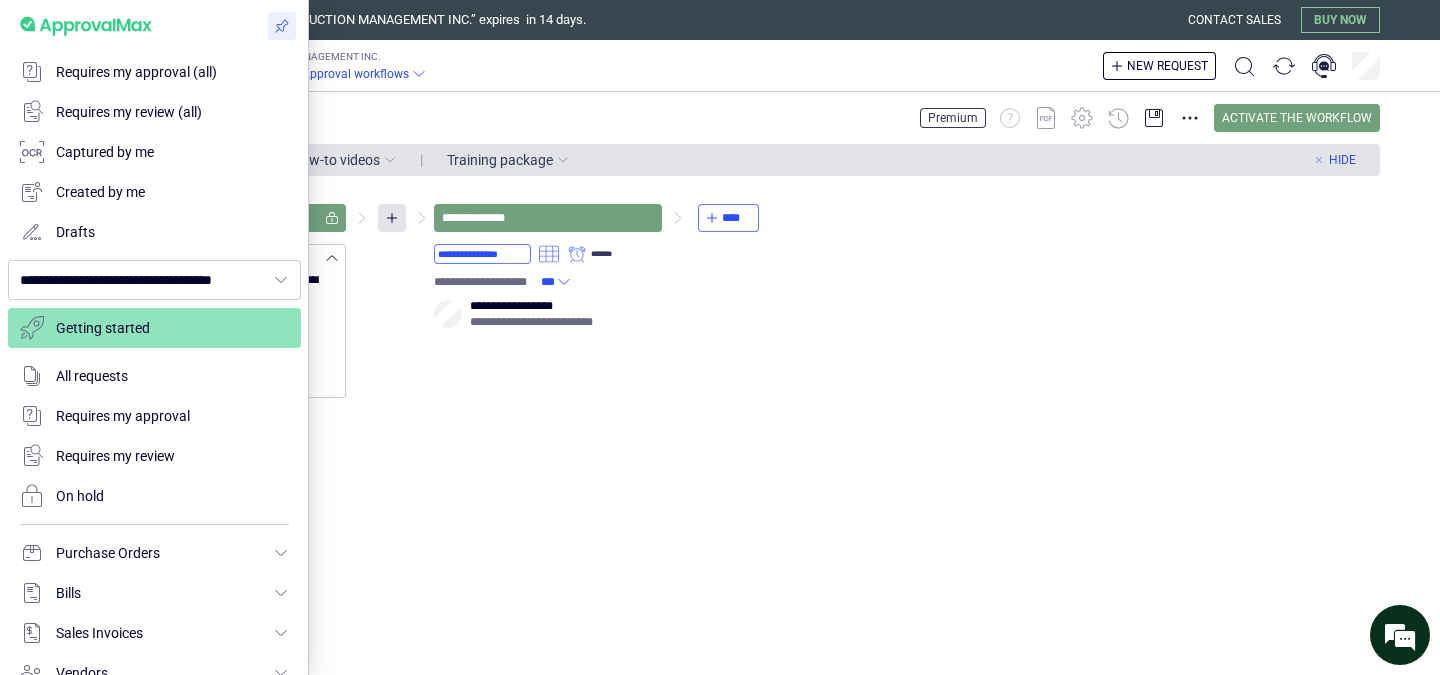 click at bounding box center (720, 337) 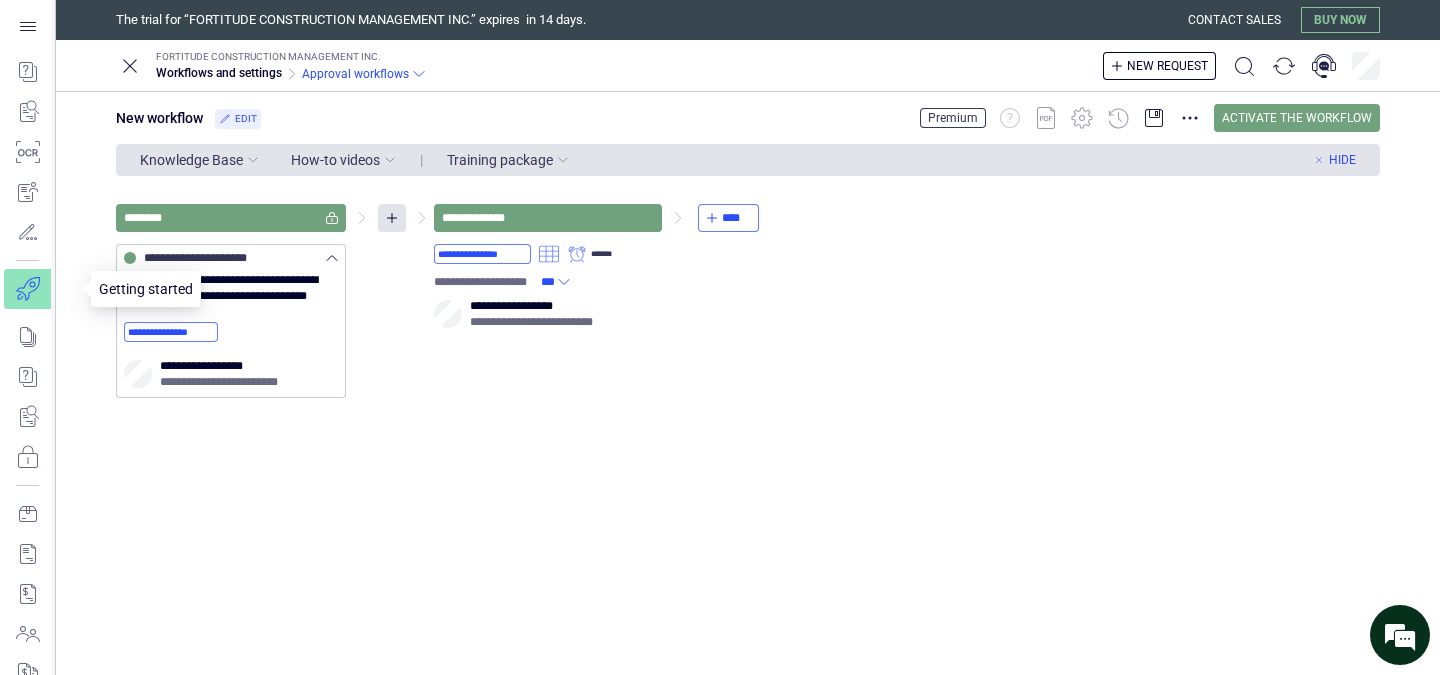 click at bounding box center (41, 289) 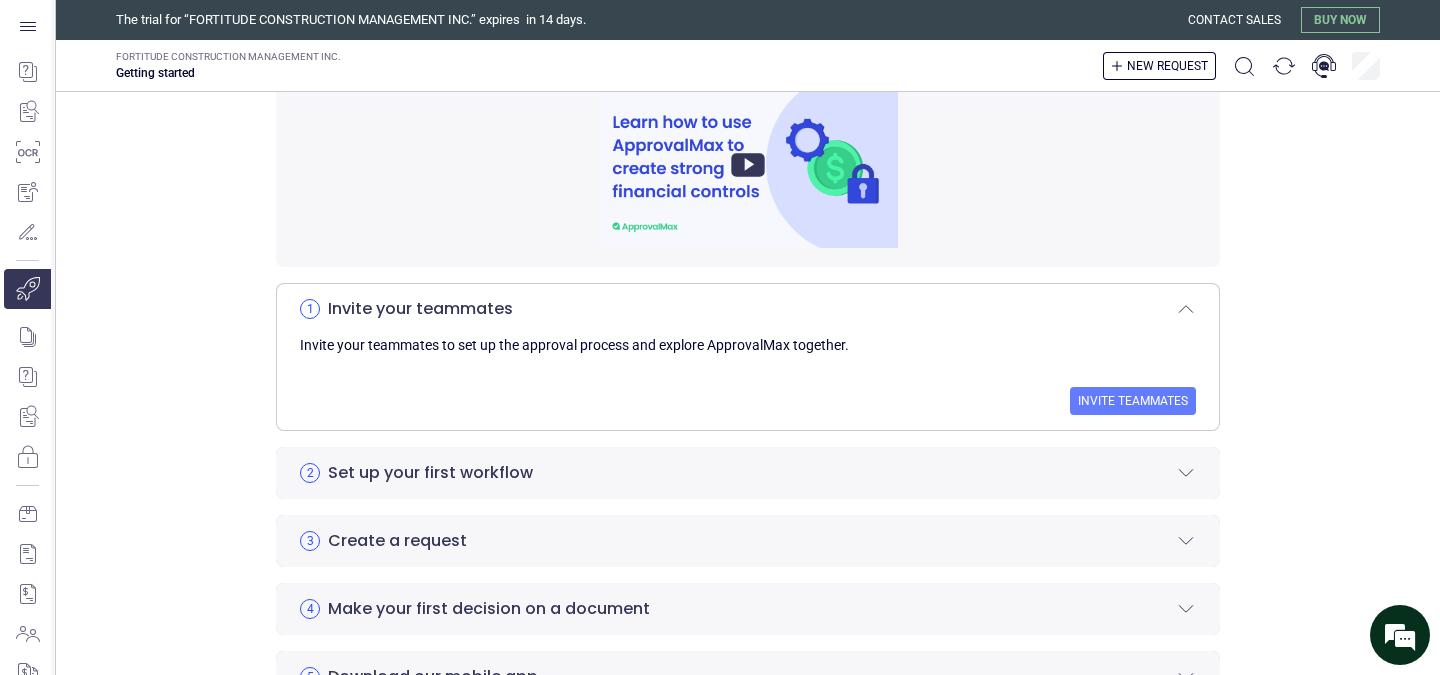 scroll, scrollTop: 200, scrollLeft: 0, axis: vertical 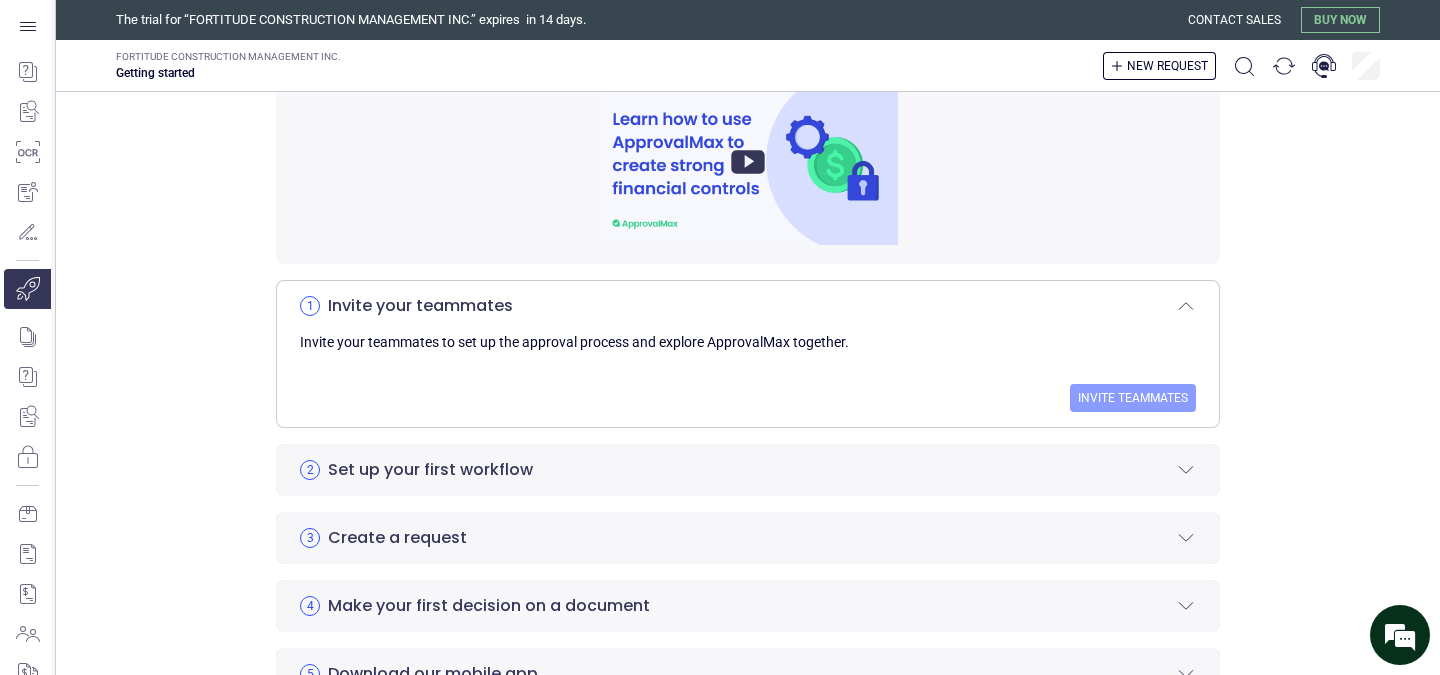 click on "Invite teammates" at bounding box center (1133, 398) 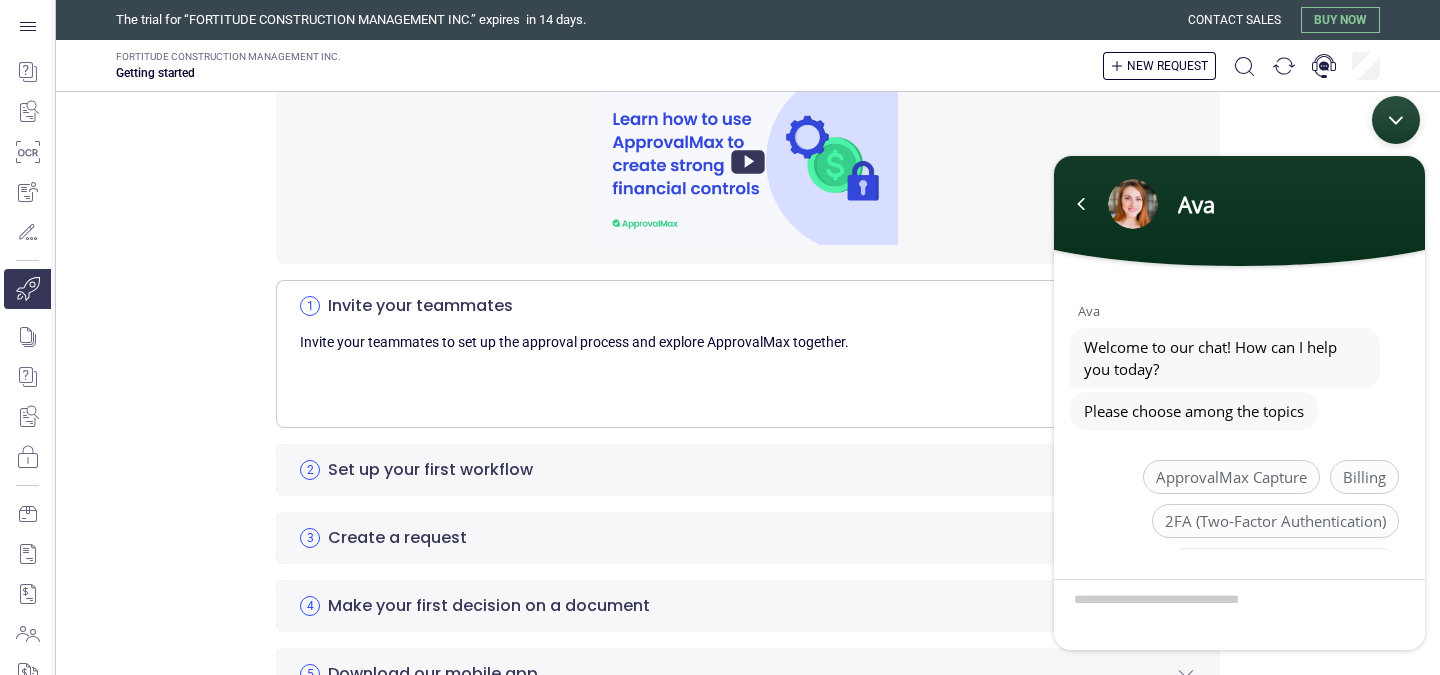 scroll, scrollTop: 47, scrollLeft: 0, axis: vertical 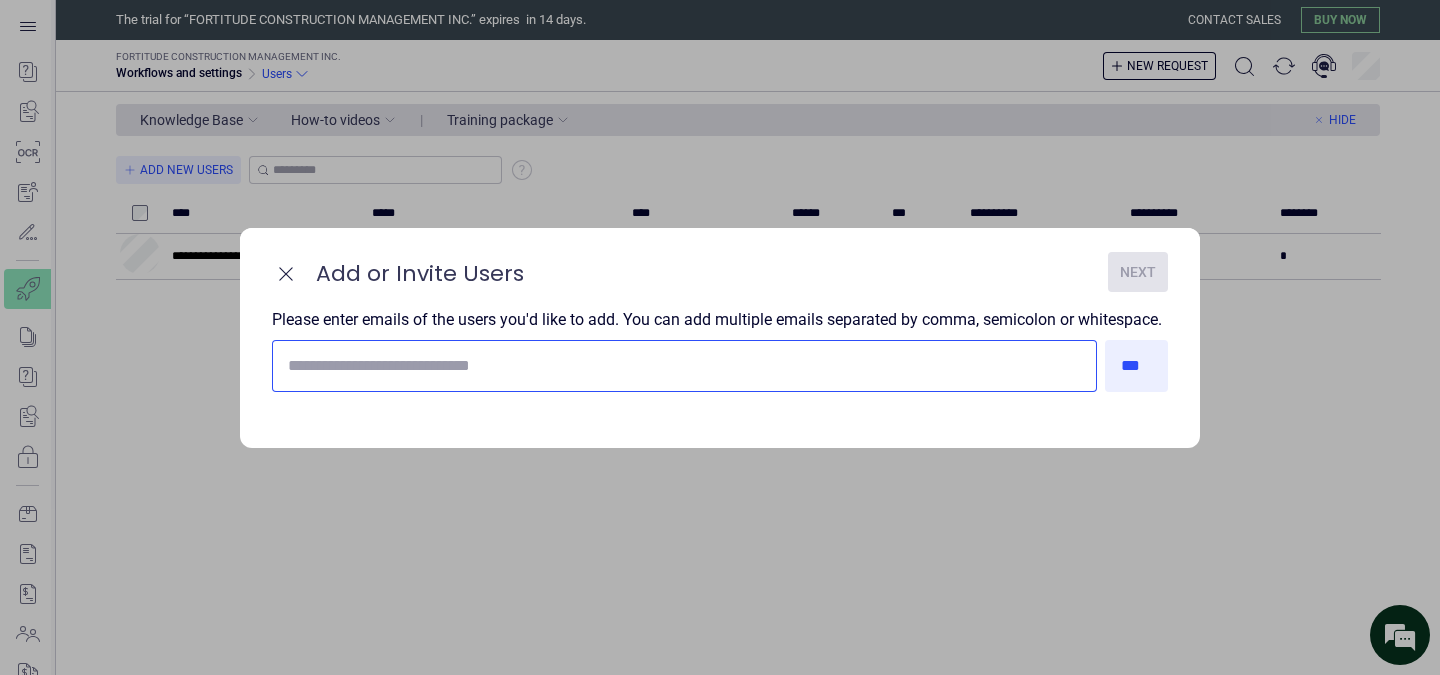 click at bounding box center (684, 366) 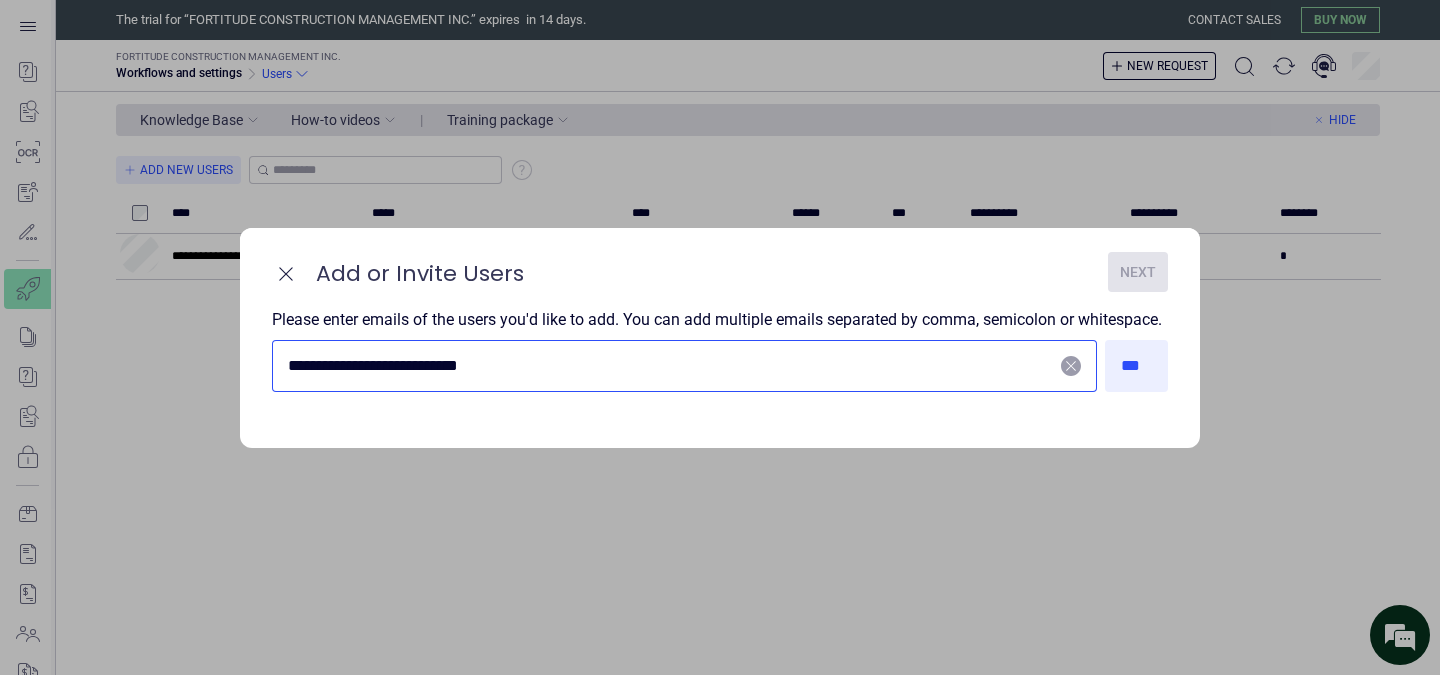 scroll, scrollTop: 0, scrollLeft: 0, axis: both 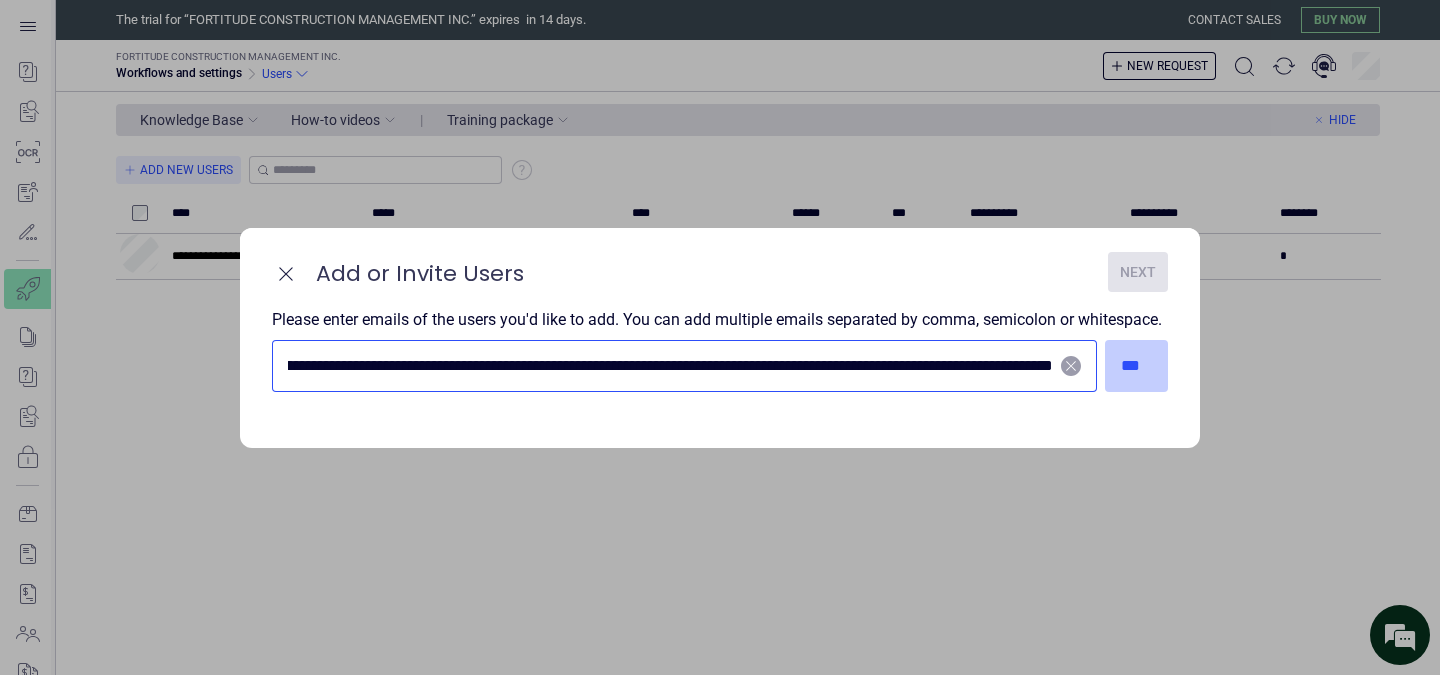 type on "**********" 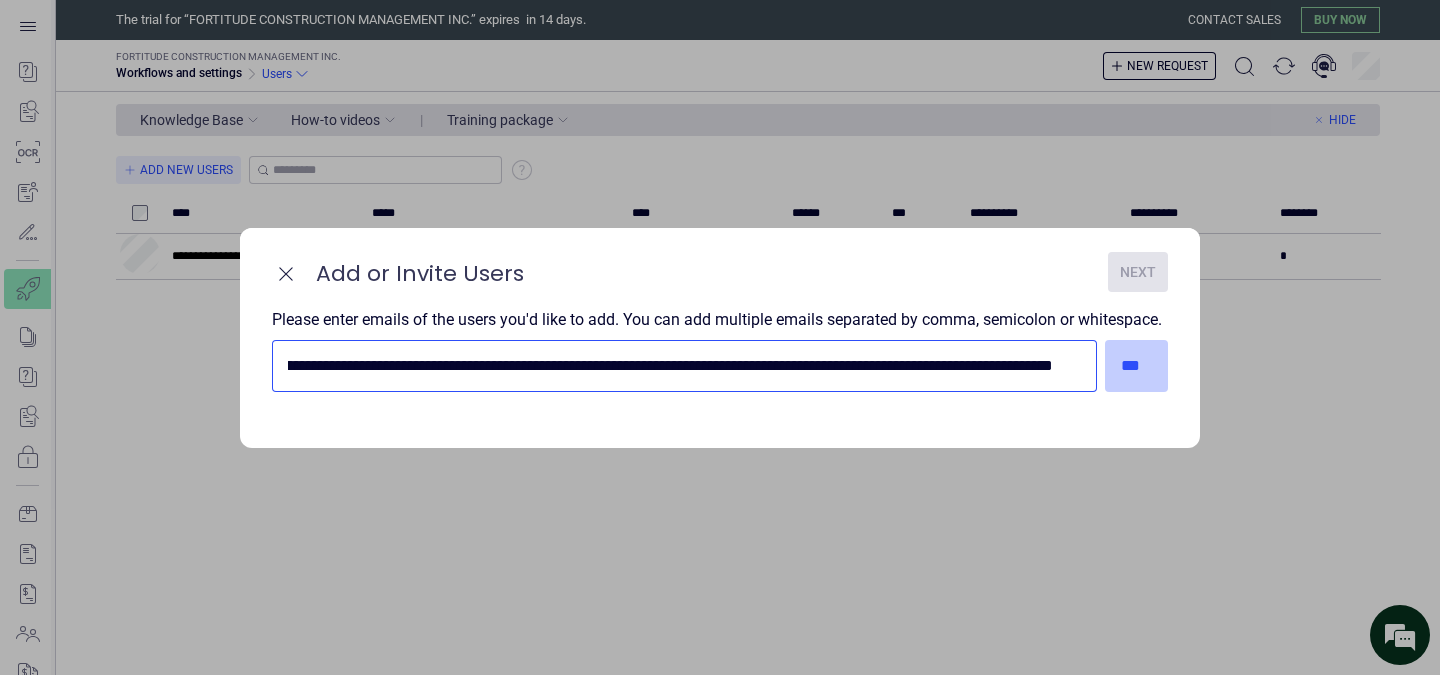 scroll, scrollTop: 0, scrollLeft: 0, axis: both 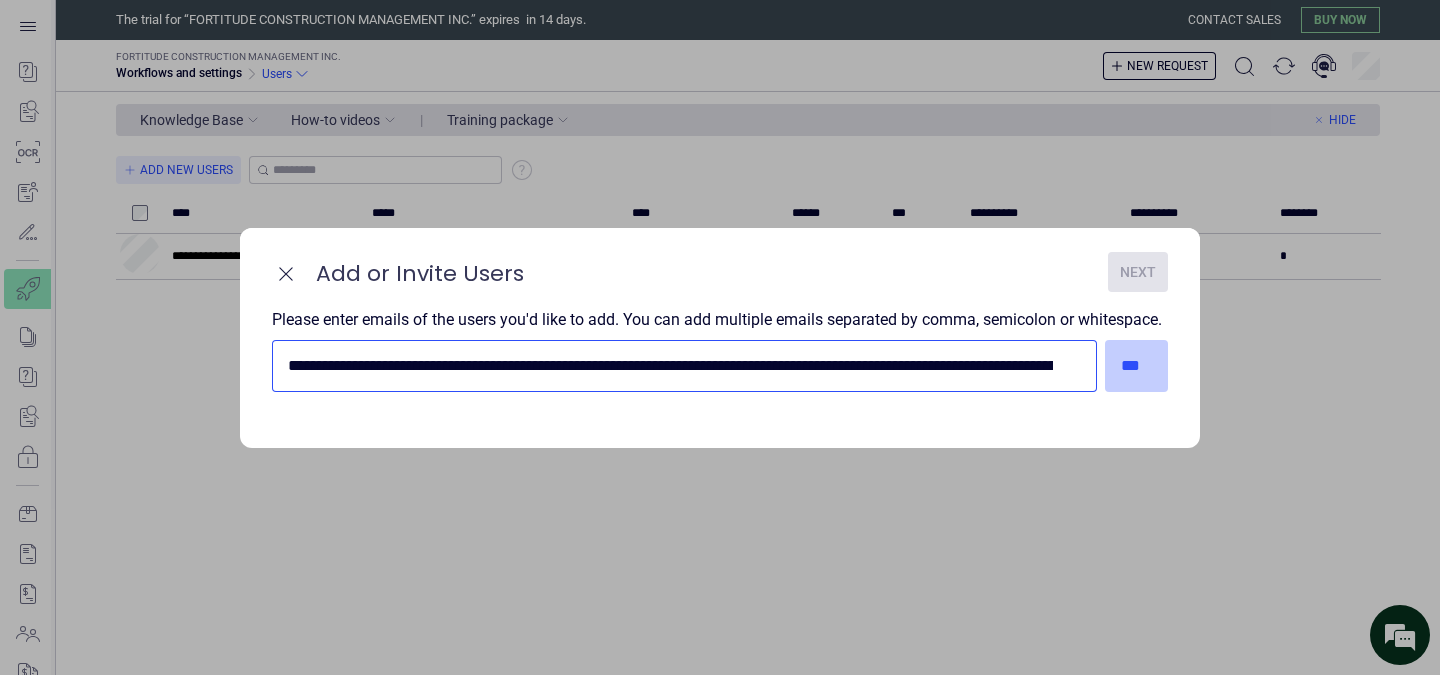 click on "***" at bounding box center [1137, 366] 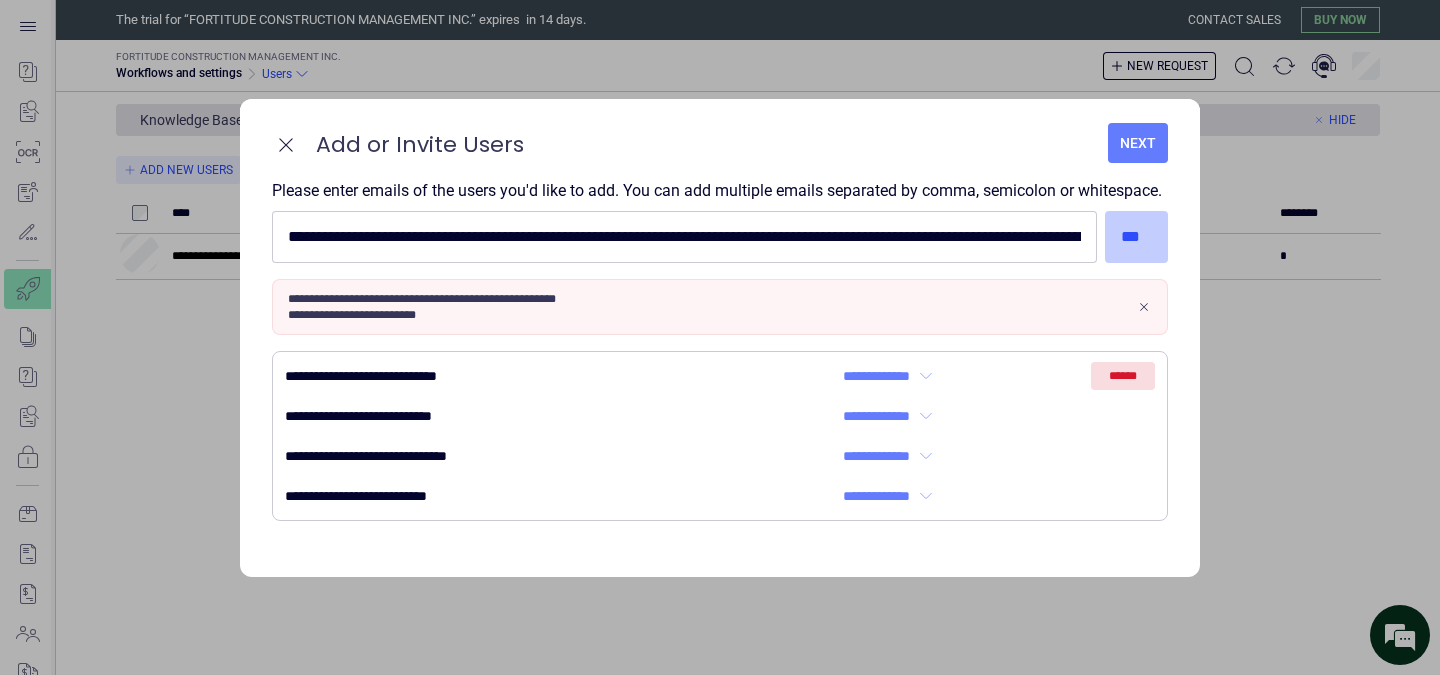 type 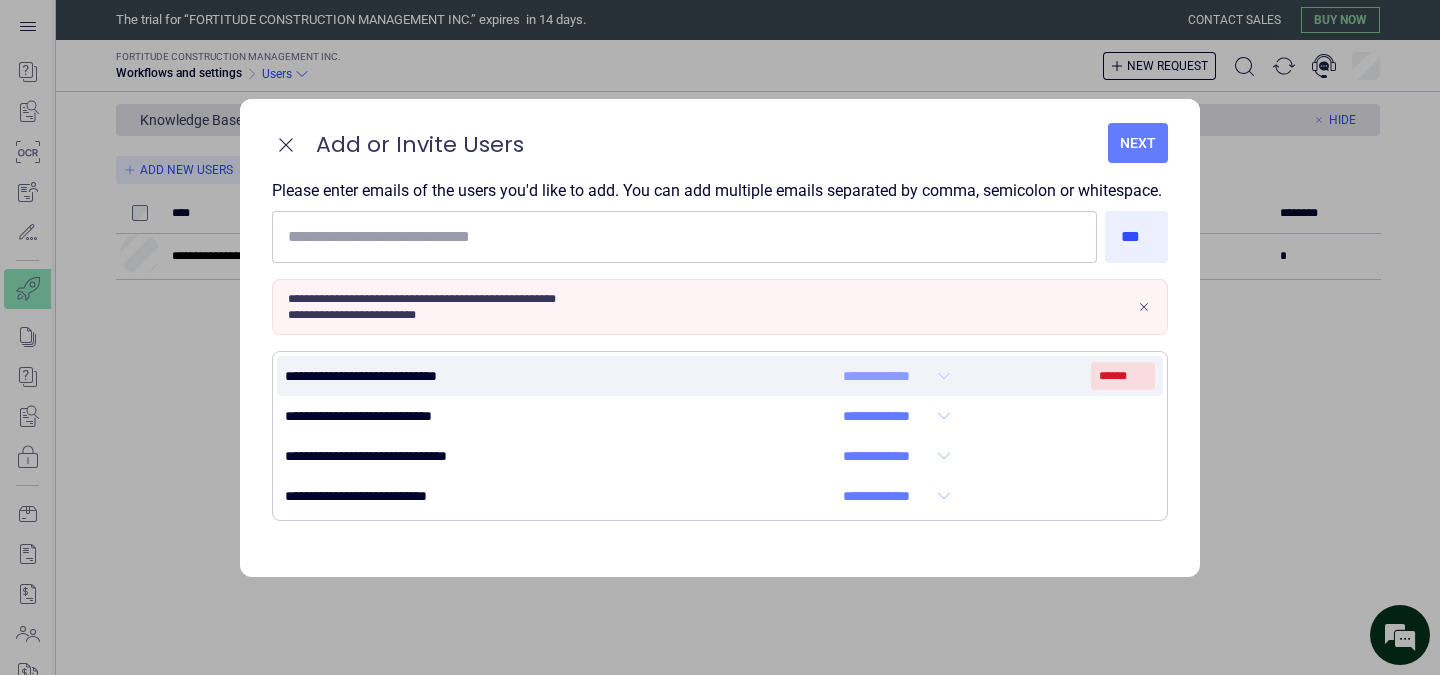 click 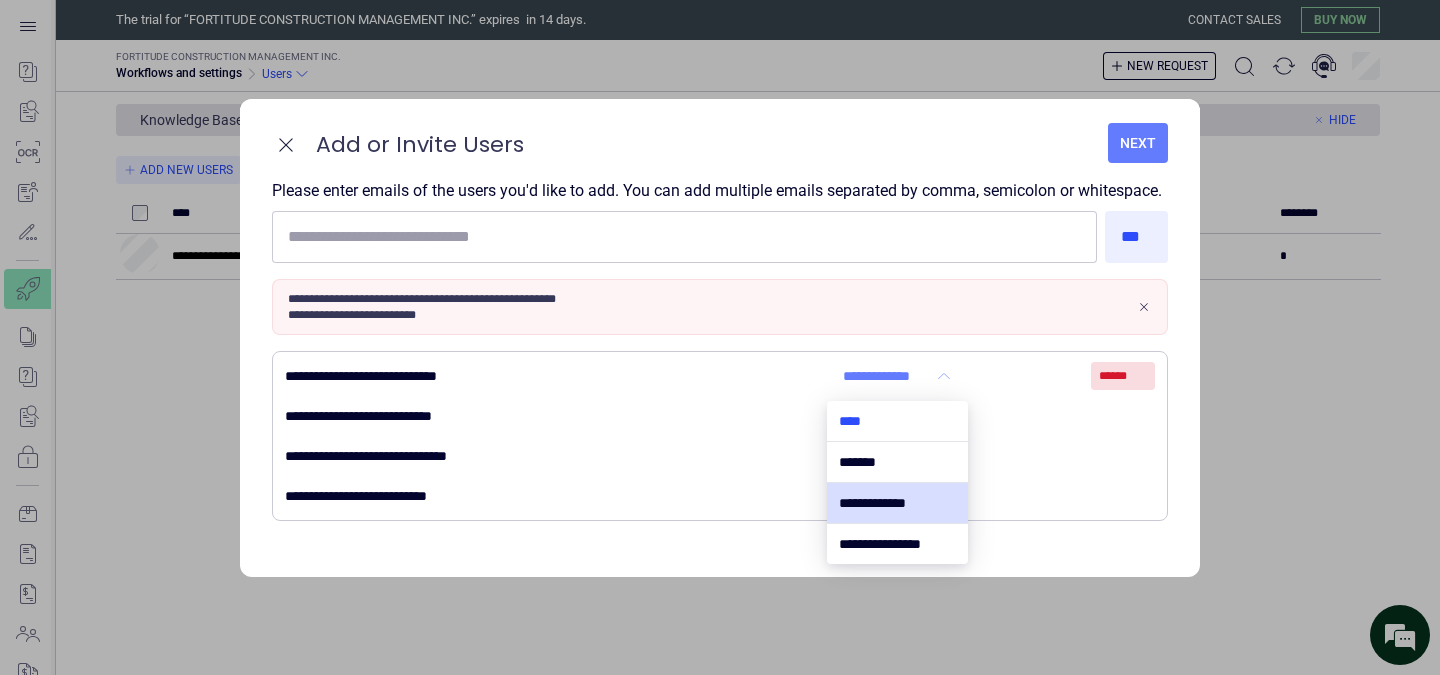 click at bounding box center (897, 421) 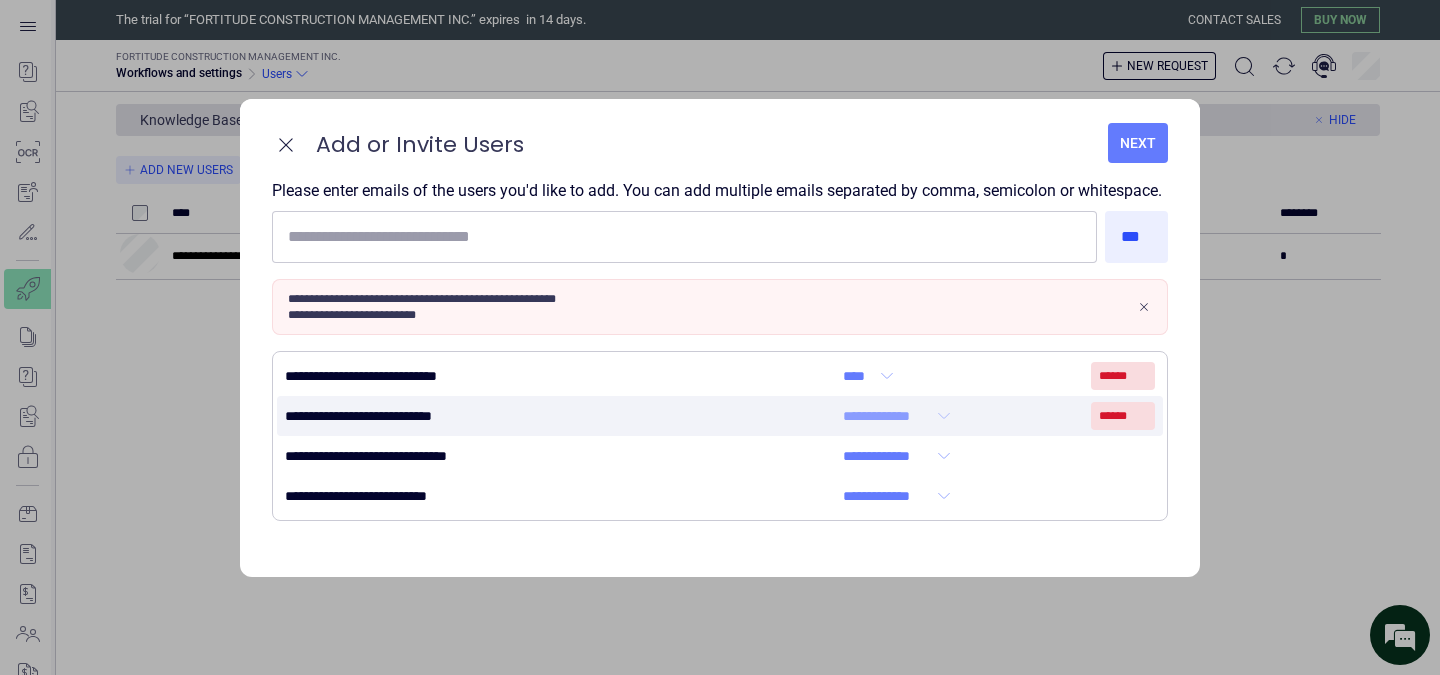 click 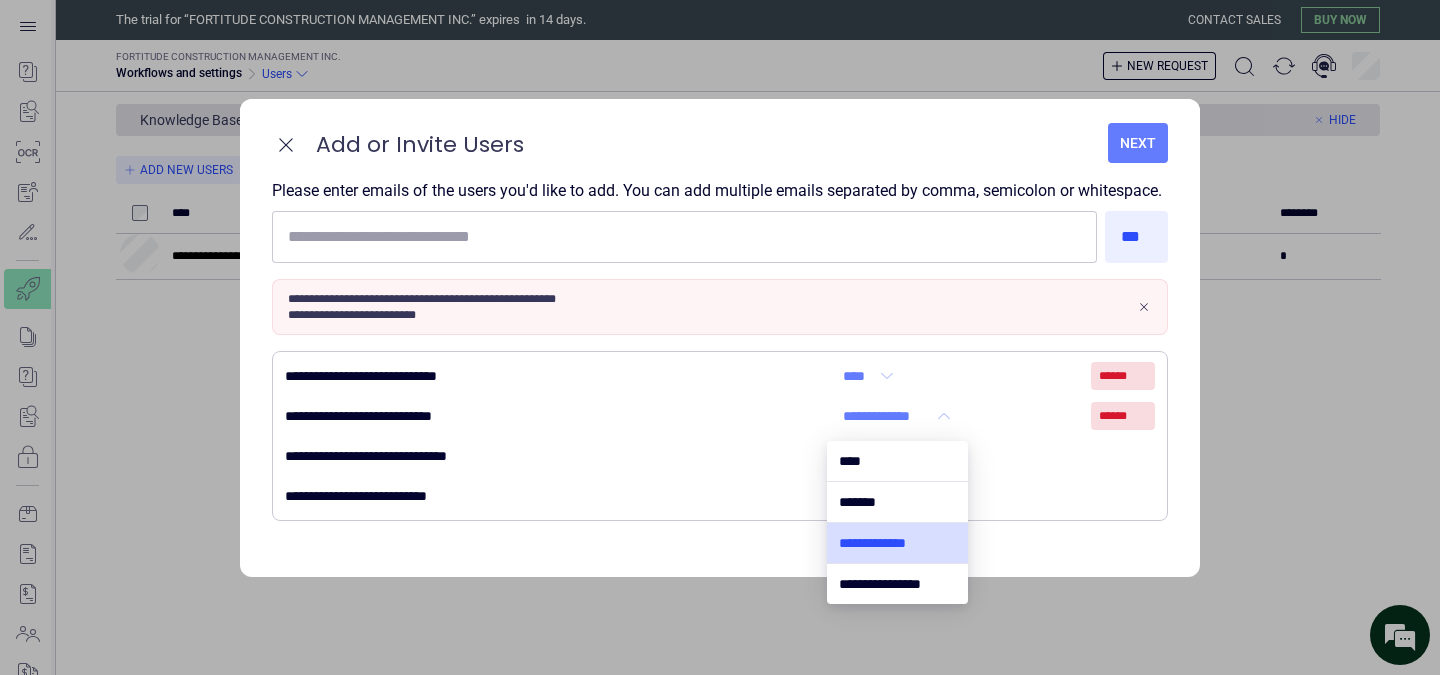 click at bounding box center (897, 543) 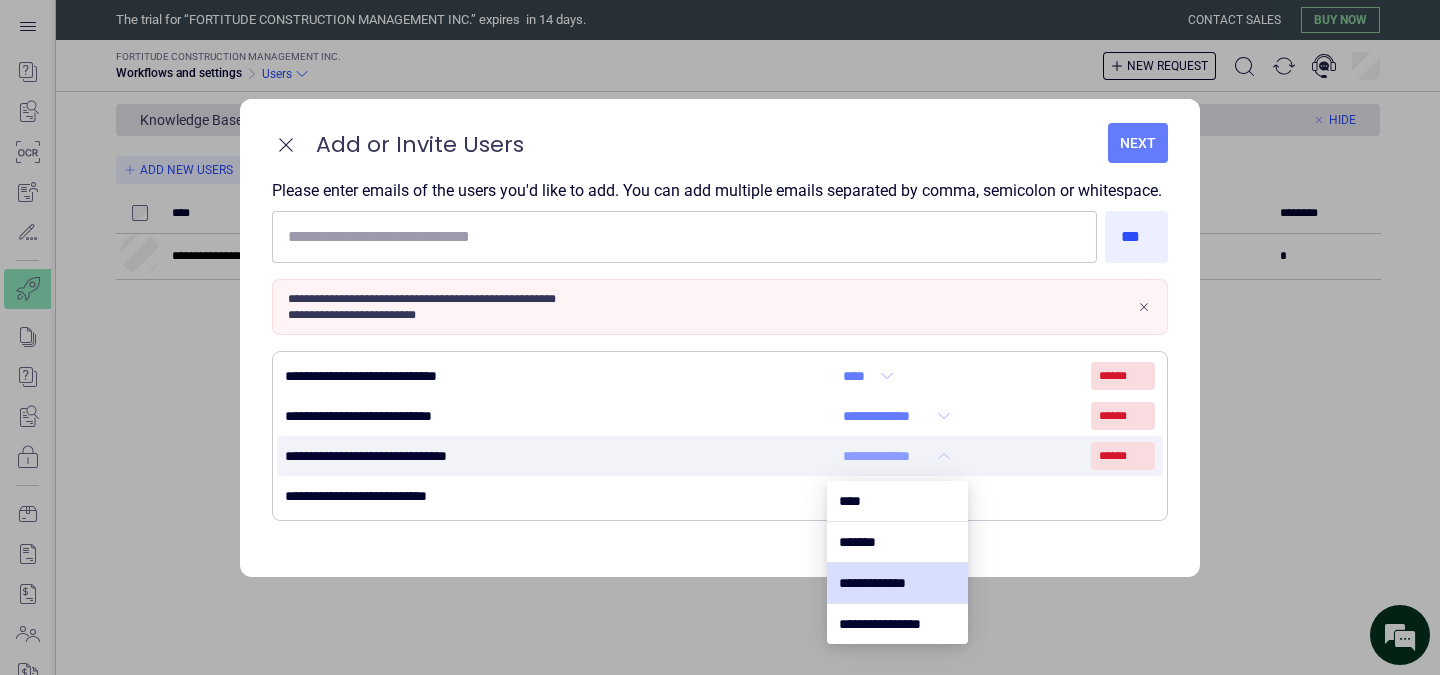 click 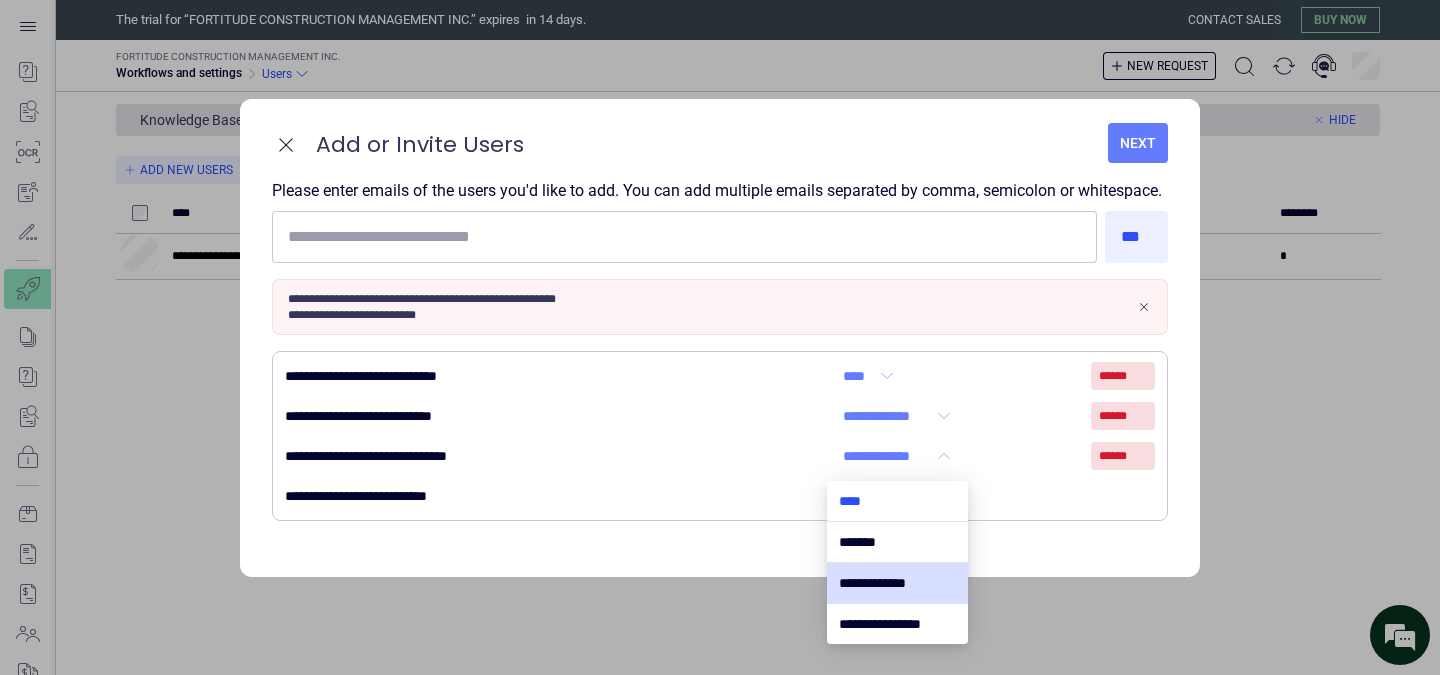 click at bounding box center [897, 501] 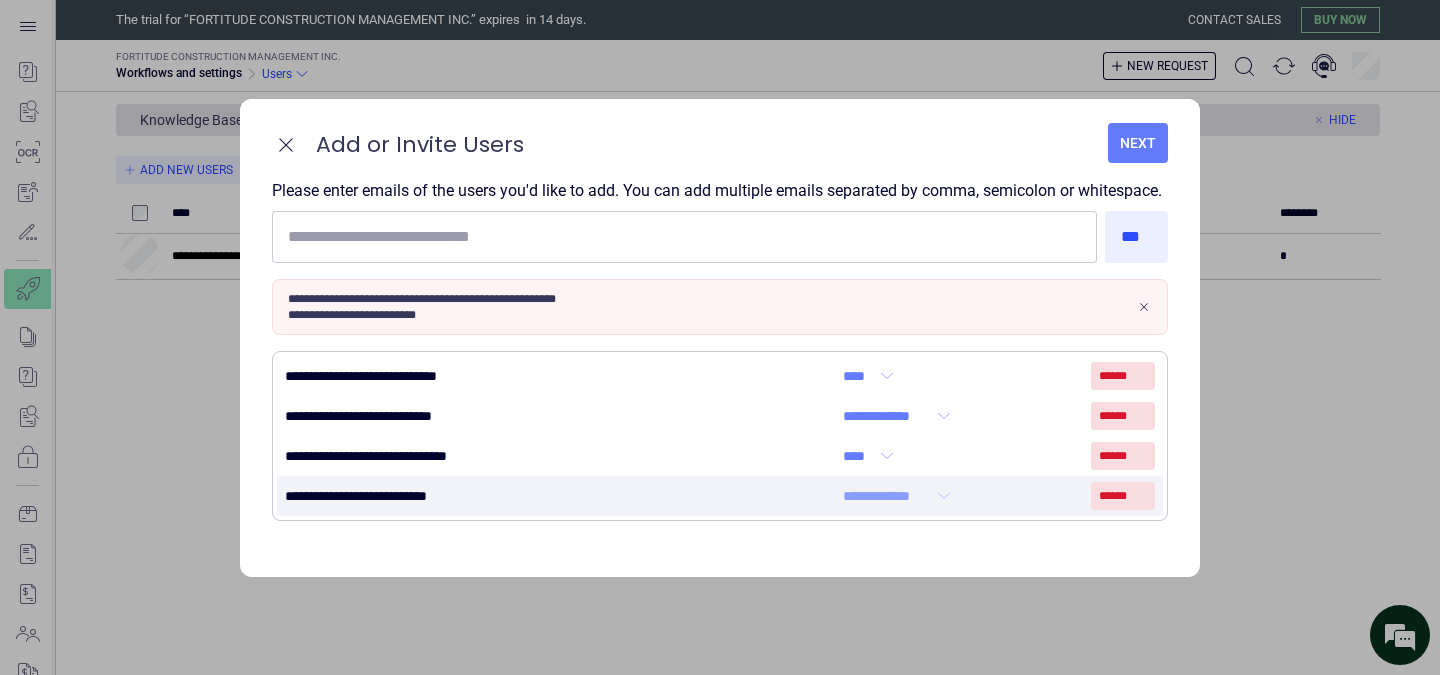 click 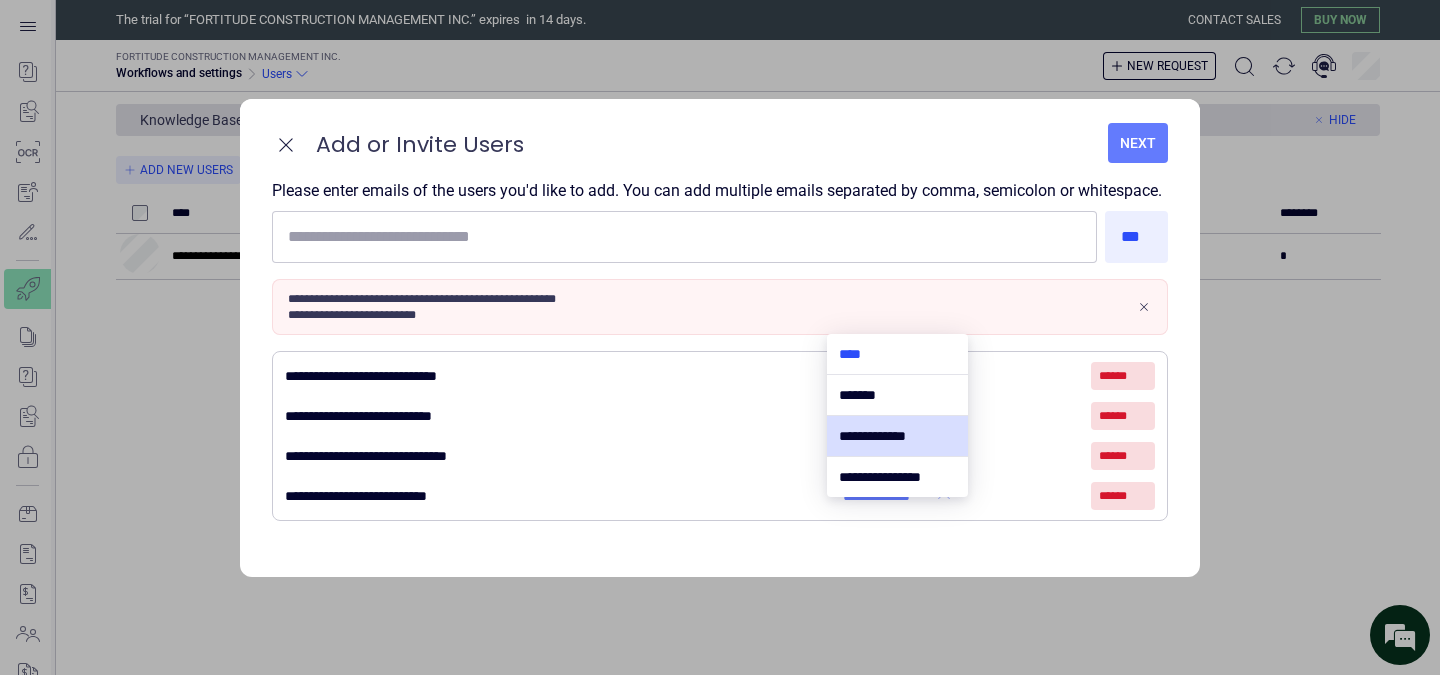 click at bounding box center [897, 354] 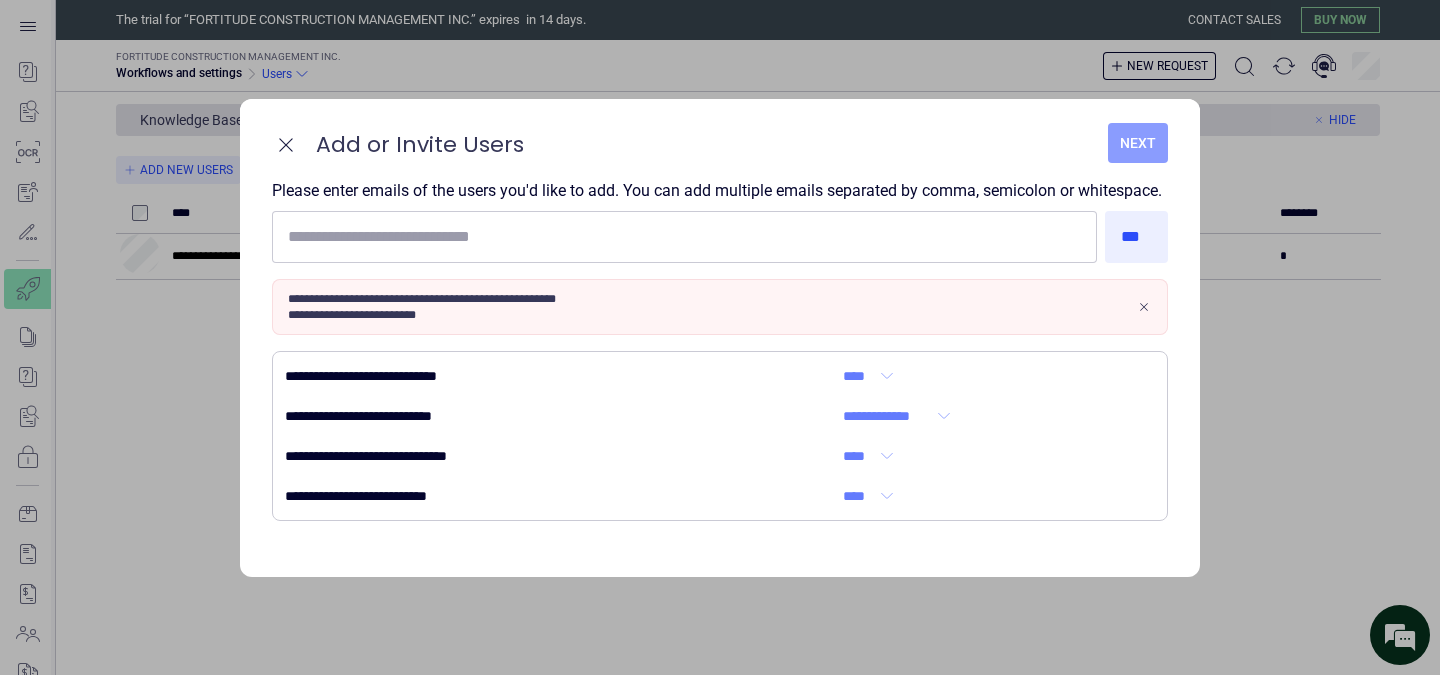 click on "Next" at bounding box center (1138, 143) 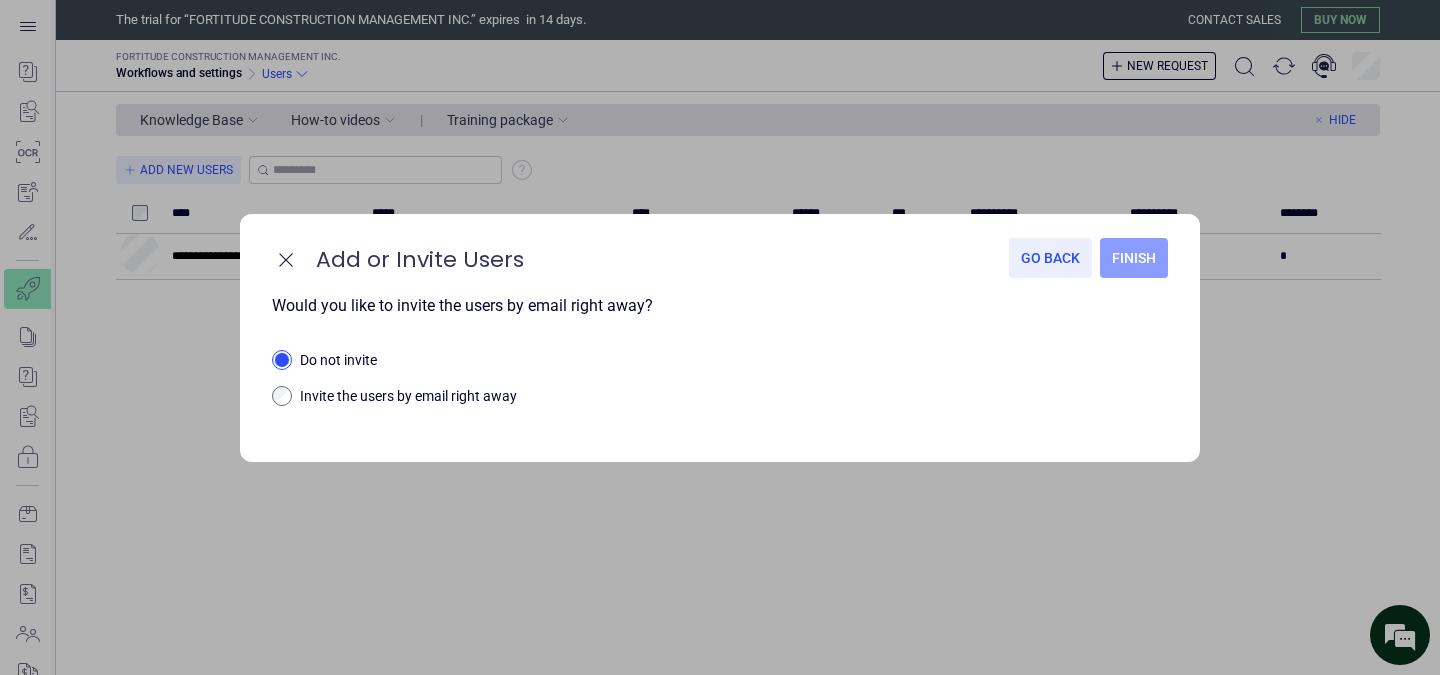 click on "Finish" at bounding box center (1134, 258) 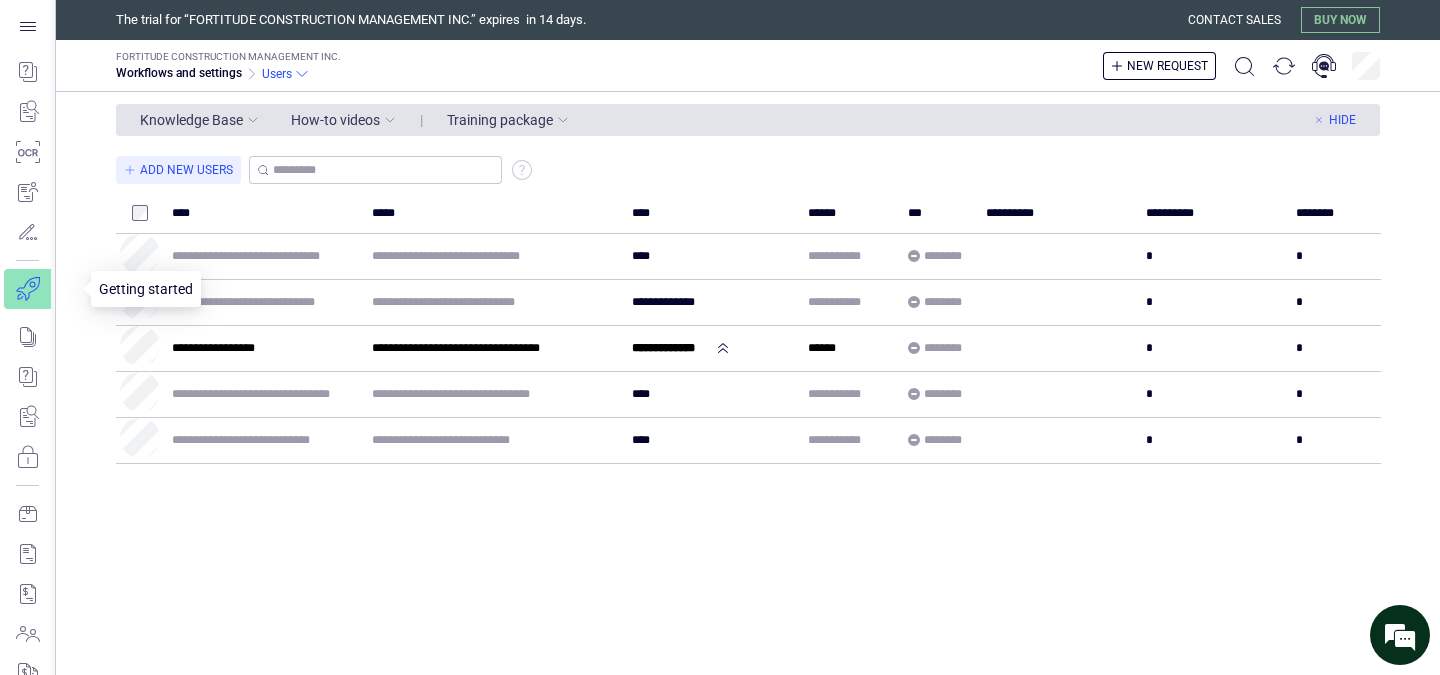 click at bounding box center [41, 289] 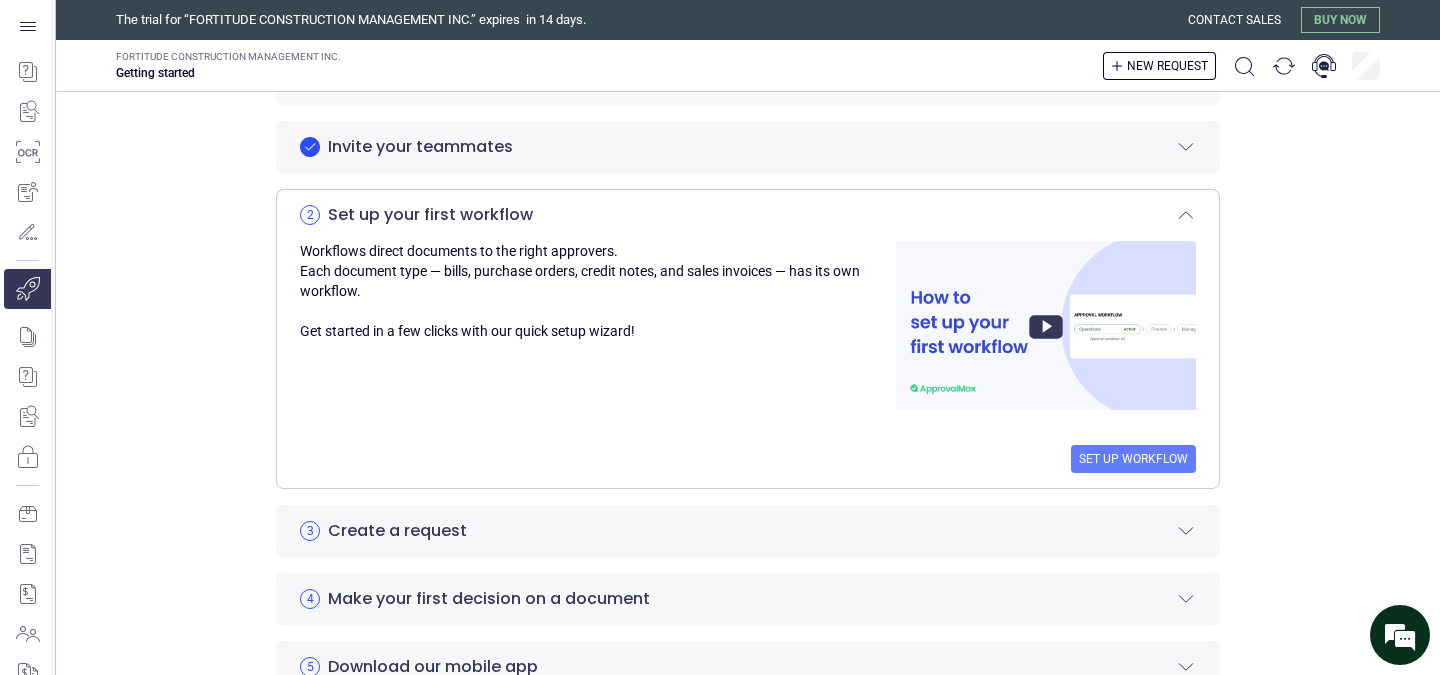 scroll, scrollTop: 400, scrollLeft: 0, axis: vertical 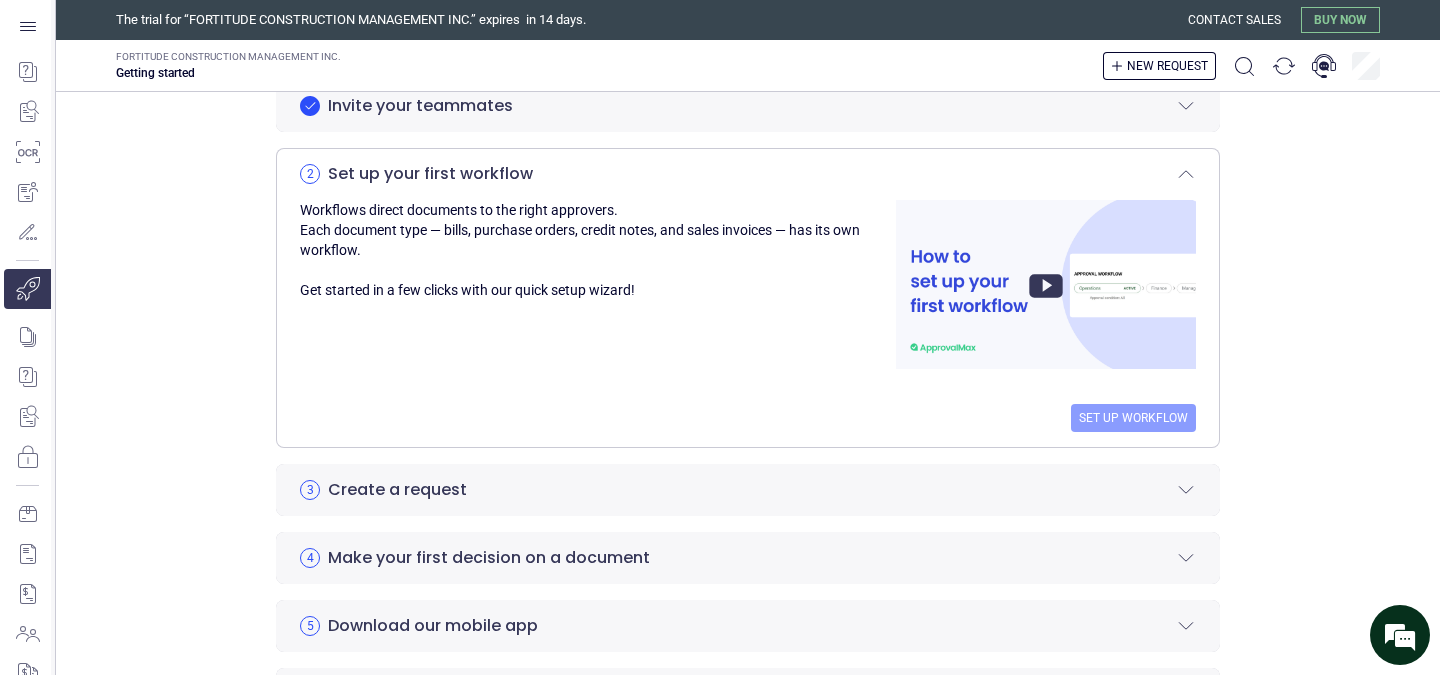 click on "Set up workflow" at bounding box center [1133, 418] 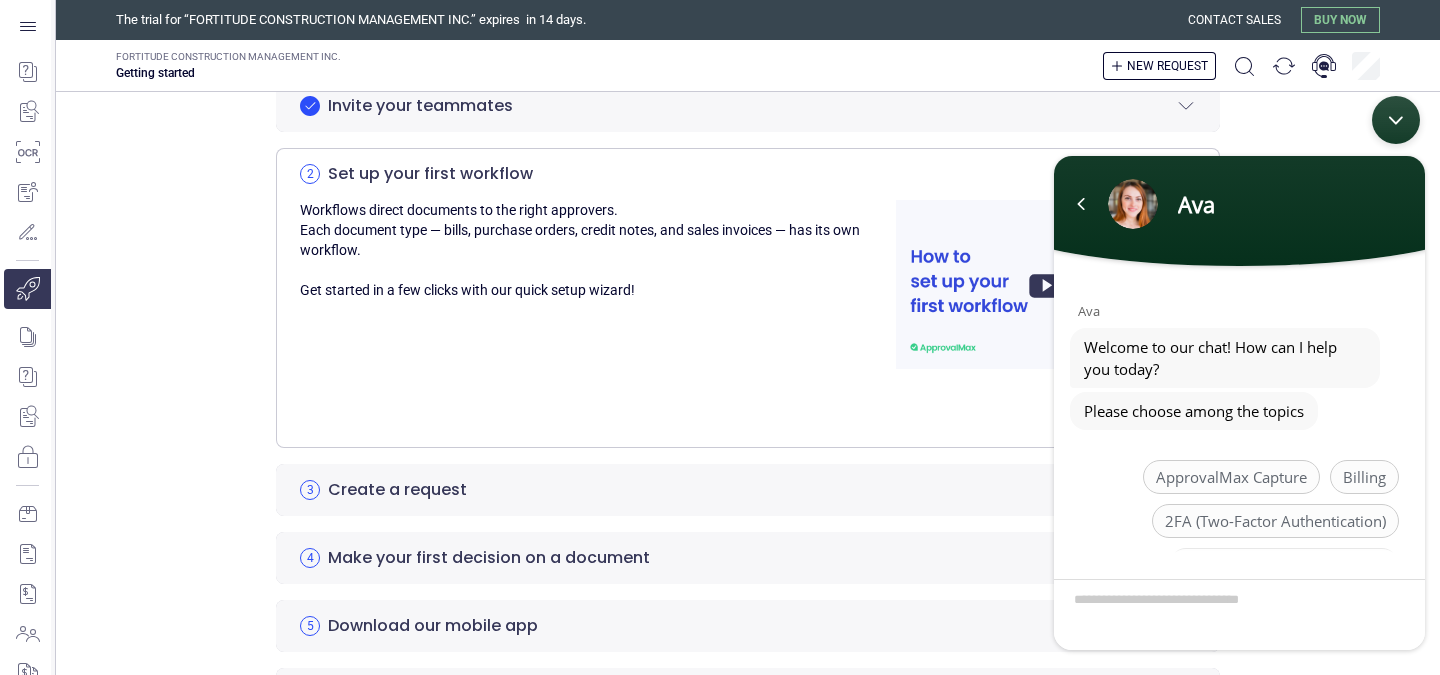 scroll, scrollTop: 47, scrollLeft: 0, axis: vertical 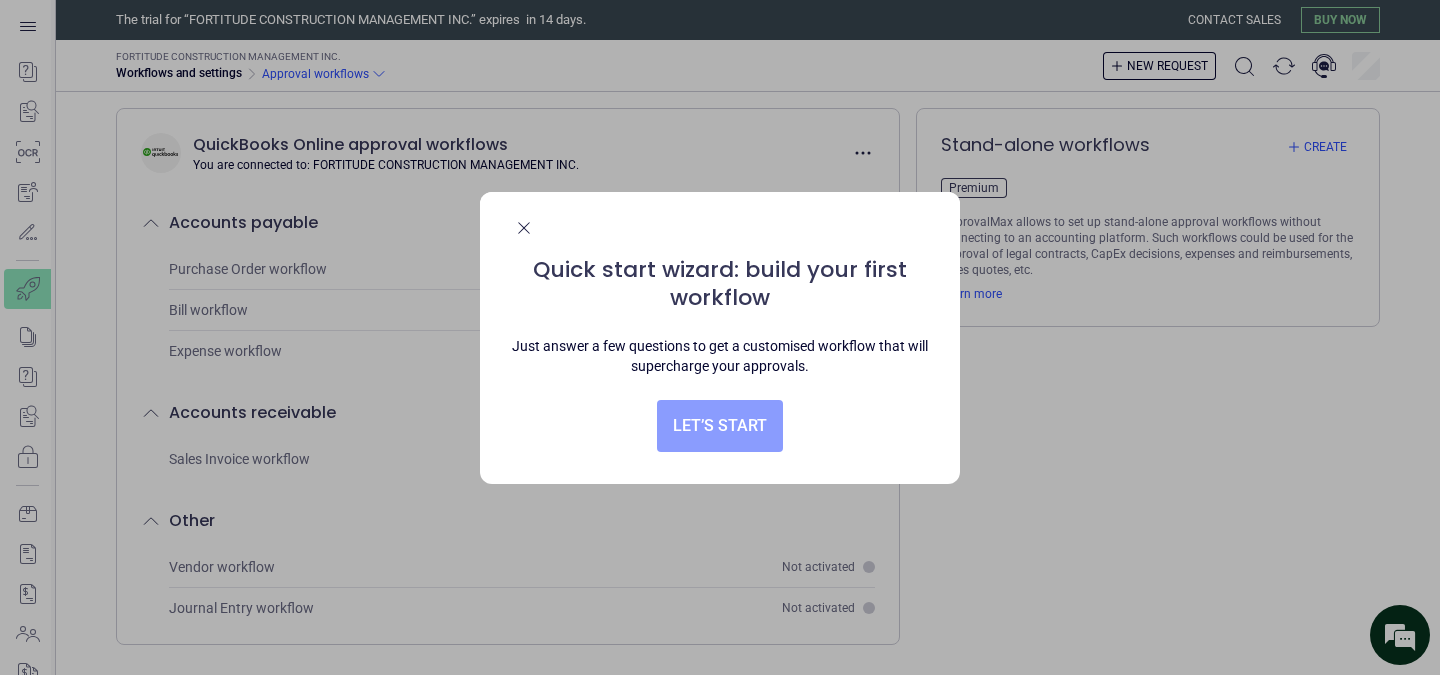 click on "Let’s start" at bounding box center [720, 426] 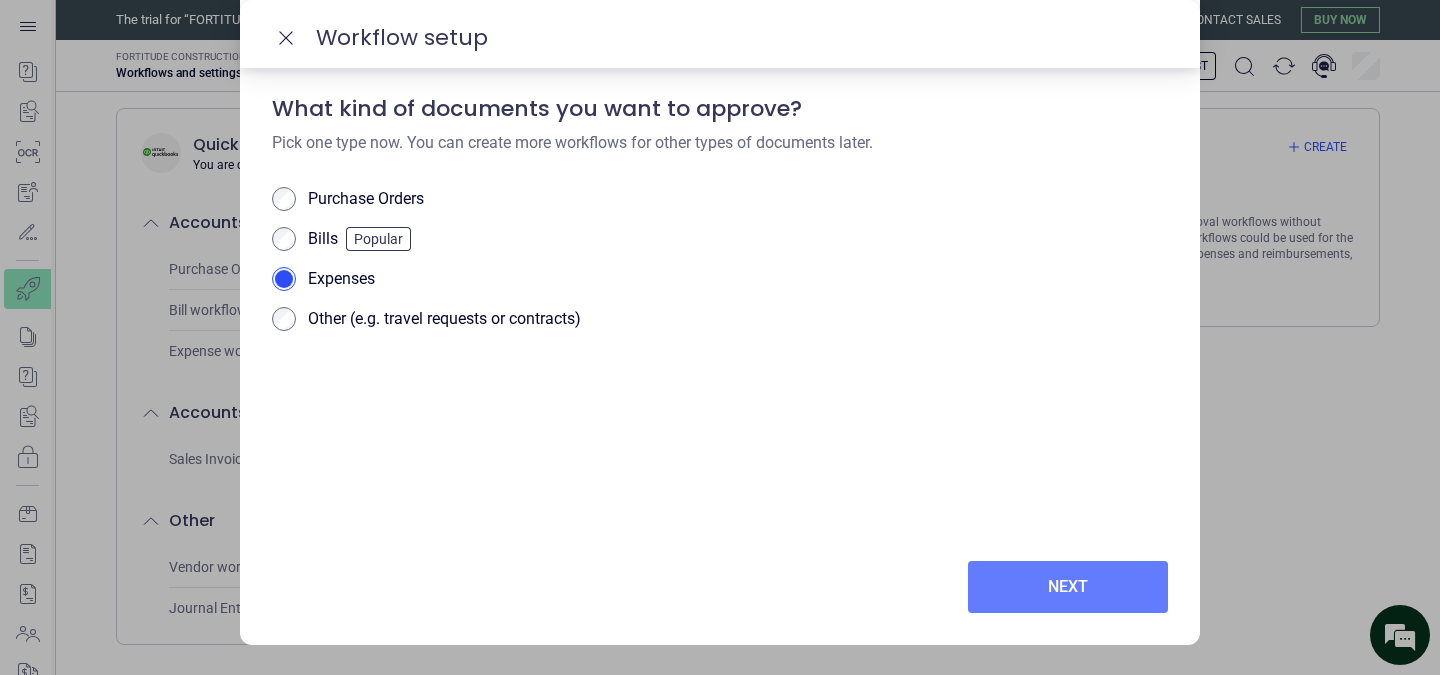 scroll, scrollTop: 79, scrollLeft: 0, axis: vertical 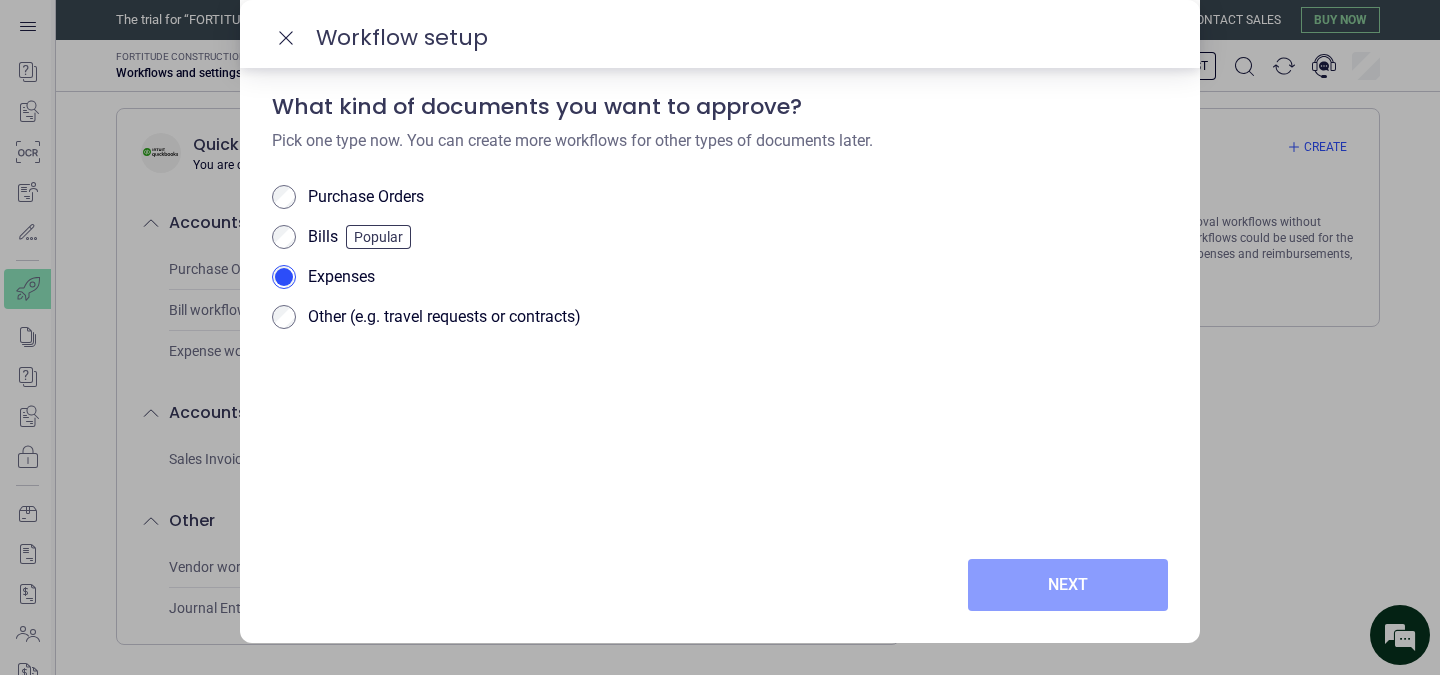 click on "Next" at bounding box center [1068, 585] 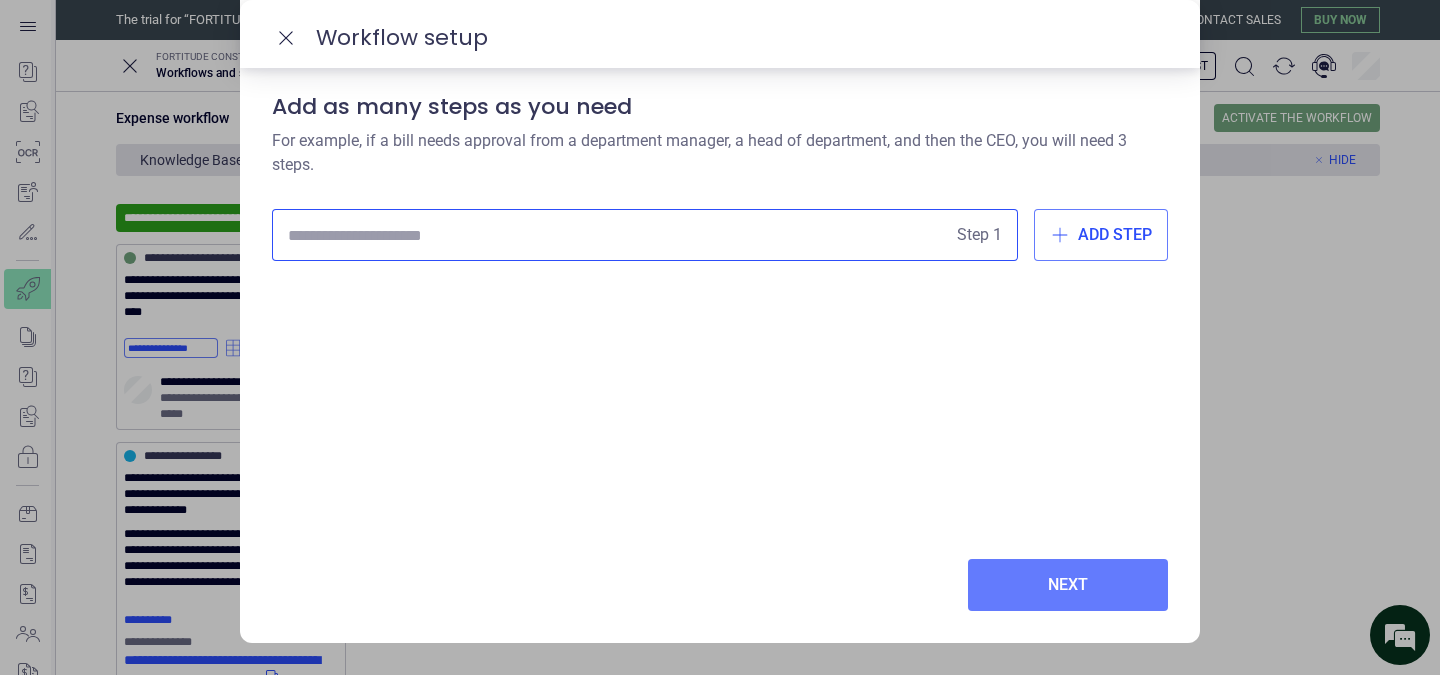 scroll, scrollTop: 0, scrollLeft: 0, axis: both 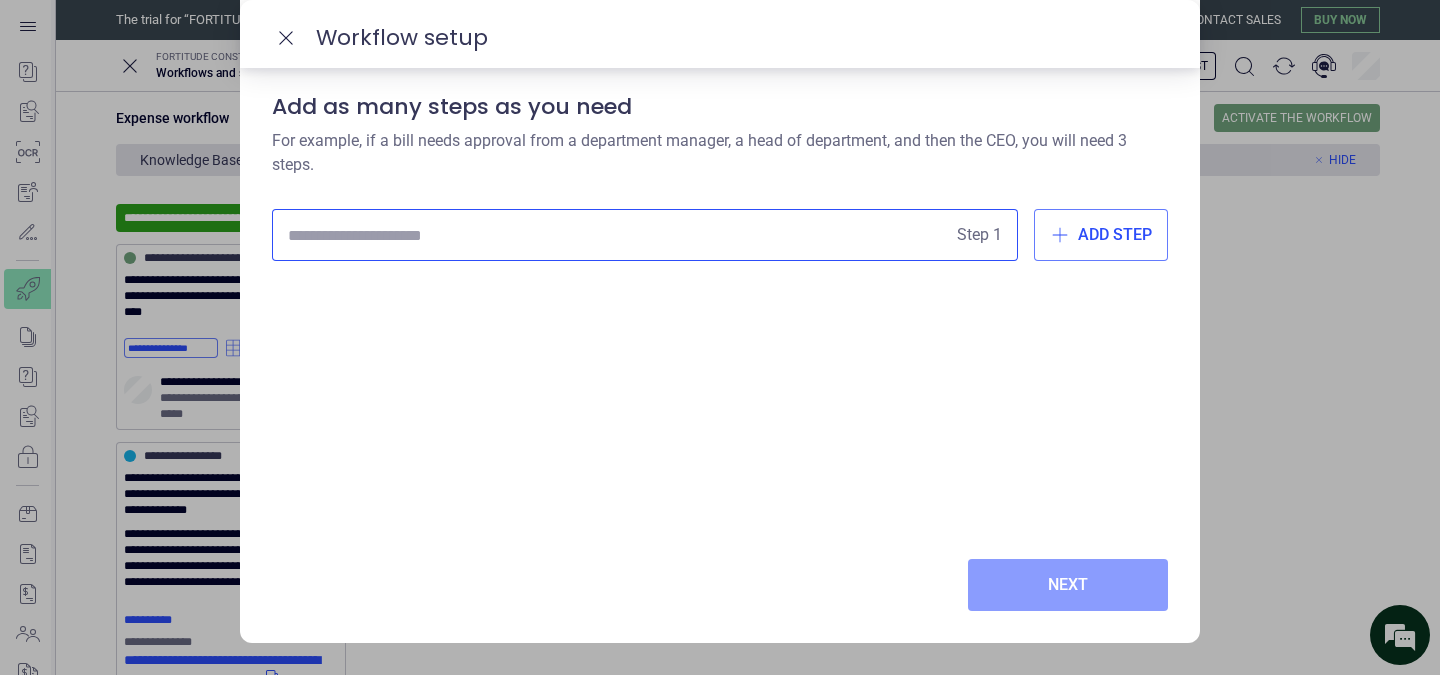 click on "Next" at bounding box center [1068, 585] 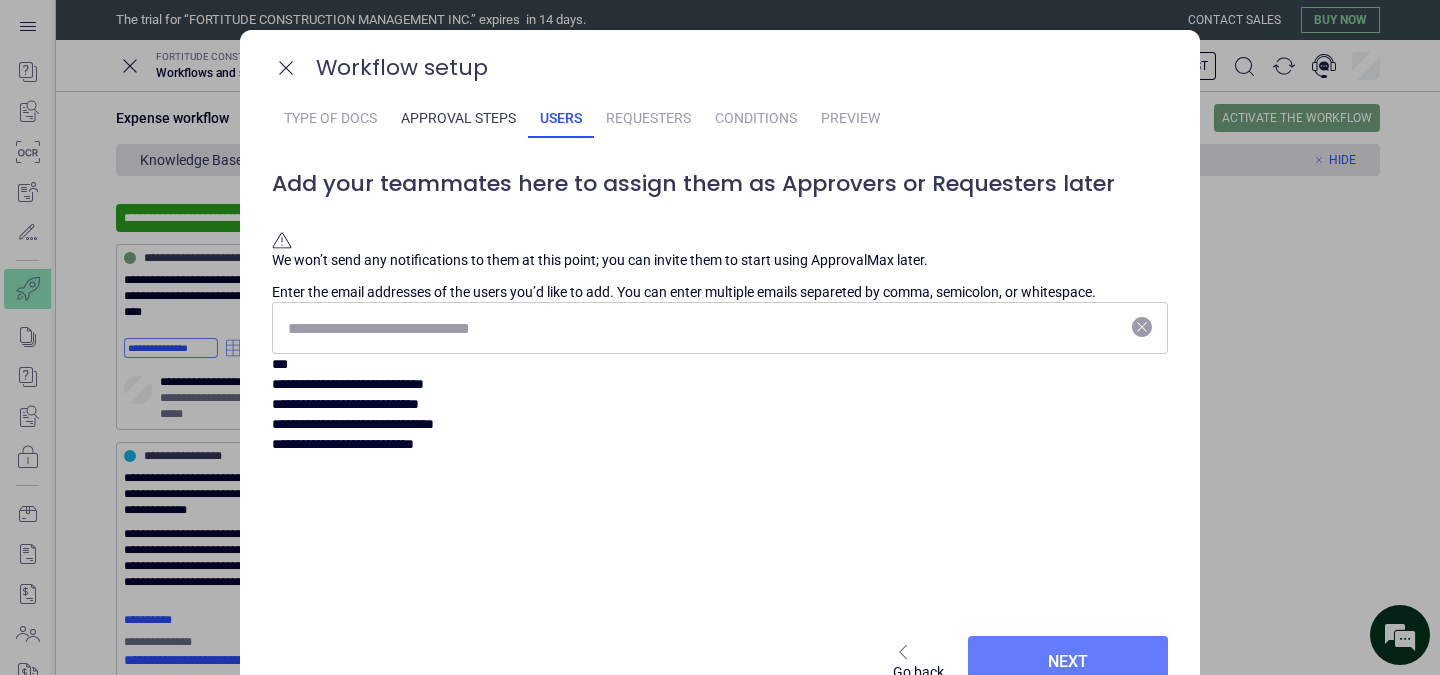 scroll, scrollTop: 0, scrollLeft: 0, axis: both 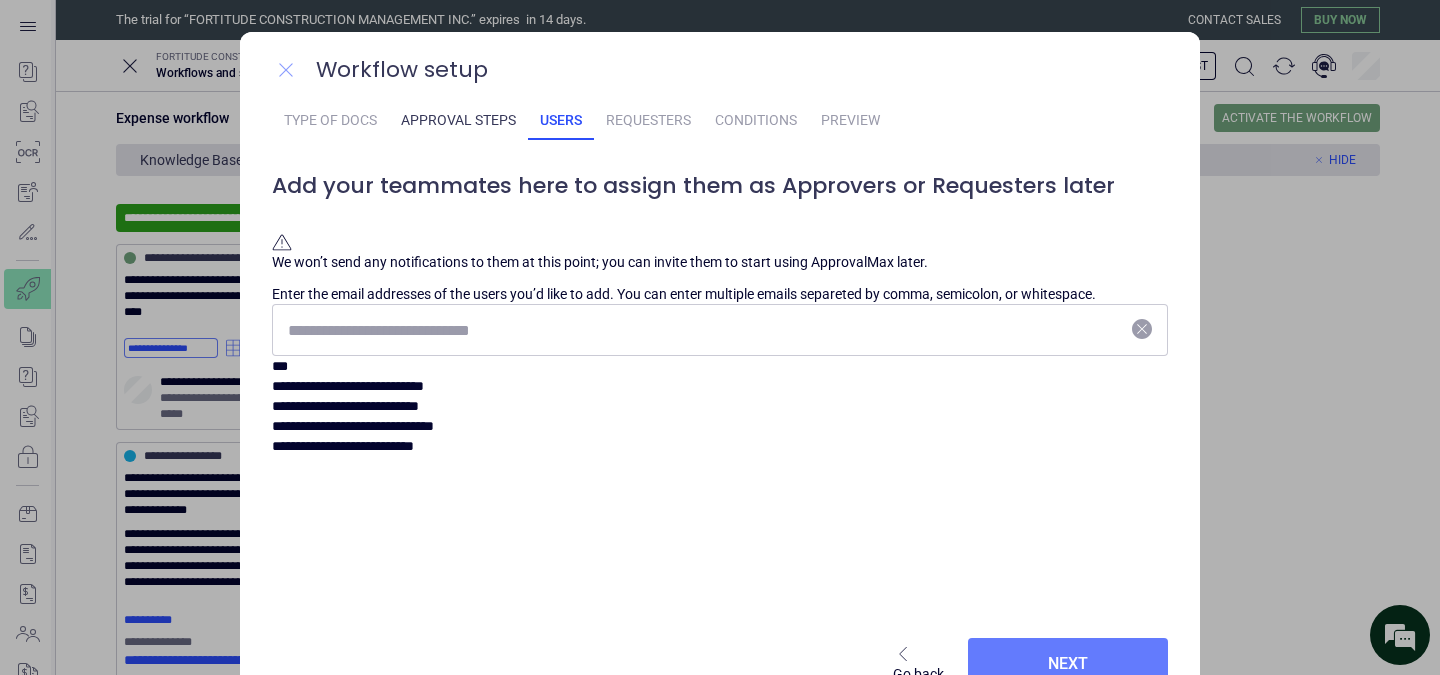 click 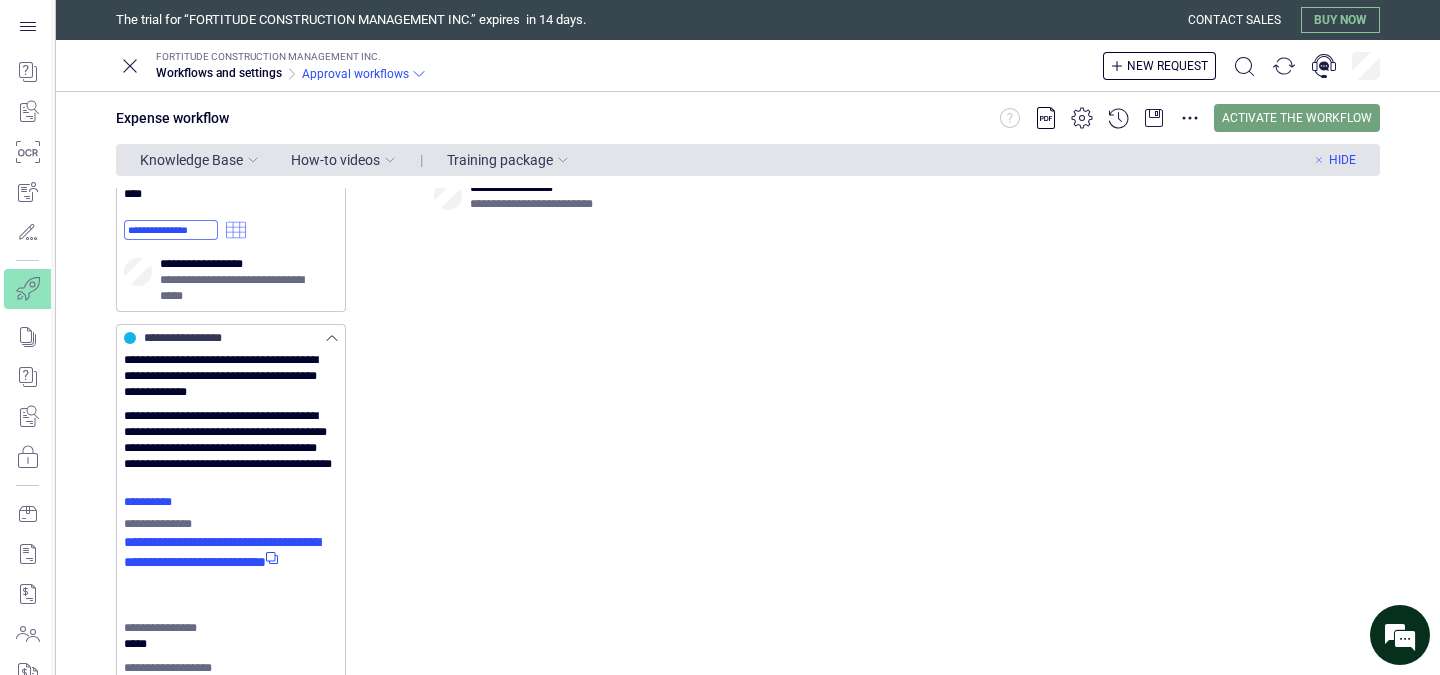 scroll, scrollTop: 0, scrollLeft: 0, axis: both 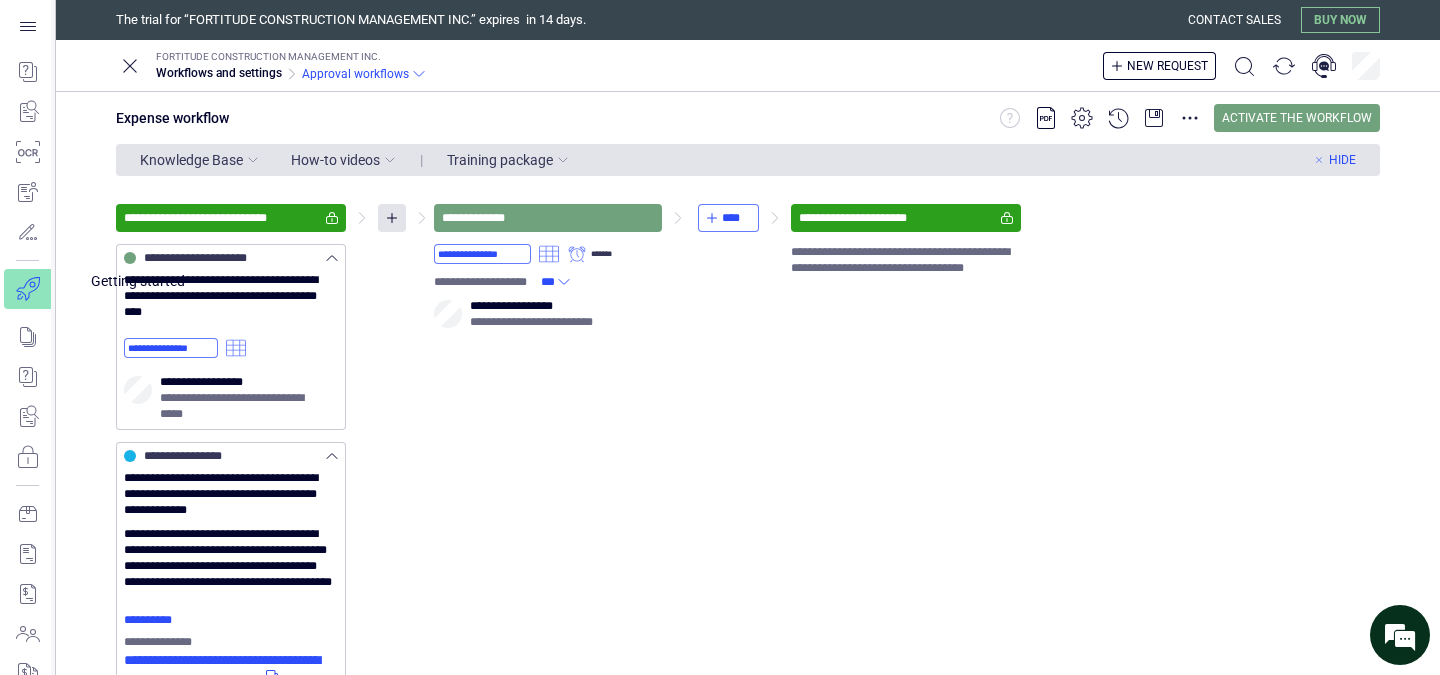 click at bounding box center [41, 289] 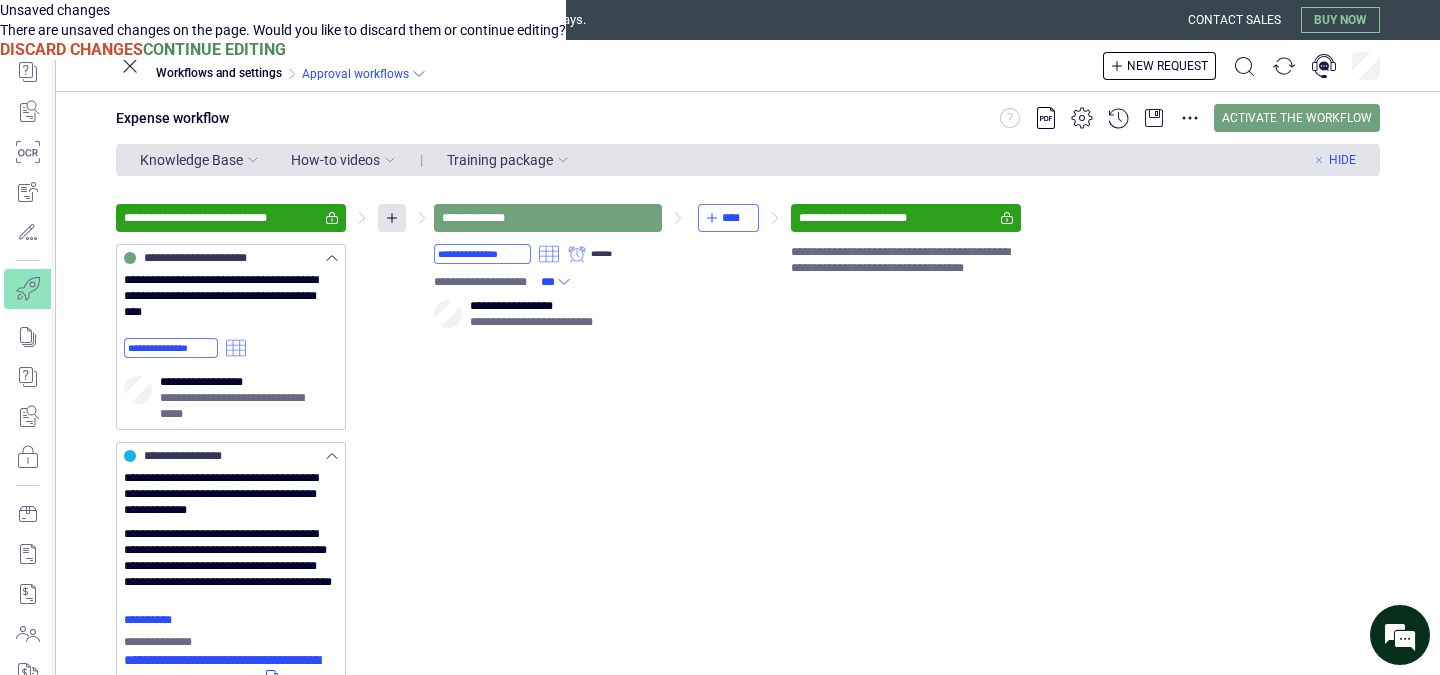 click on "Unsaved changes There are unsaved changes on the page. Would you like to discard them or continue editing? Discard Changes Continue Editing" at bounding box center (720, 30) 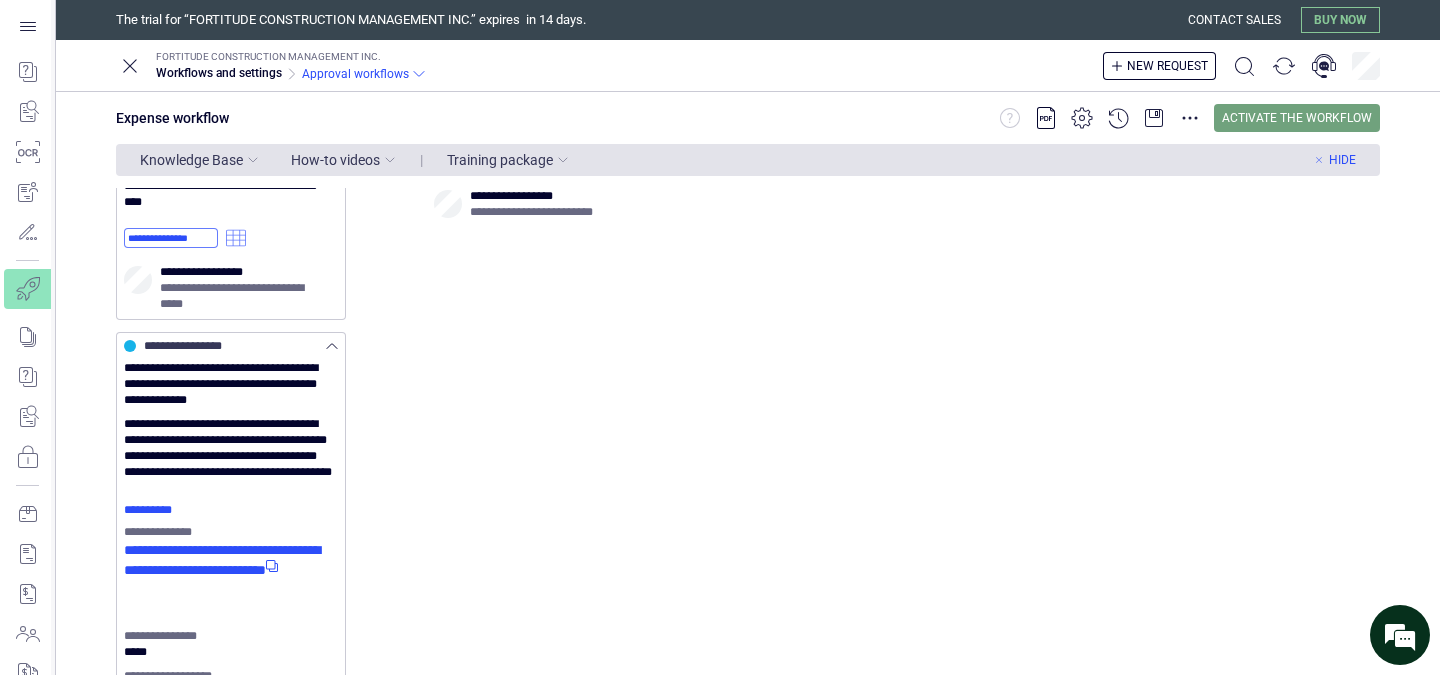 scroll, scrollTop: 0, scrollLeft: 0, axis: both 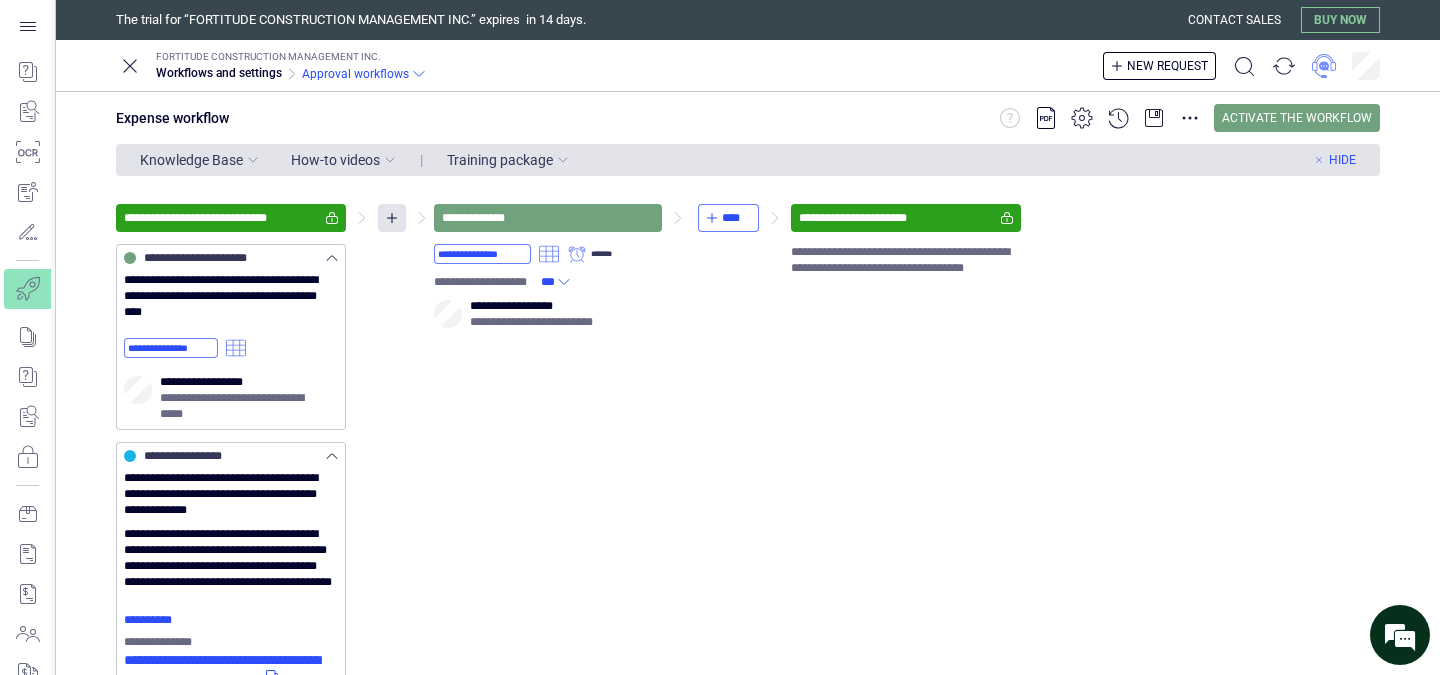click 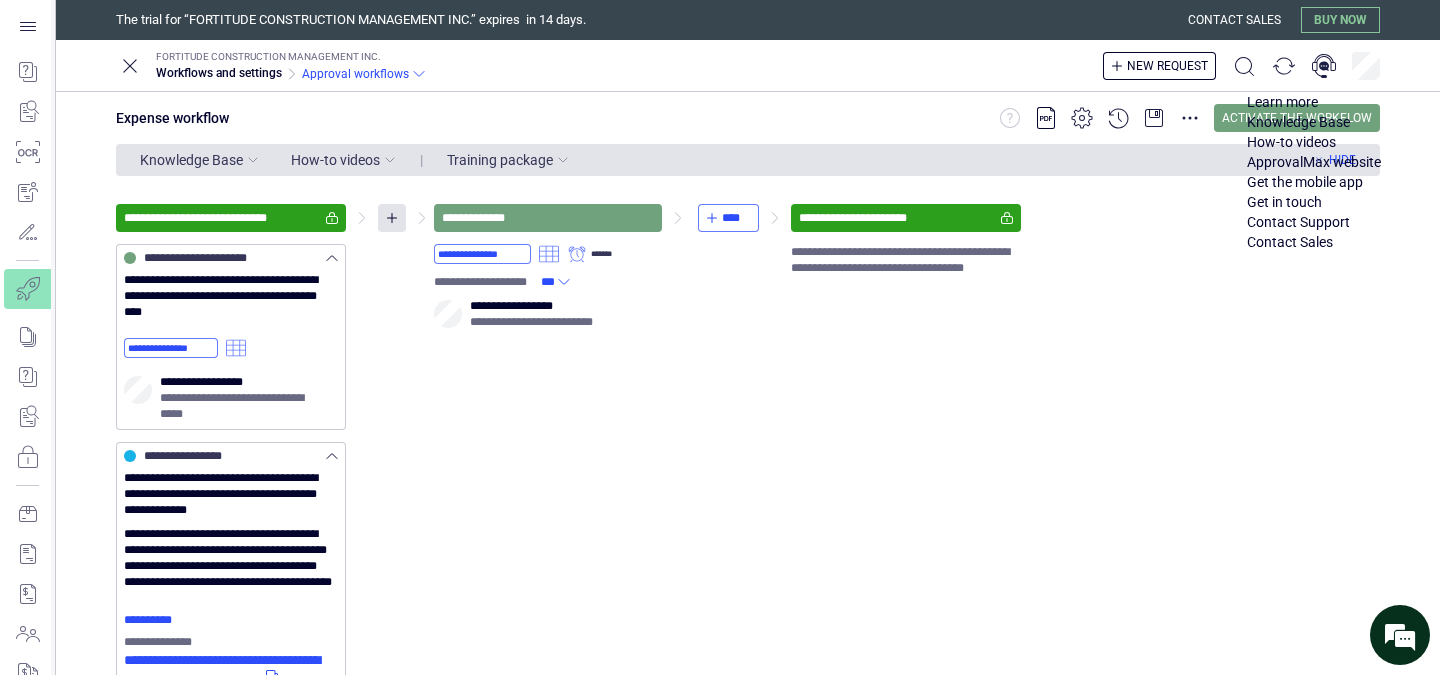 click at bounding box center (1314, 222) 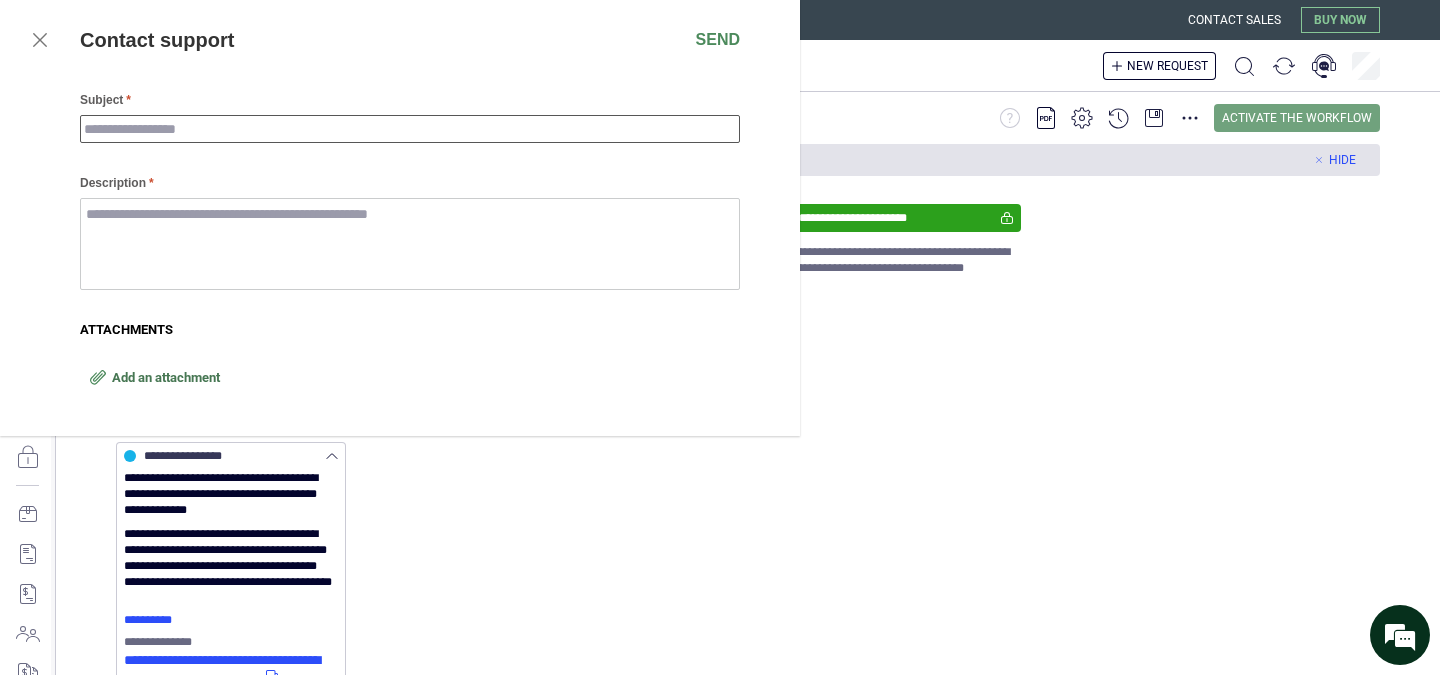click on "Subject" at bounding box center (410, 129) 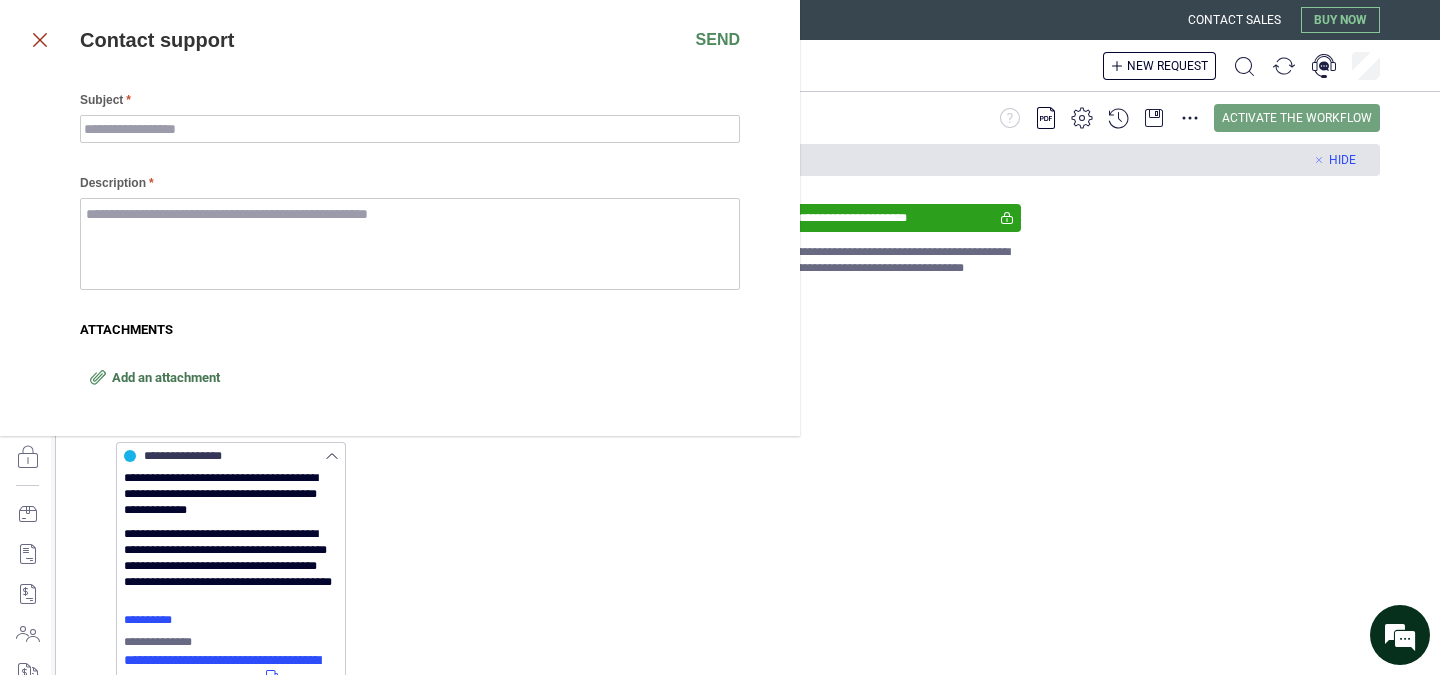 click 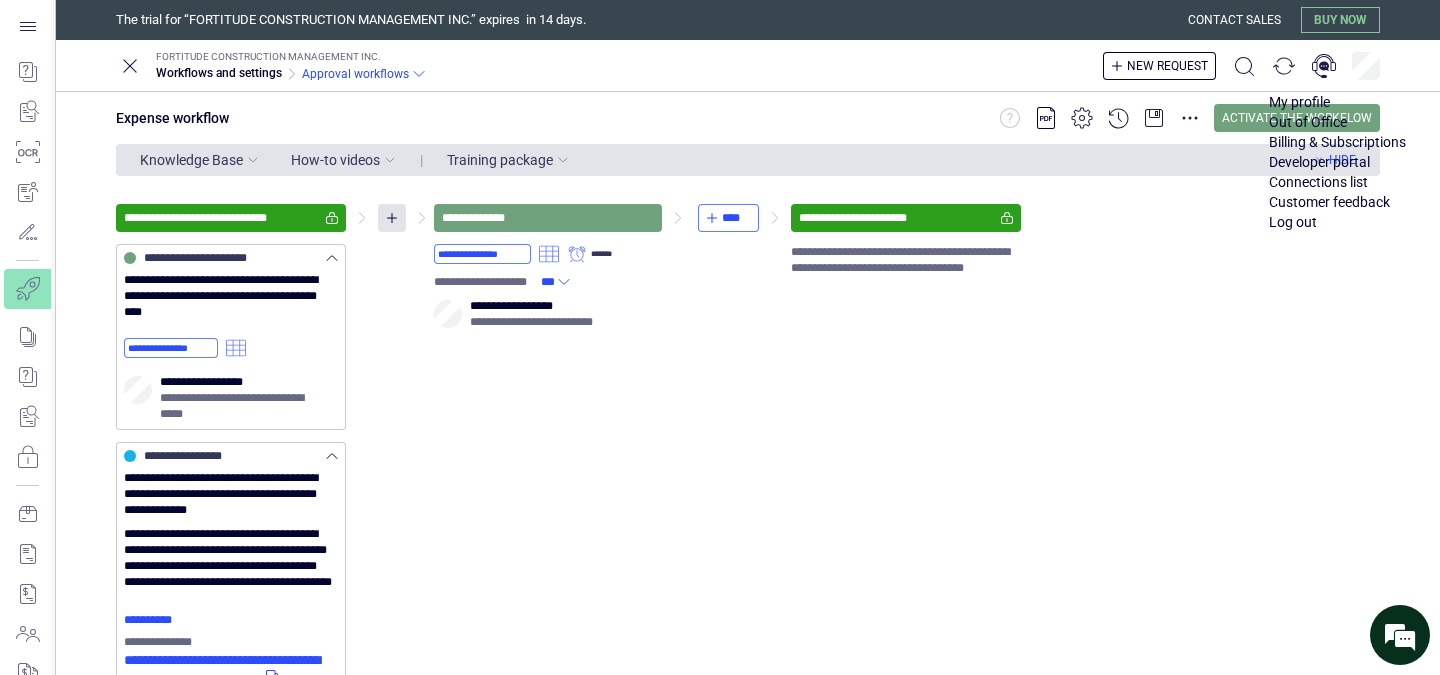 click on "**********" at bounding box center (748, 531) 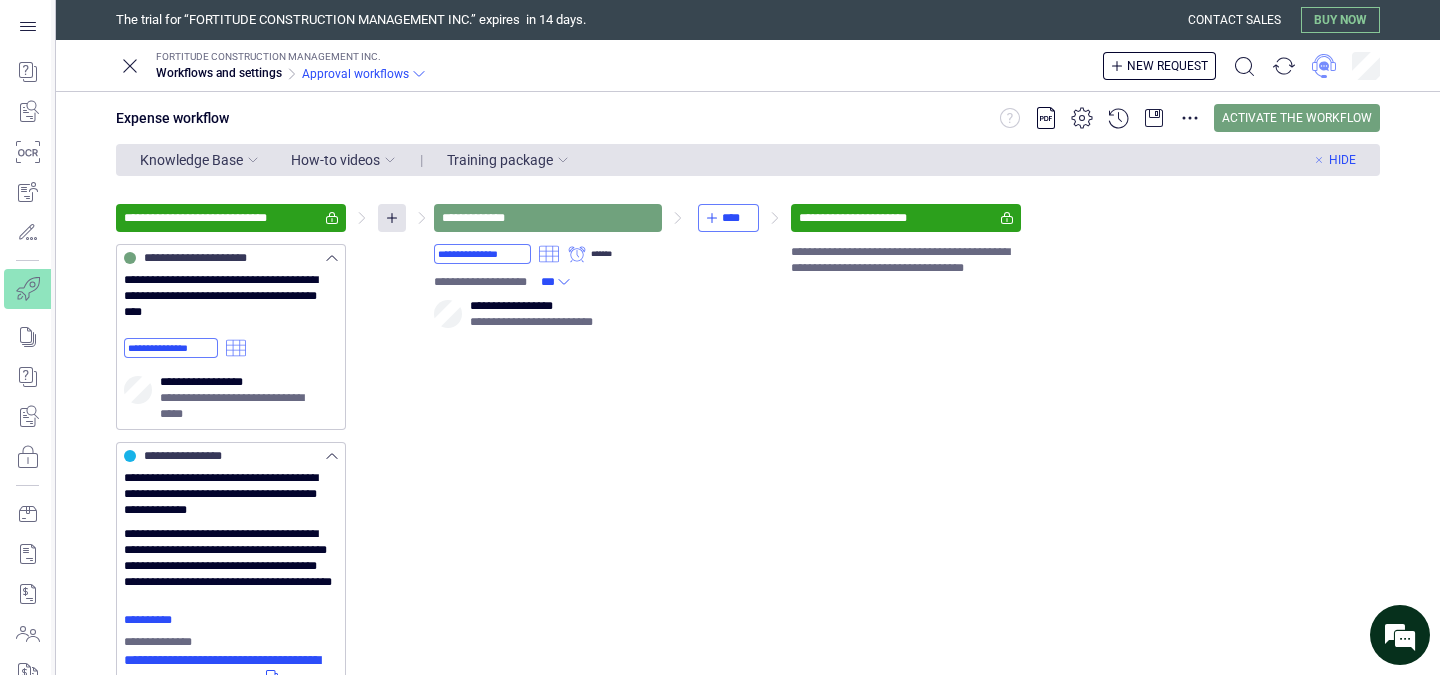 click 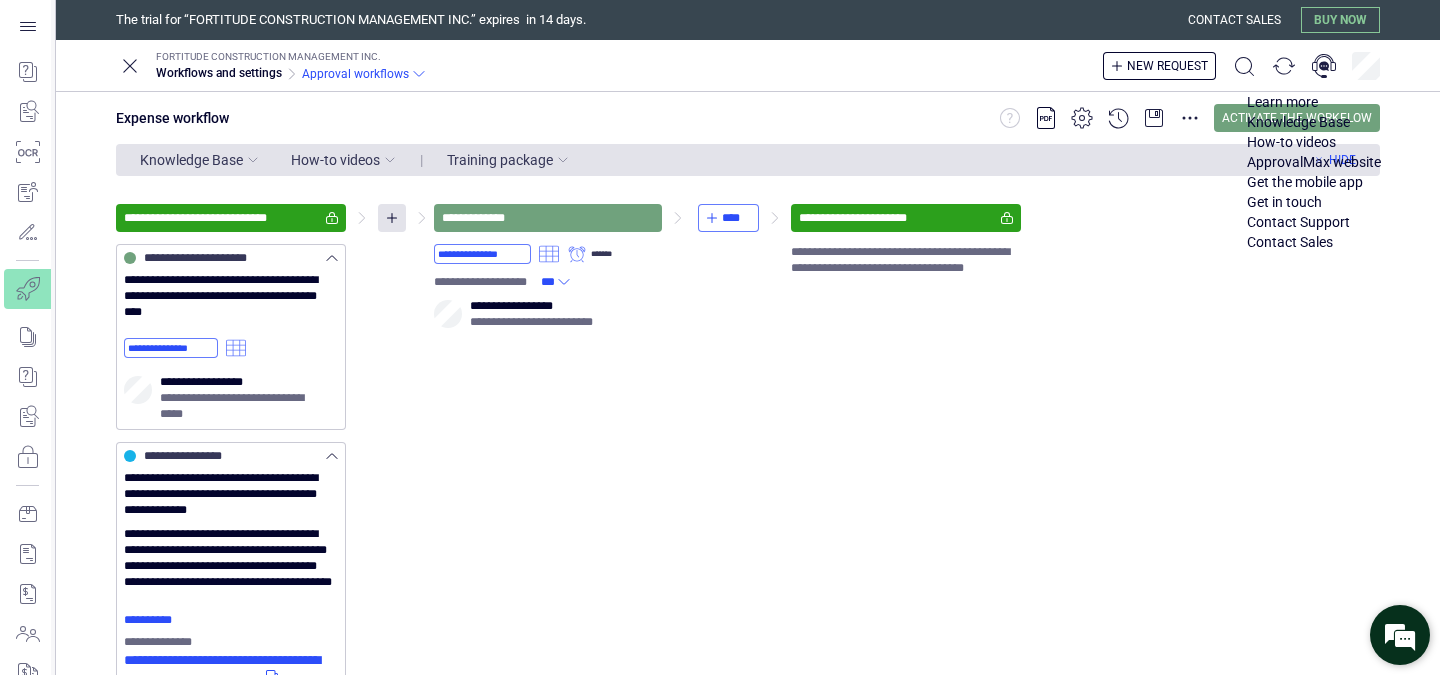 click at bounding box center (1400, 635) 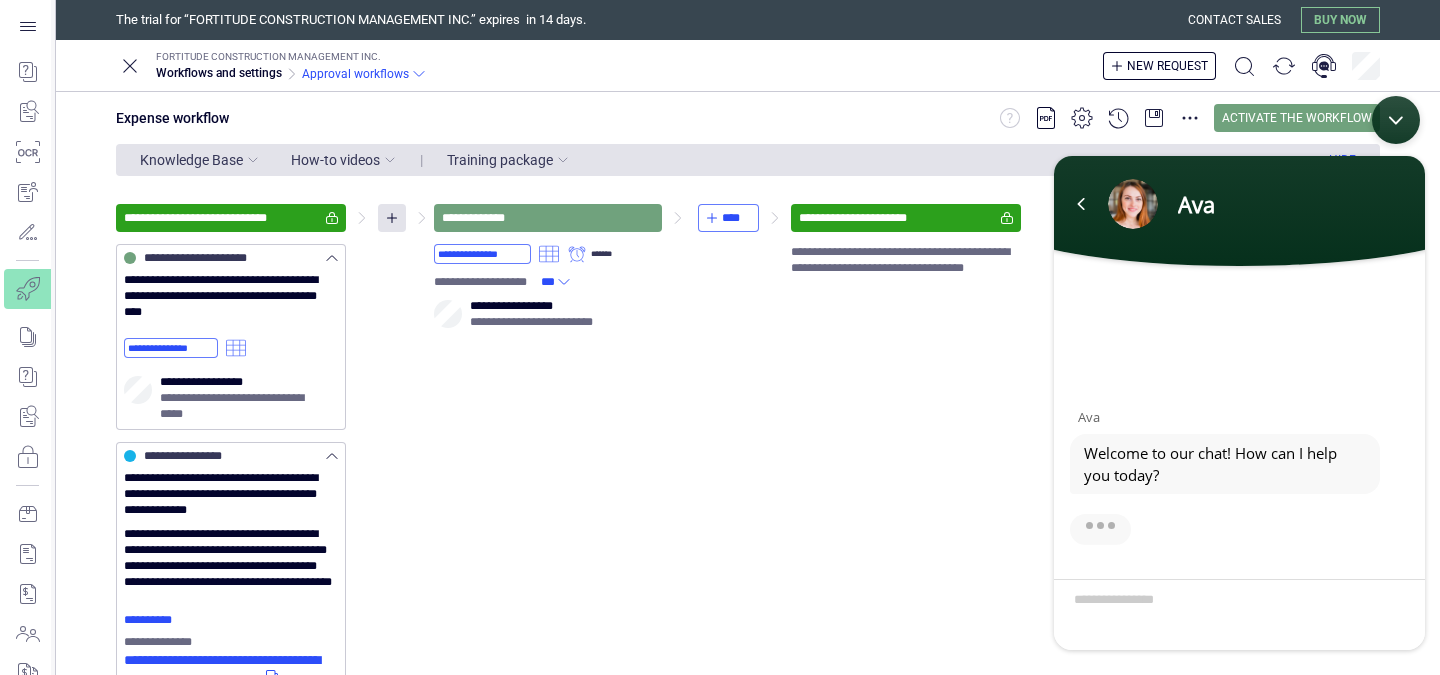 scroll, scrollTop: 47, scrollLeft: 0, axis: vertical 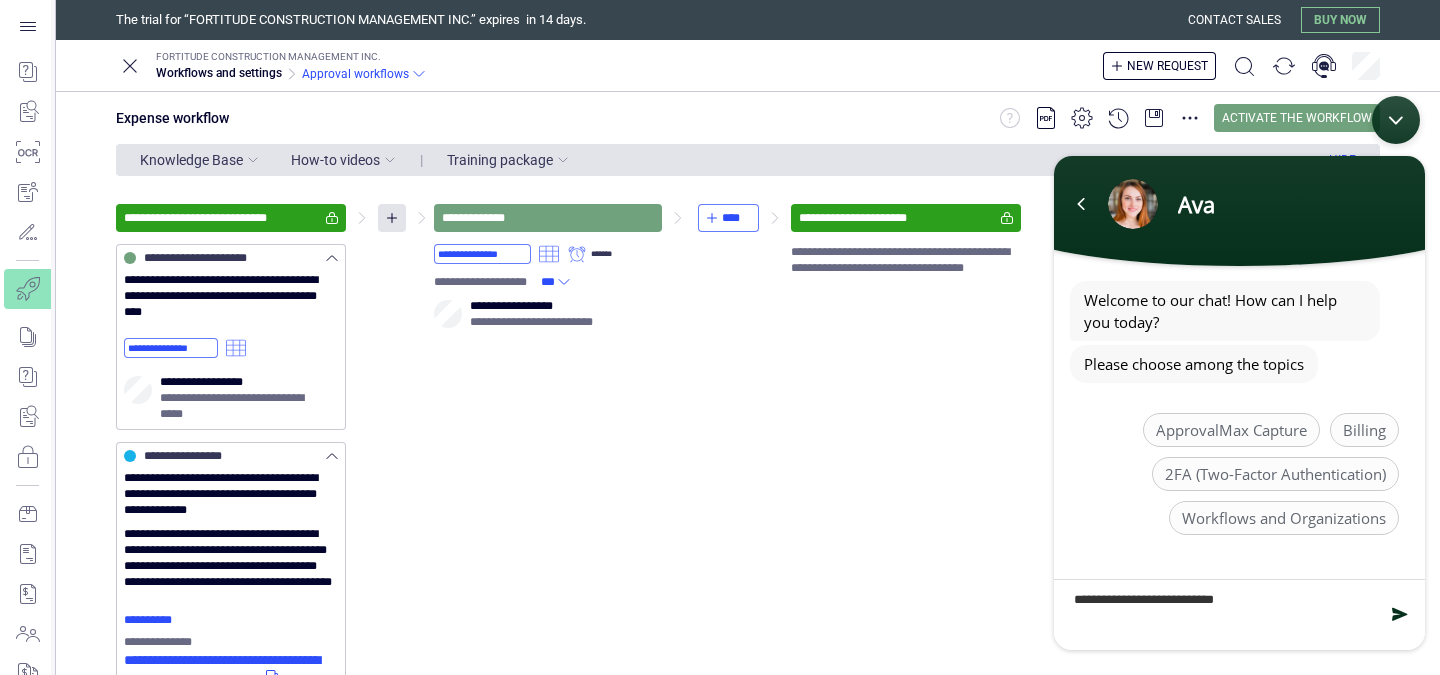 type on "**********" 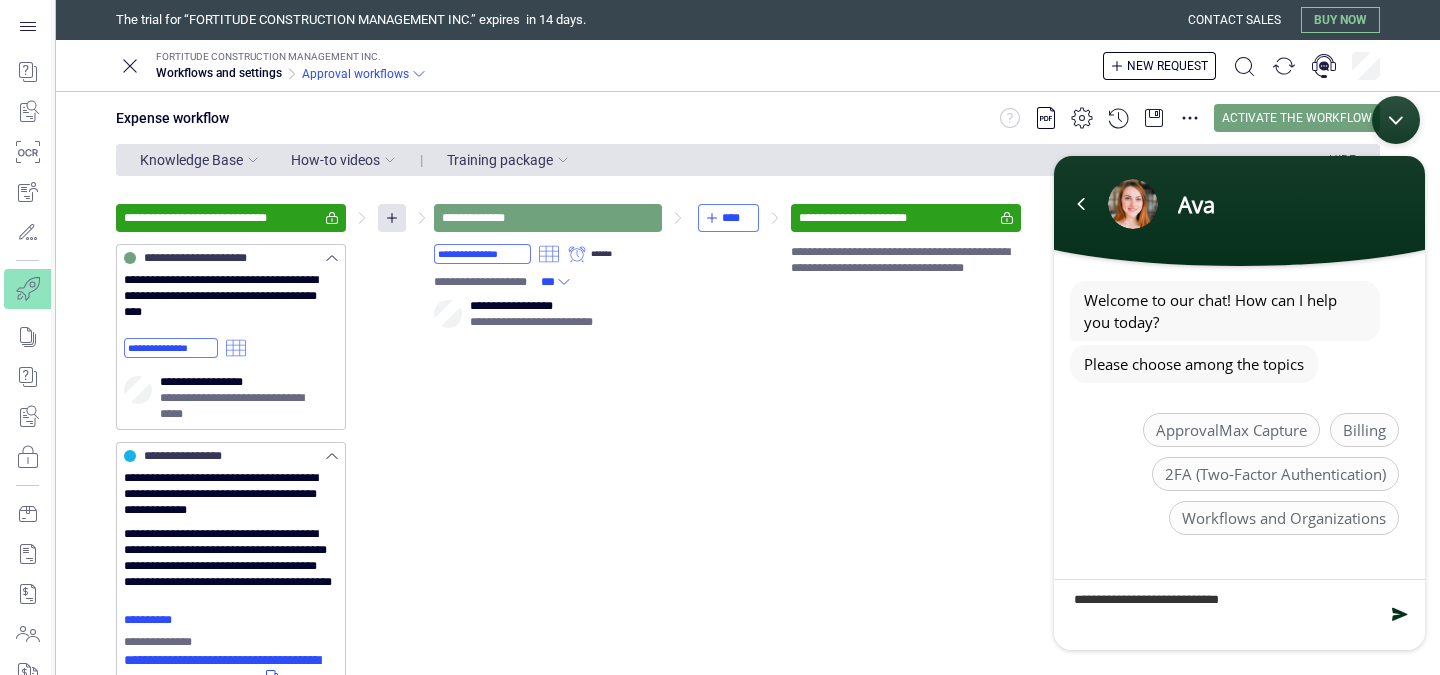 scroll, scrollTop: 188, scrollLeft: 0, axis: vertical 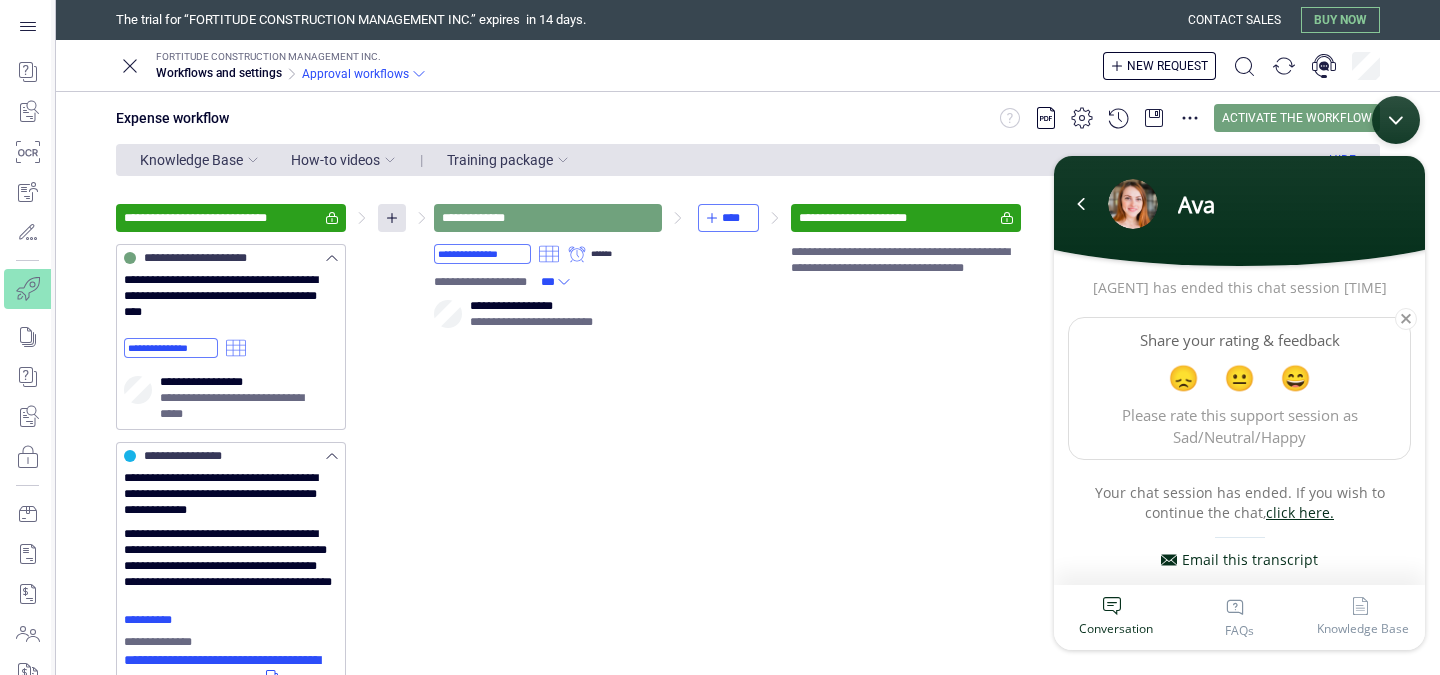click on "click here." at bounding box center [1300, 512] 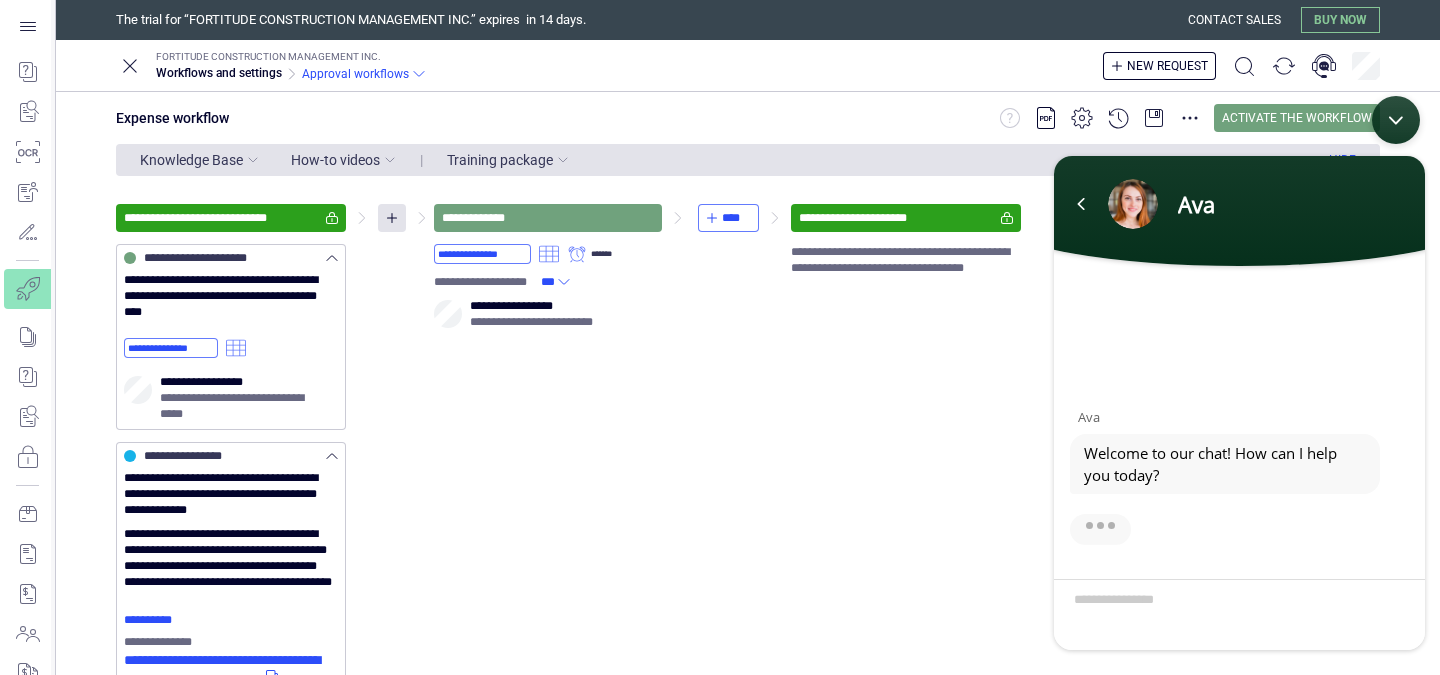 scroll, scrollTop: 47, scrollLeft: 0, axis: vertical 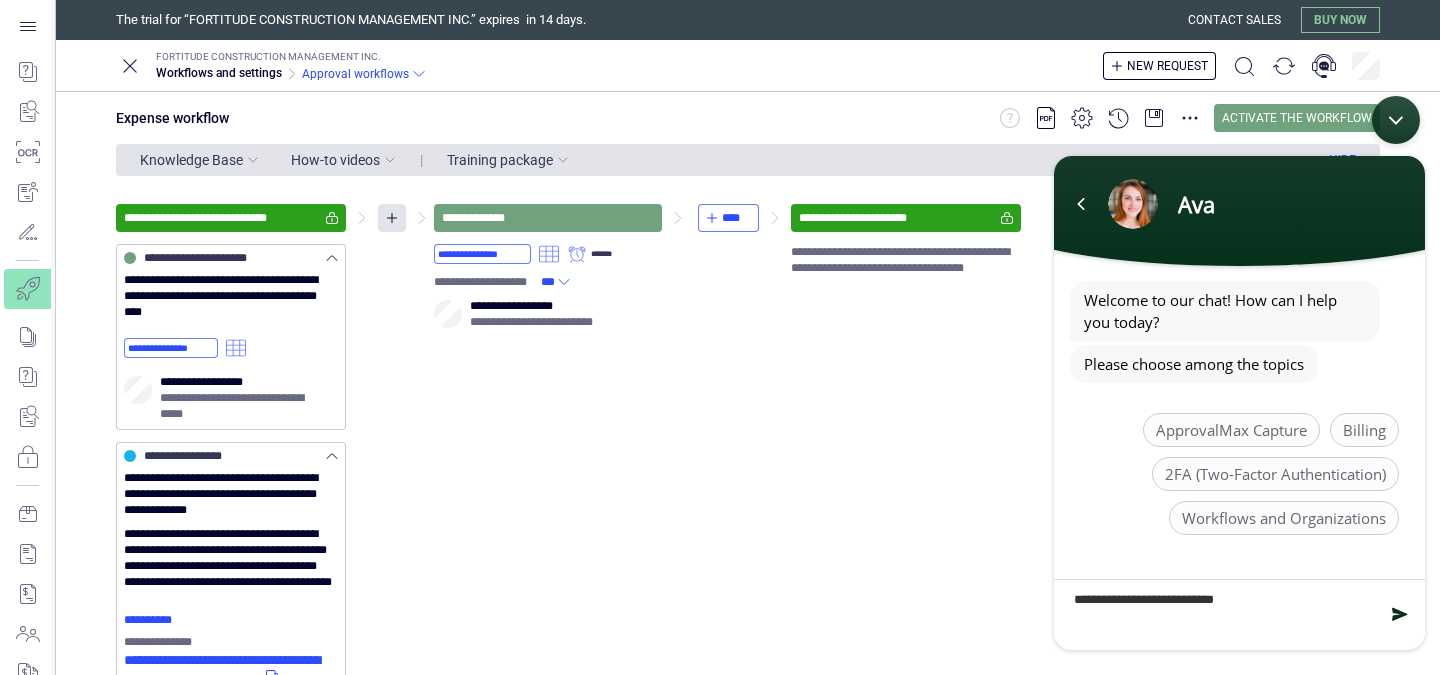 type on "**********" 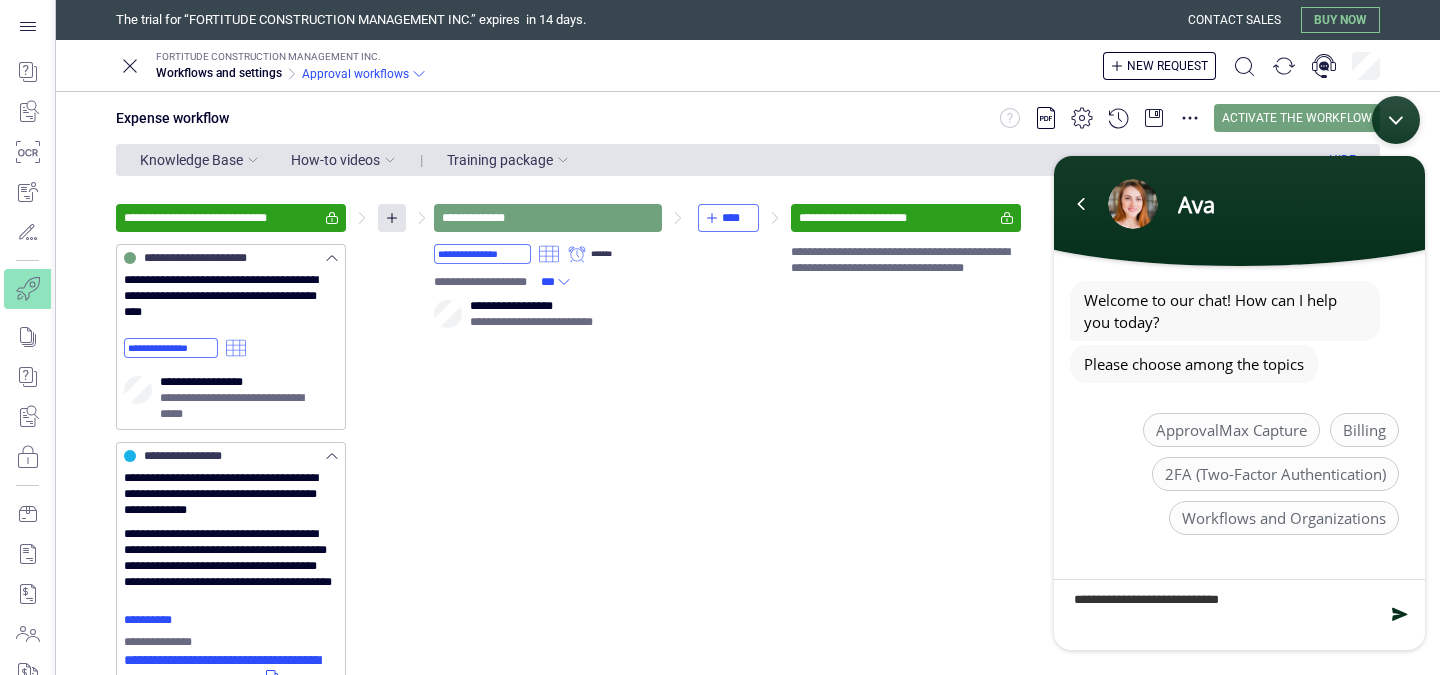 scroll, scrollTop: 188, scrollLeft: 0, axis: vertical 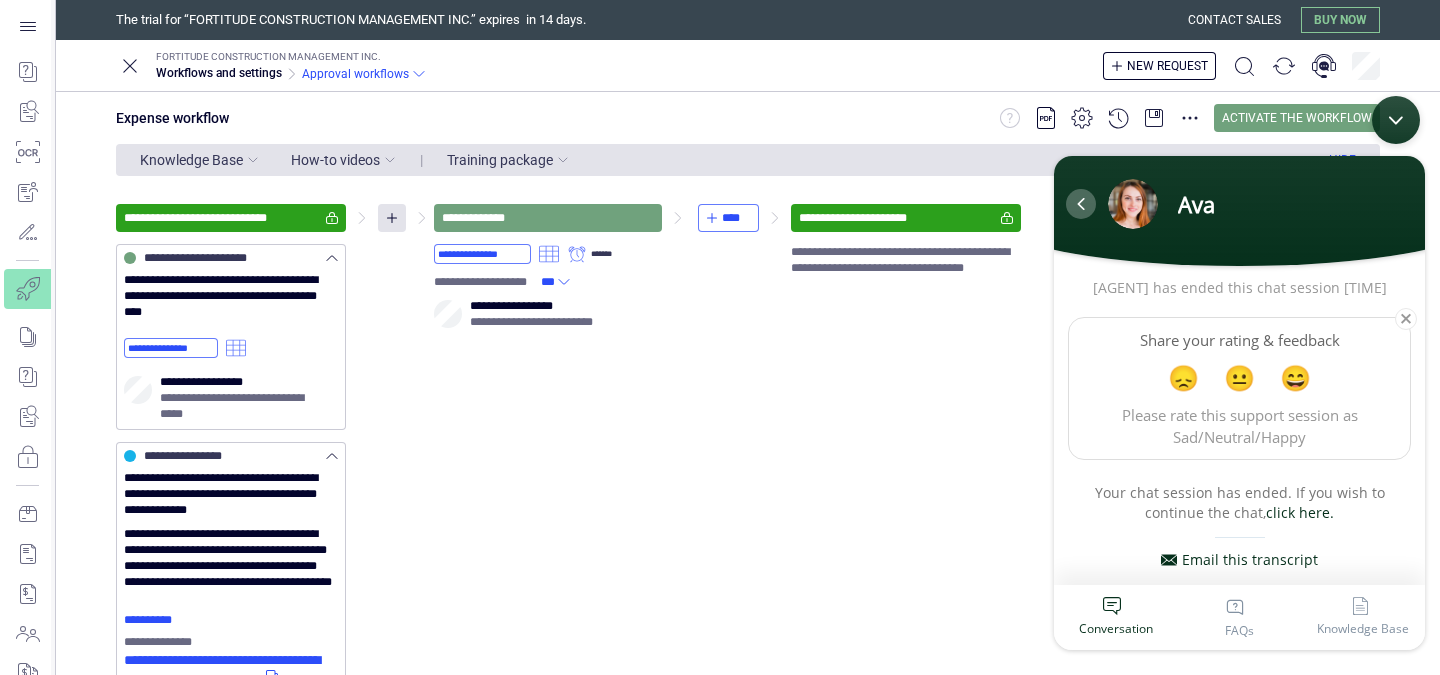 click at bounding box center [1081, 204] 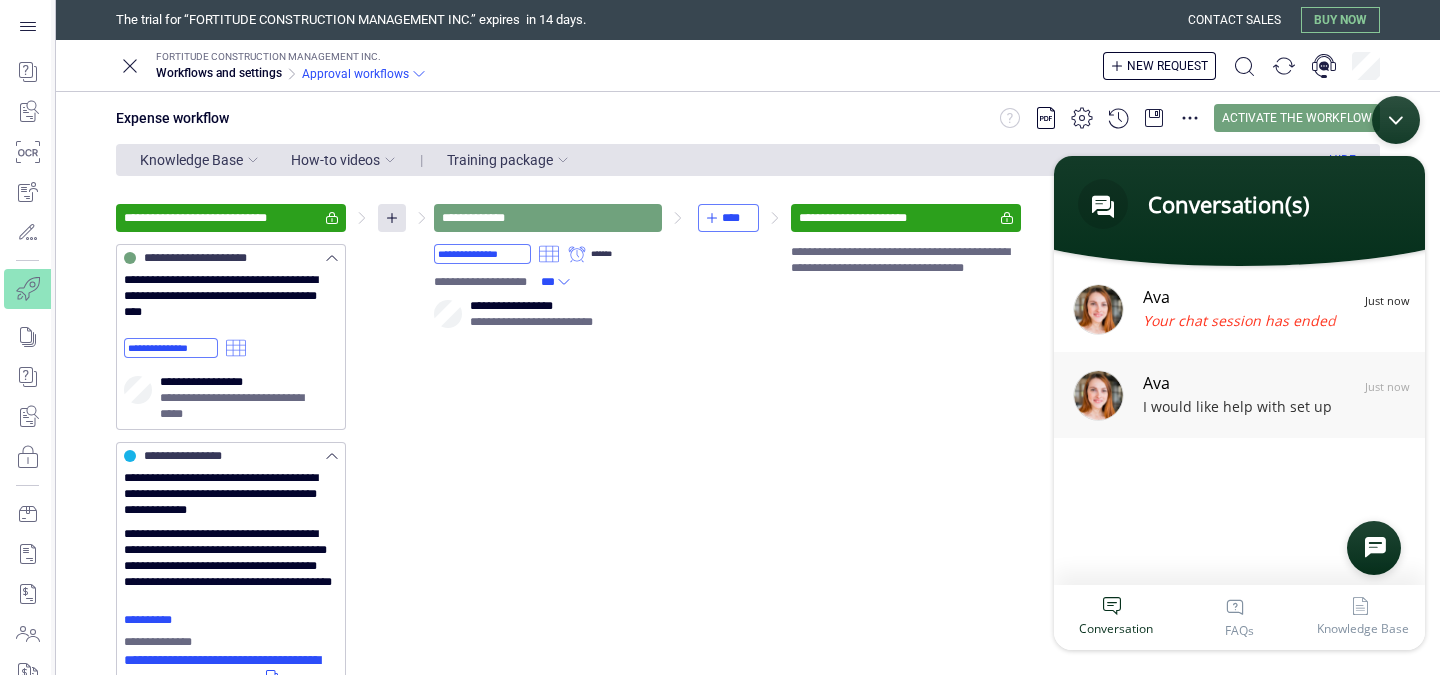 click on "I would like help with set up" at bounding box center [1269, 408] 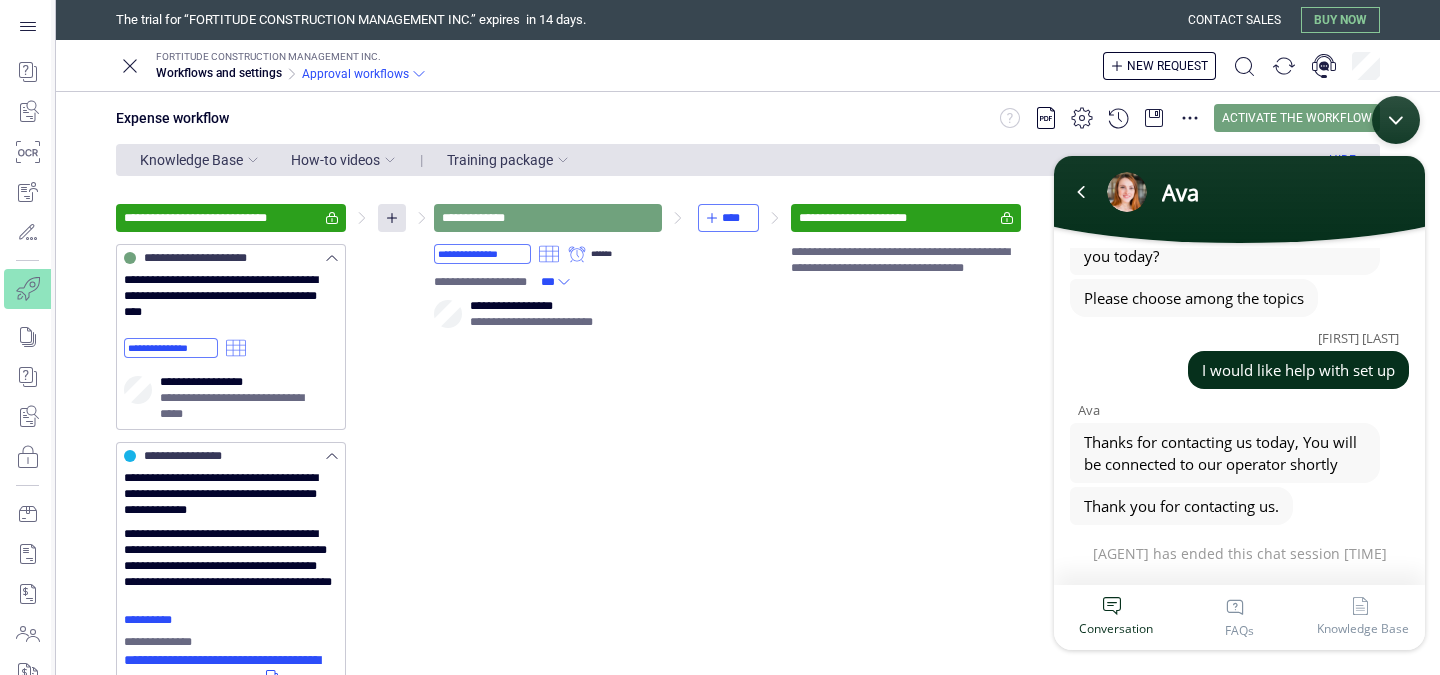 scroll, scrollTop: 87, scrollLeft: 0, axis: vertical 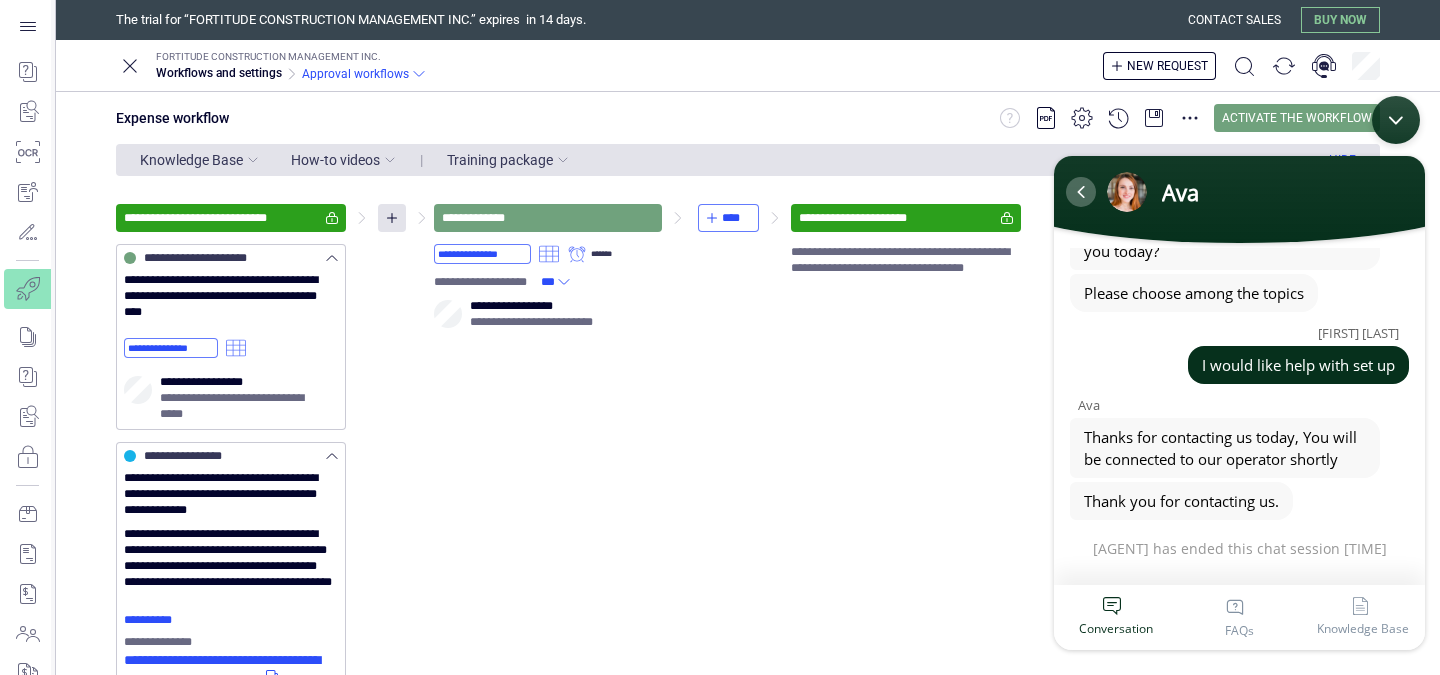 click at bounding box center (1081, 192) 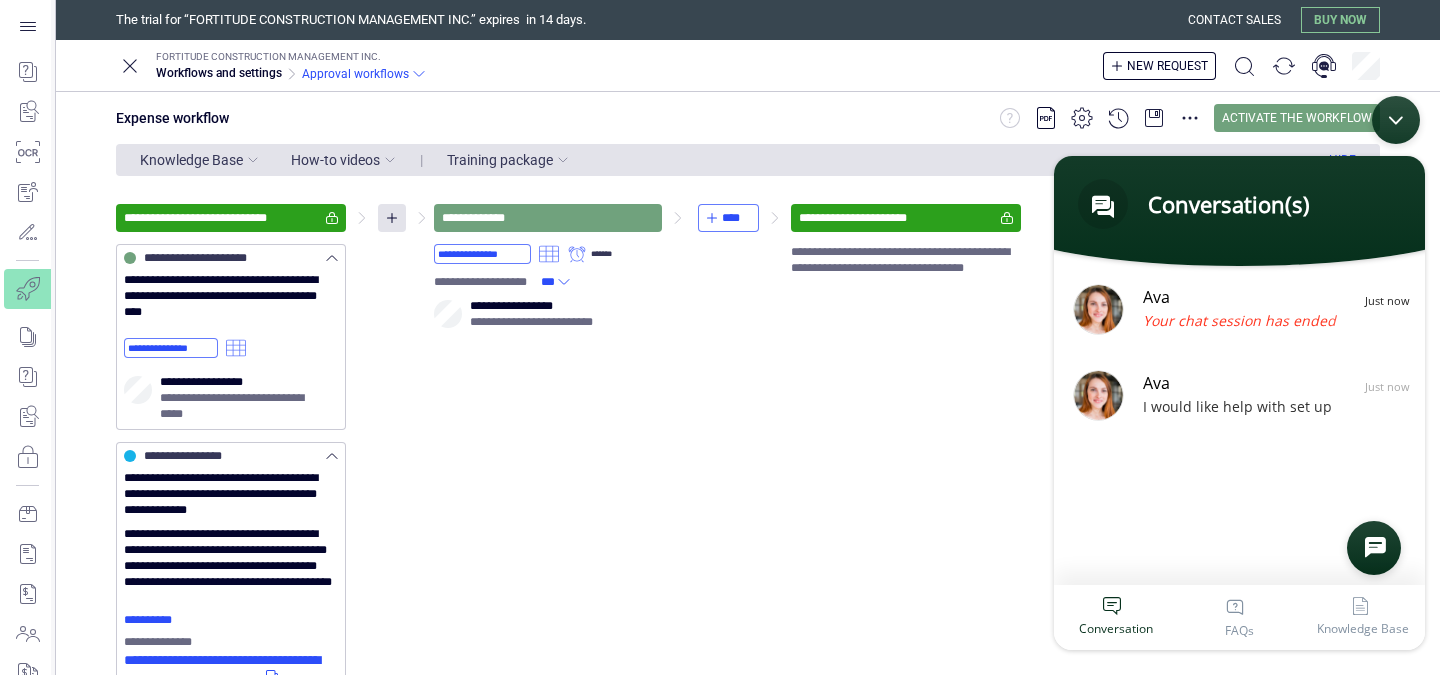 click at bounding box center (1396, 120) 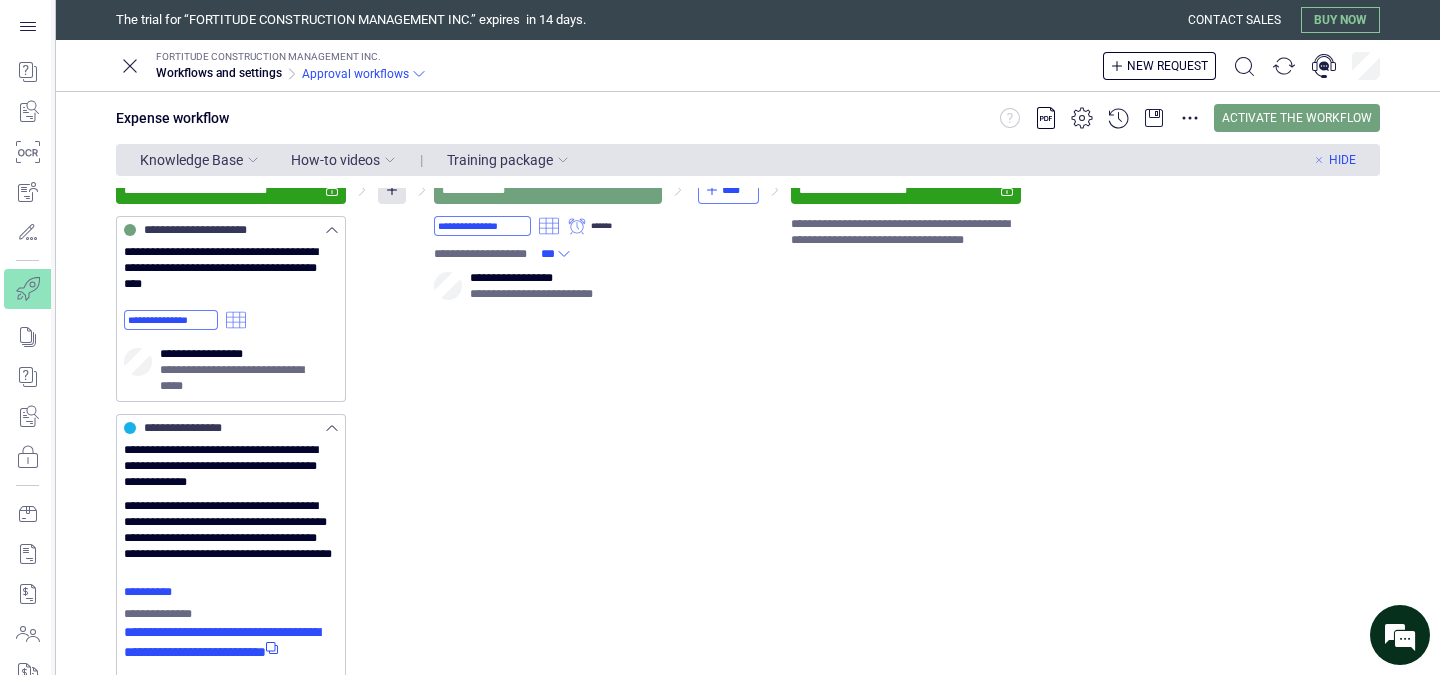 scroll, scrollTop: 0, scrollLeft: 0, axis: both 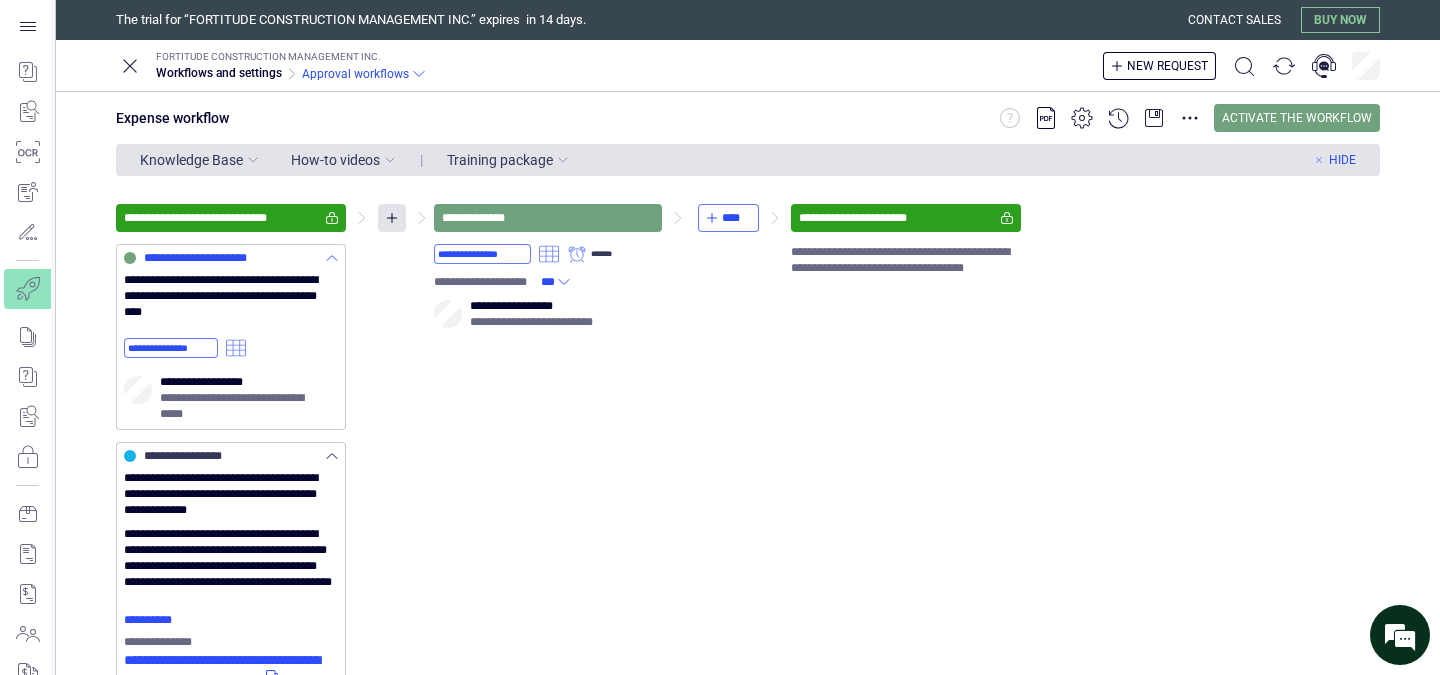 click on "**********" at bounding box center [231, 286] 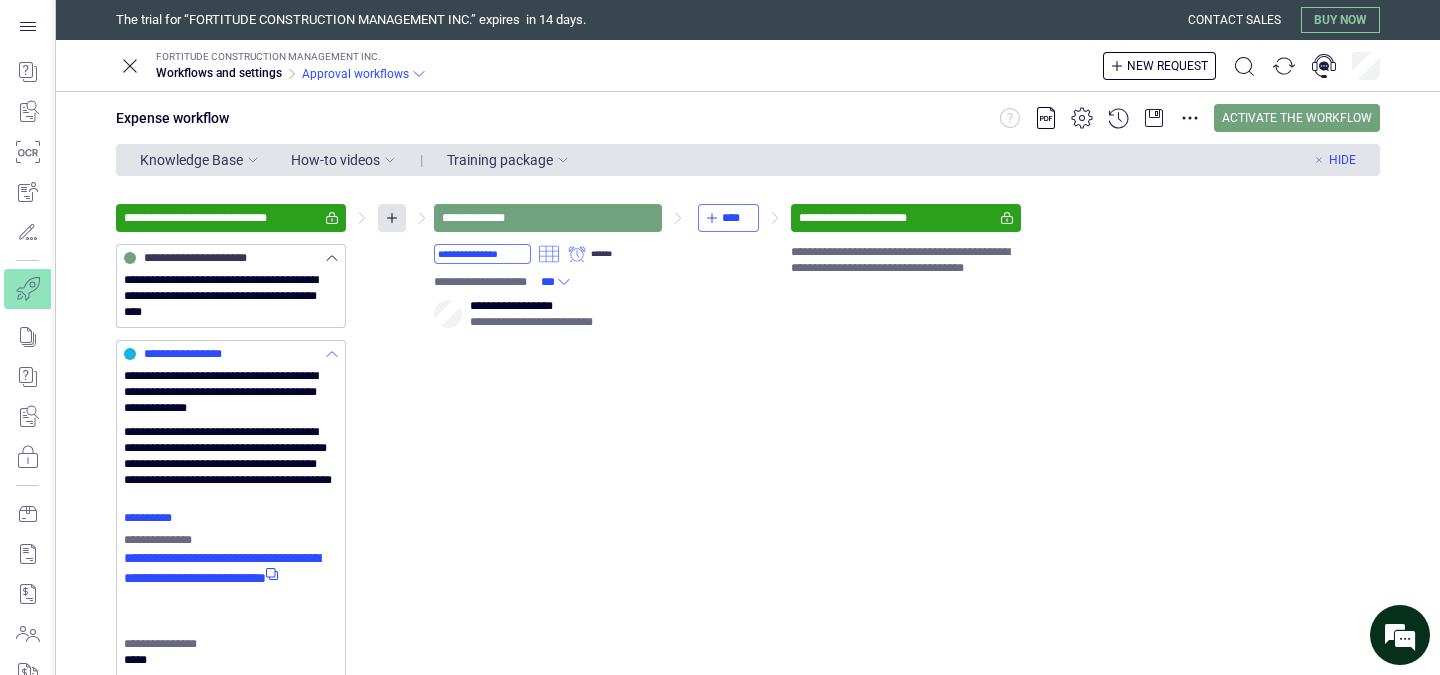 click on "**********" at bounding box center (231, 436) 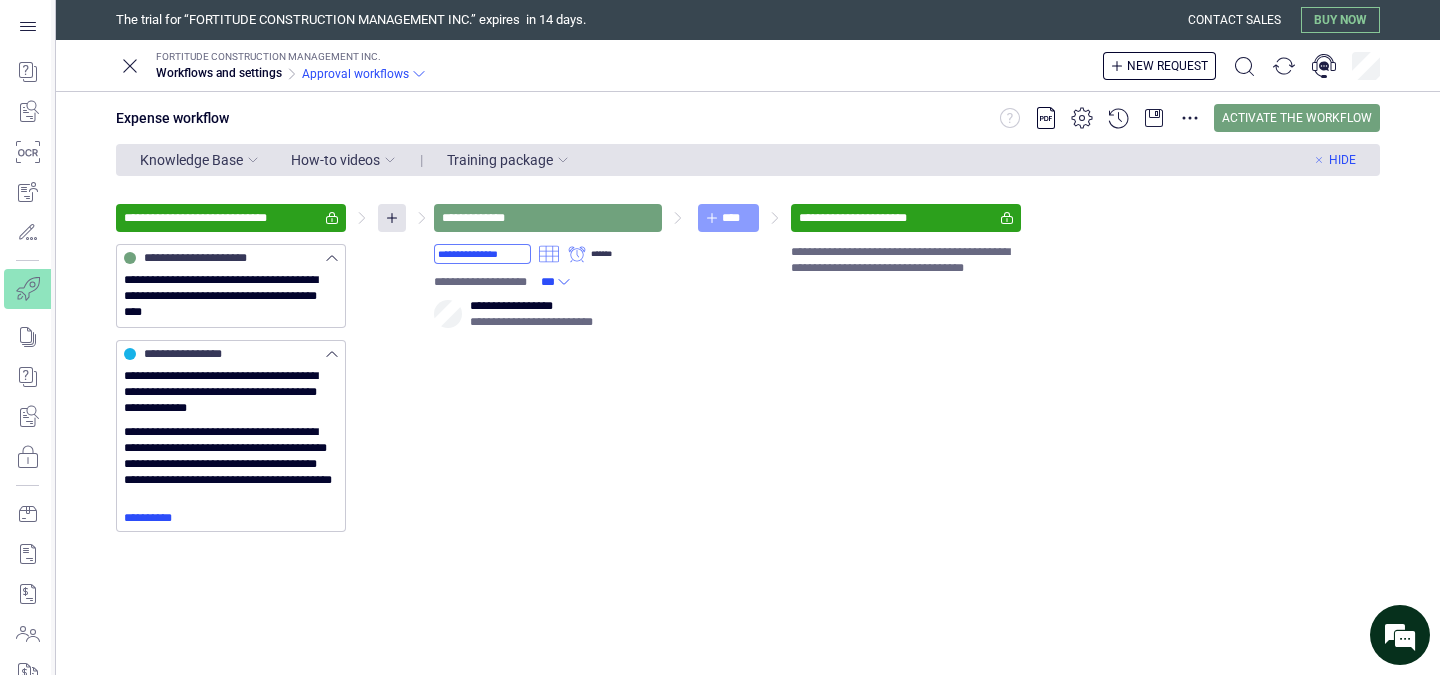 click on "****" at bounding box center [736, 218] 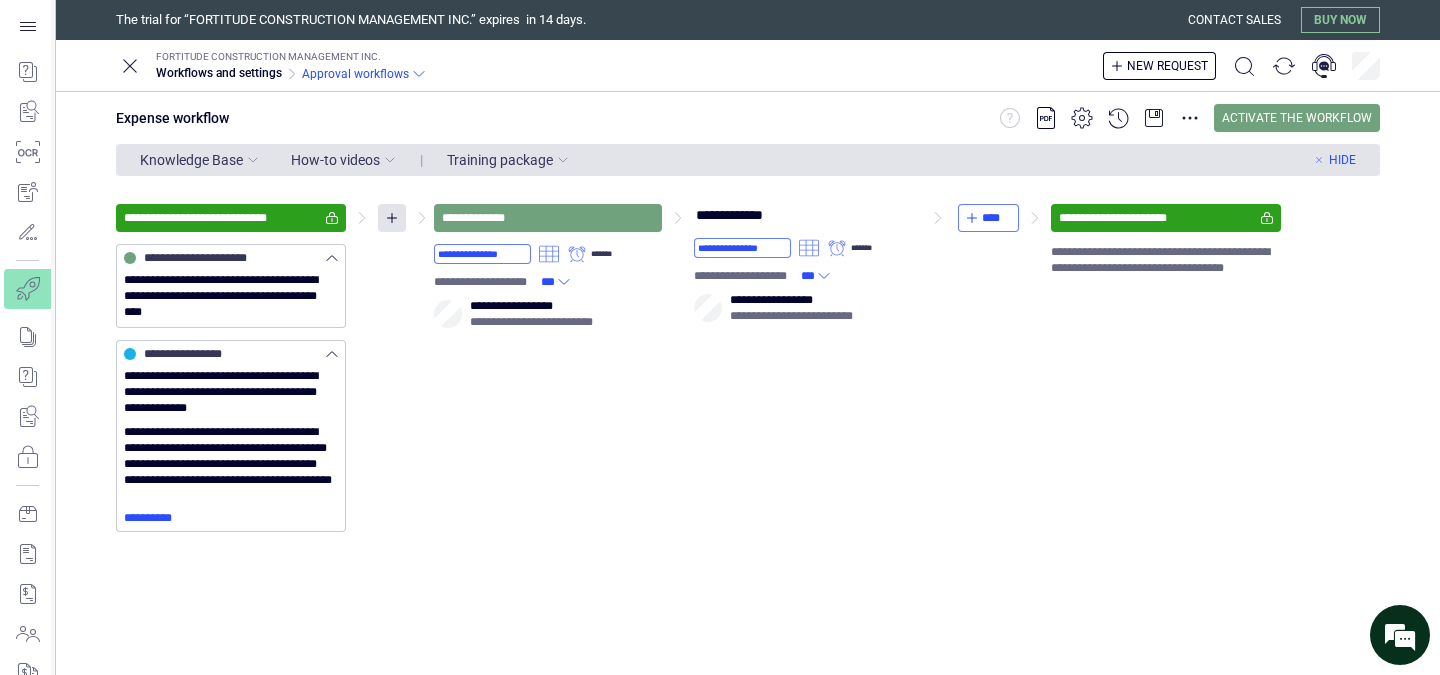 click on "**********" at bounding box center (748, 368) 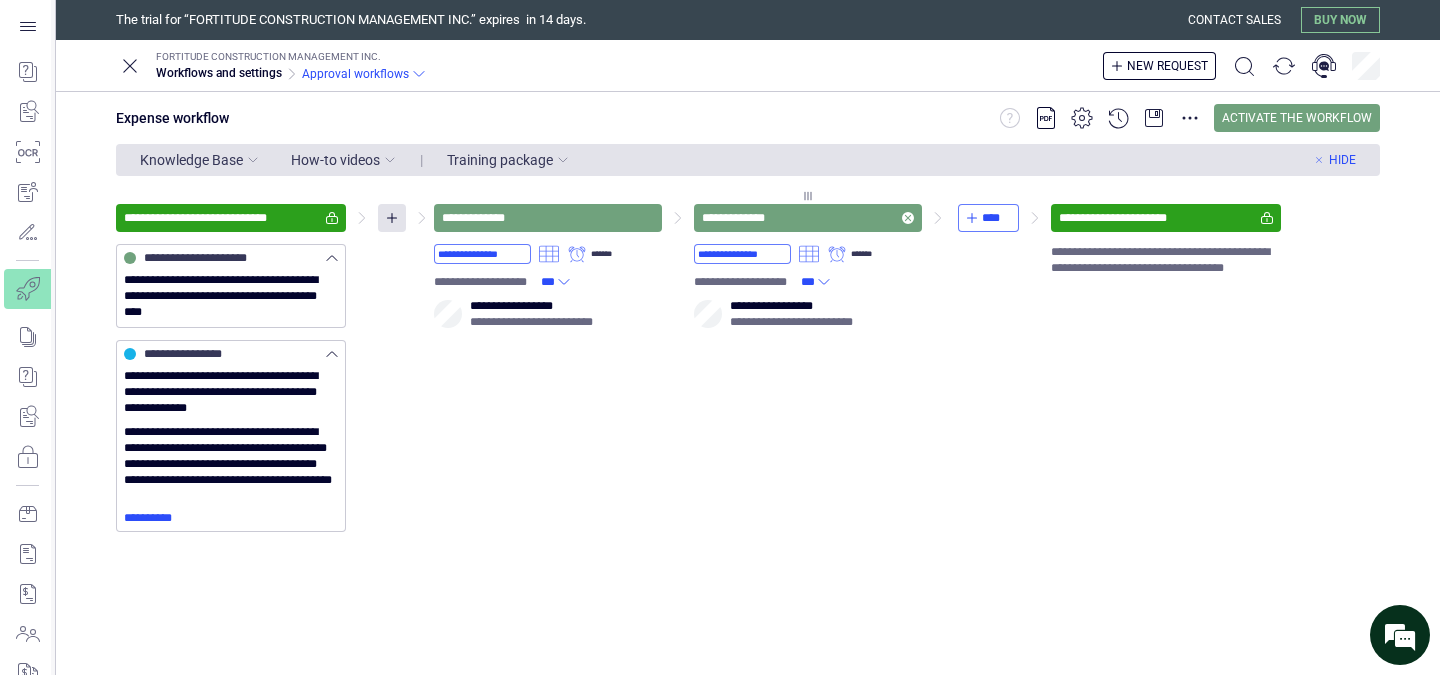 click 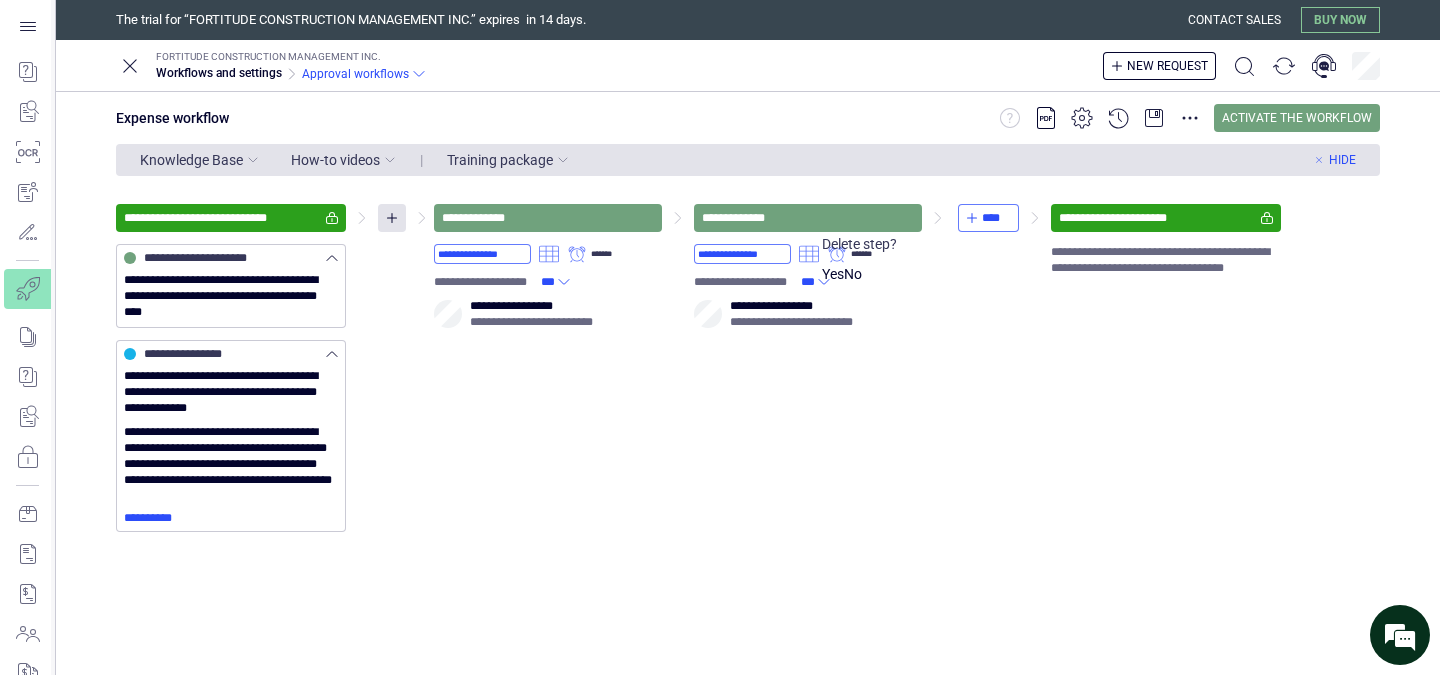 click on "Yes" at bounding box center (833, 274) 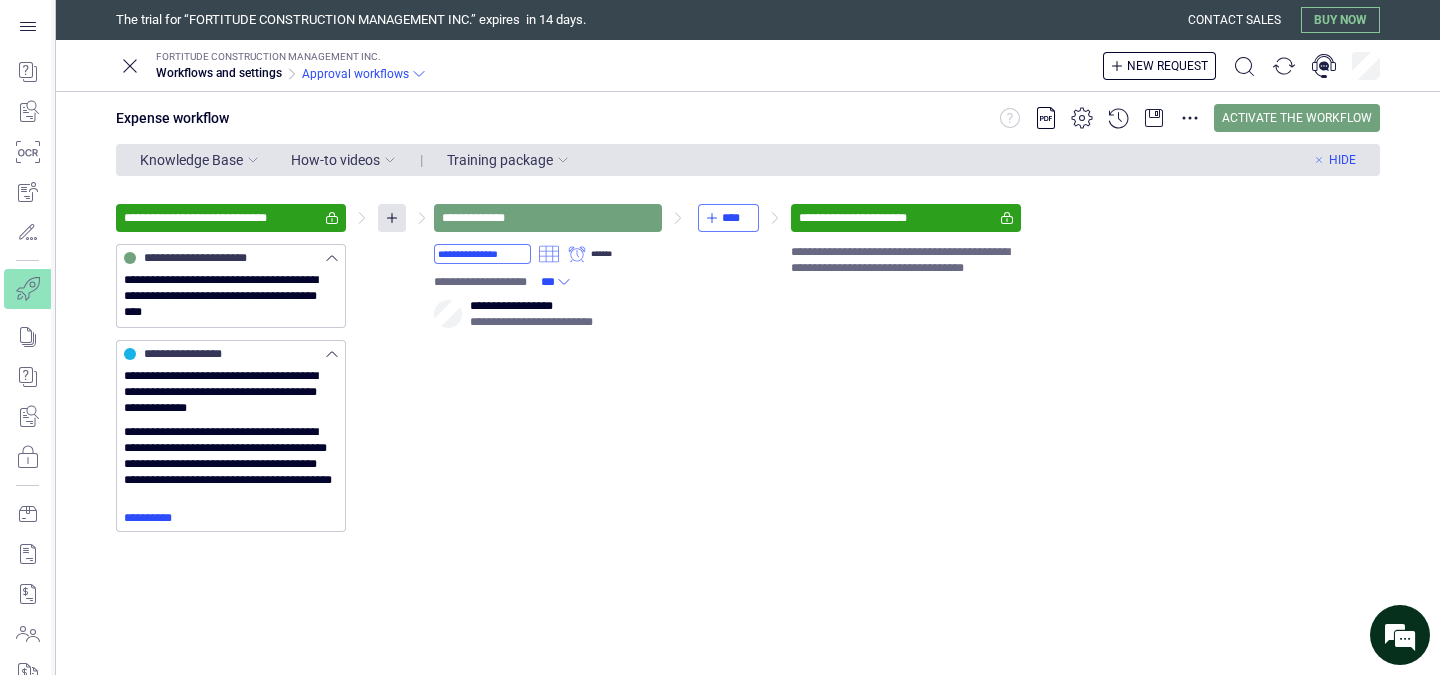 click on "**********" at bounding box center [748, 368] 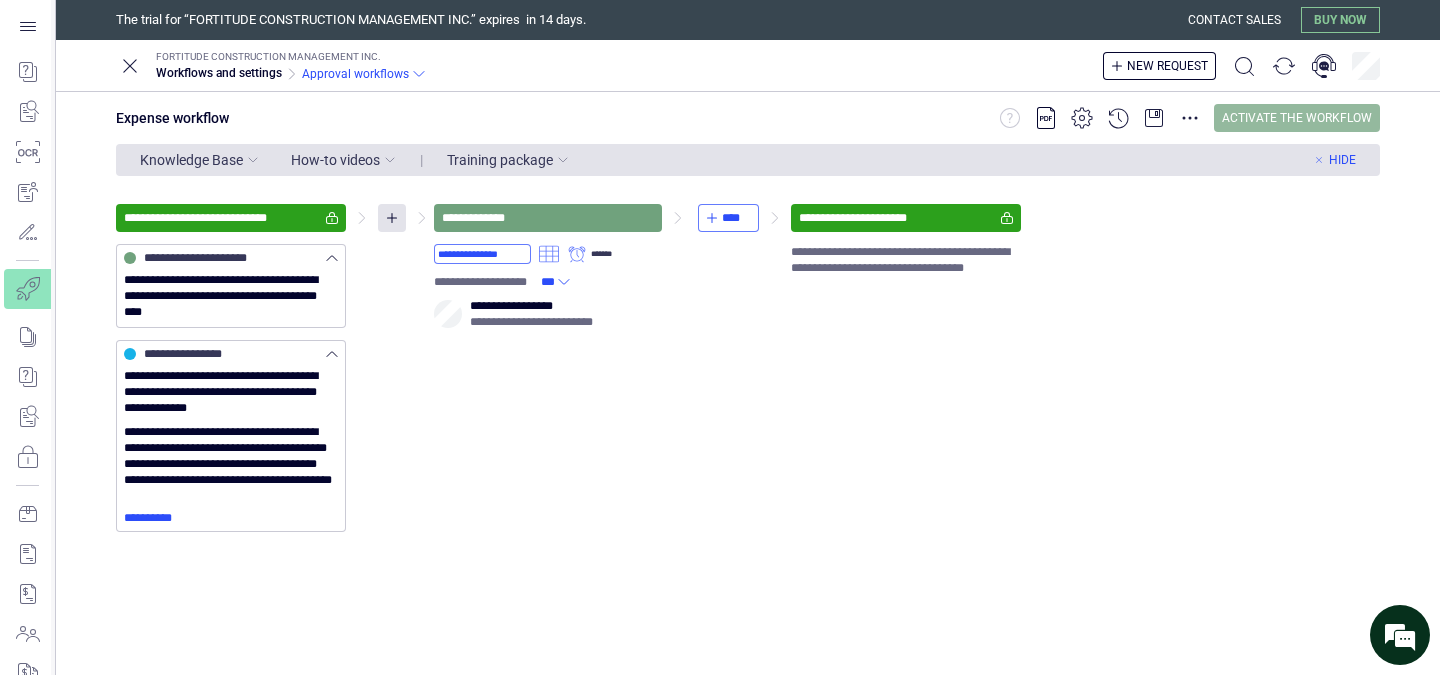 click on "Activate the workflow" at bounding box center (1297, 118) 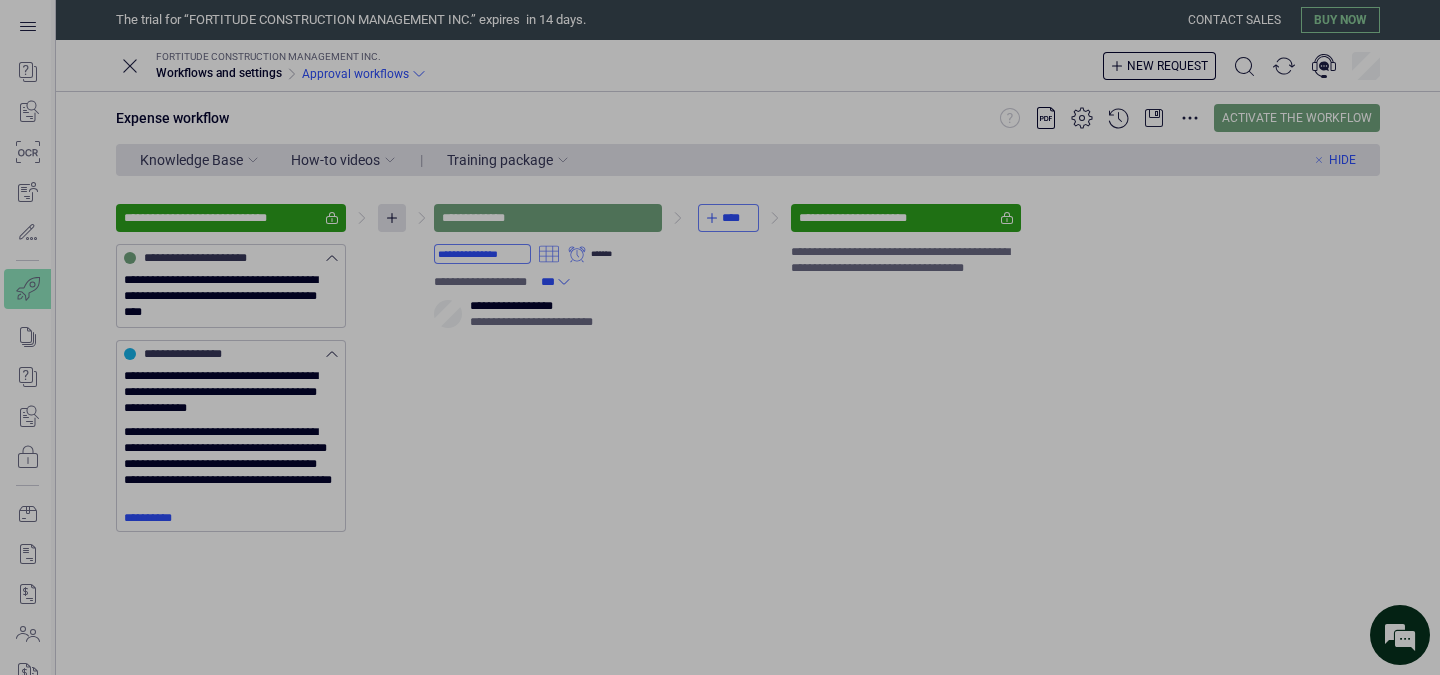 click 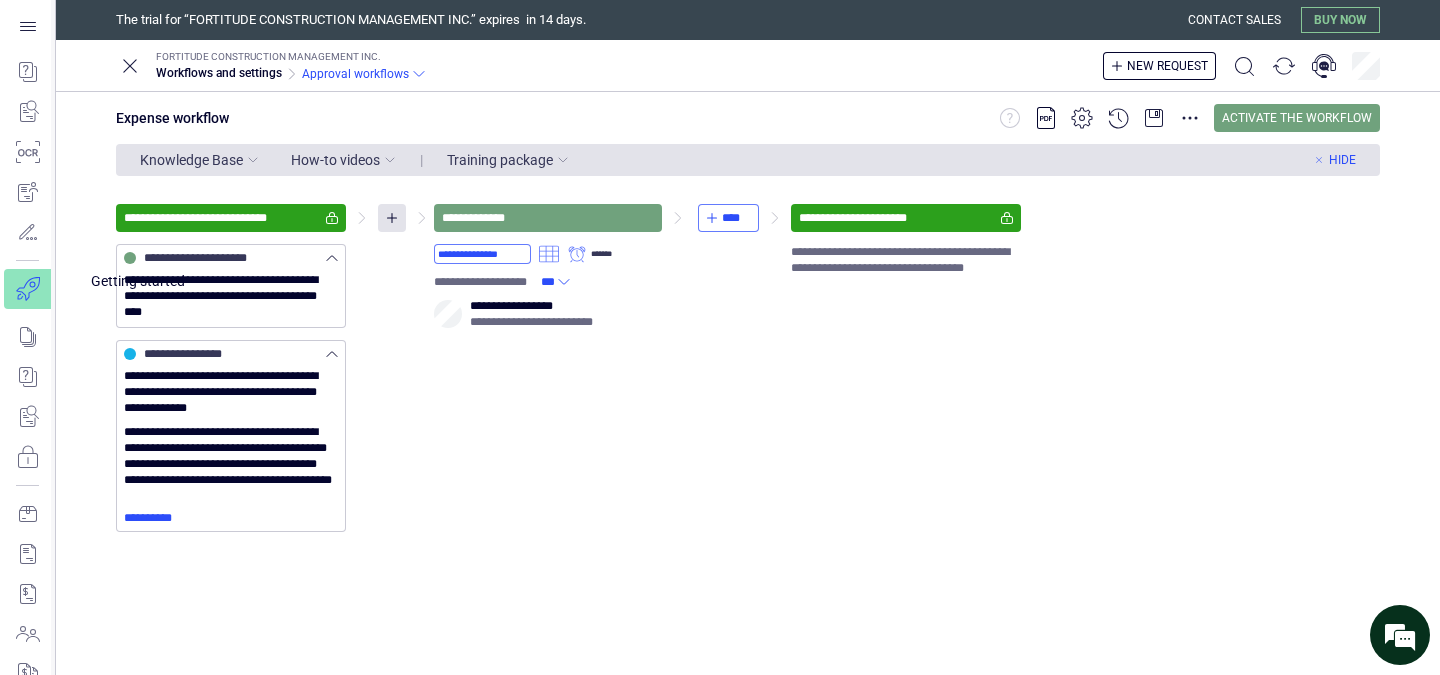 click at bounding box center (41, 289) 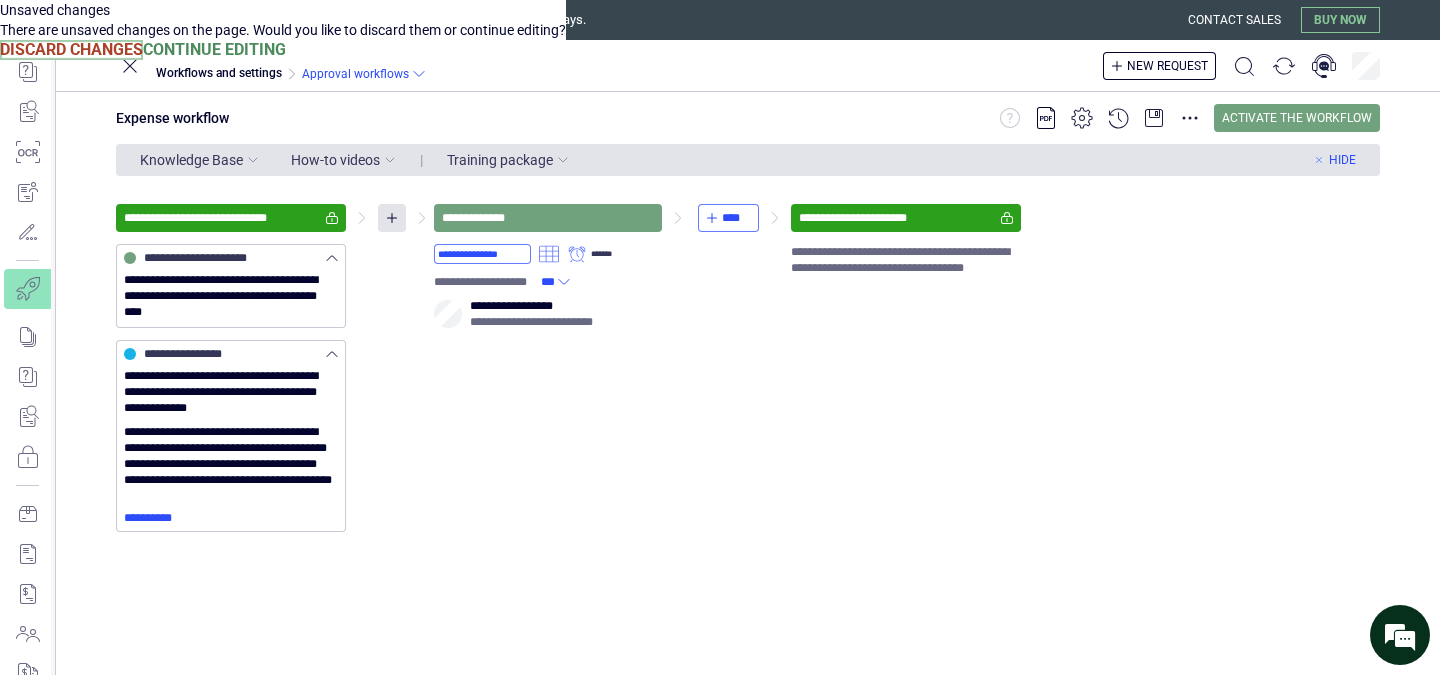 click on "Discard Changes" at bounding box center [71, 50] 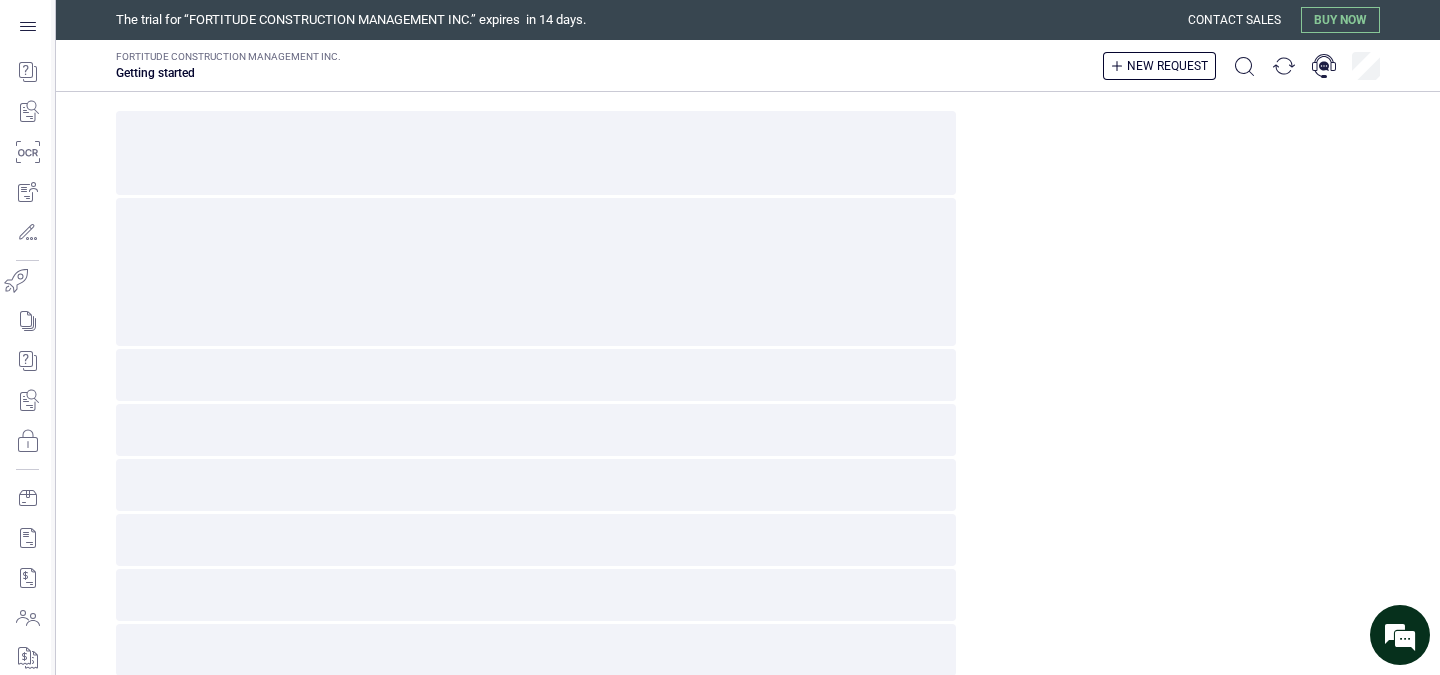 scroll, scrollTop: 0, scrollLeft: 0, axis: both 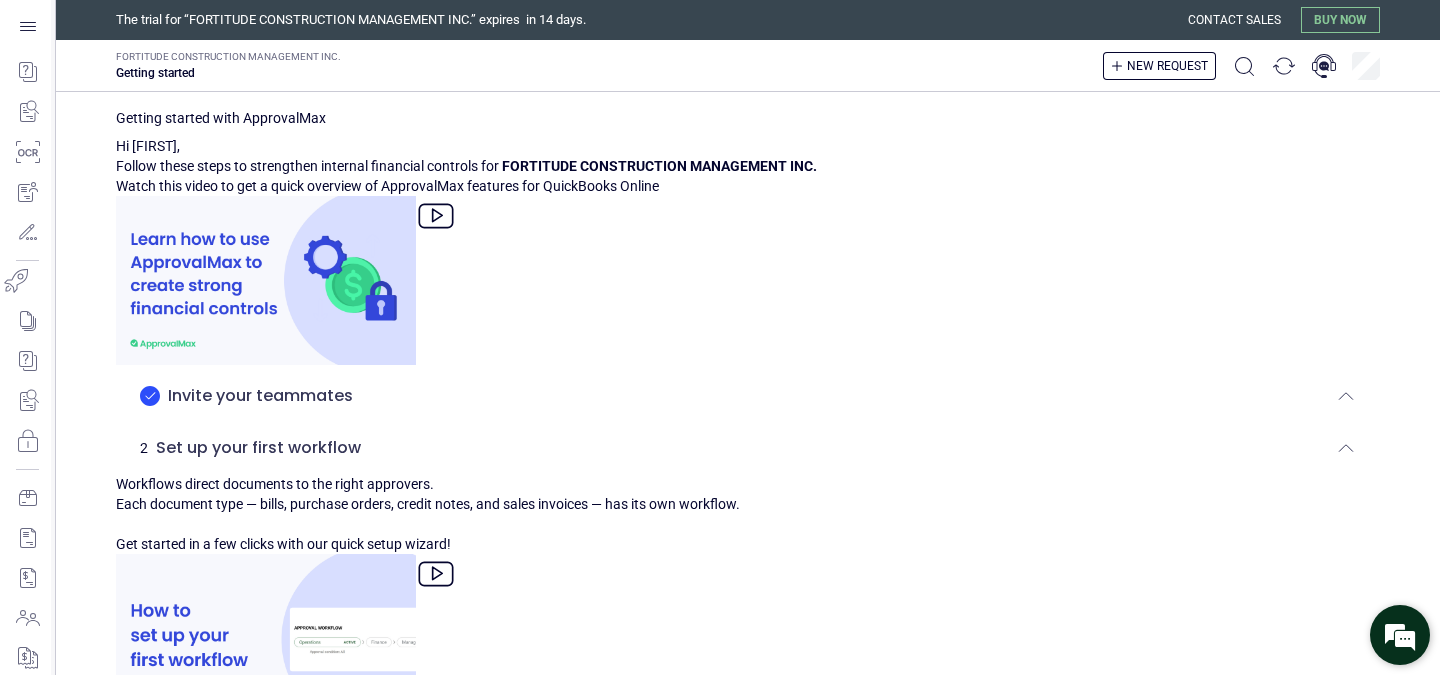 click at bounding box center (1400, 635) 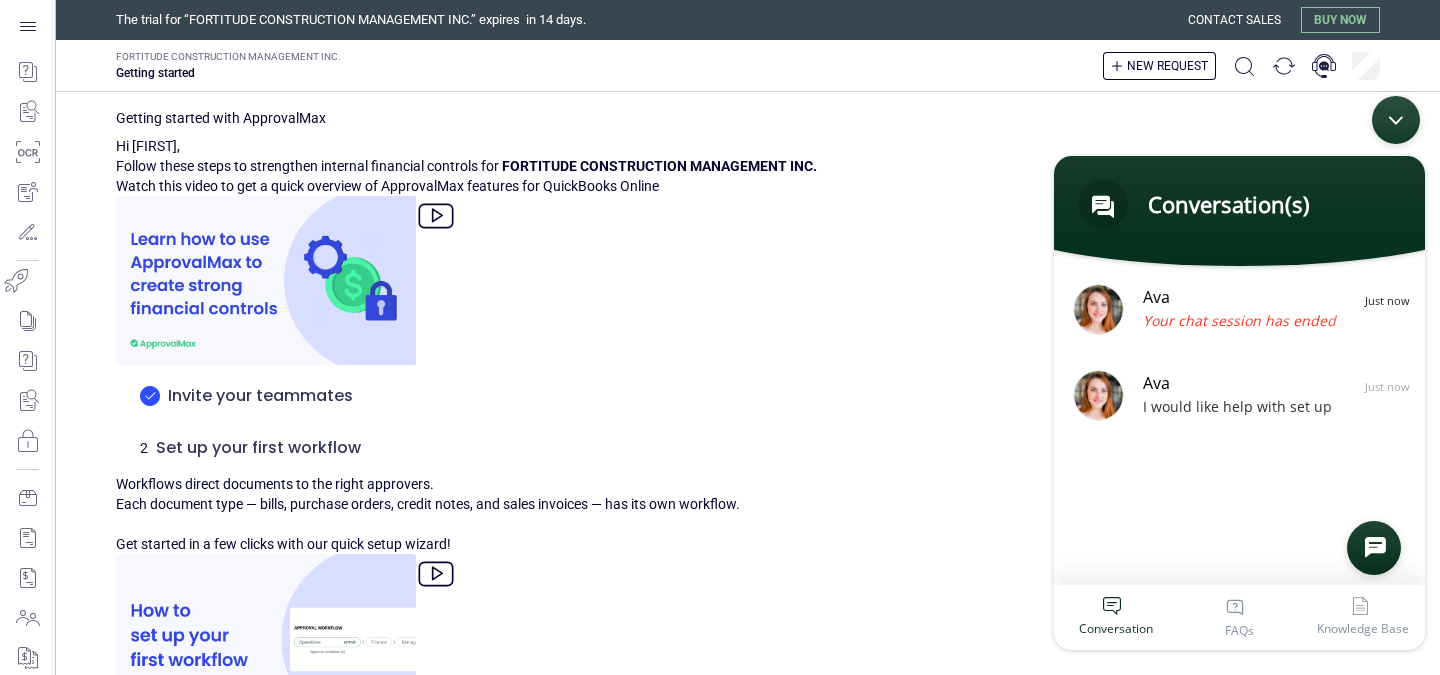 click at bounding box center (1374, 548) 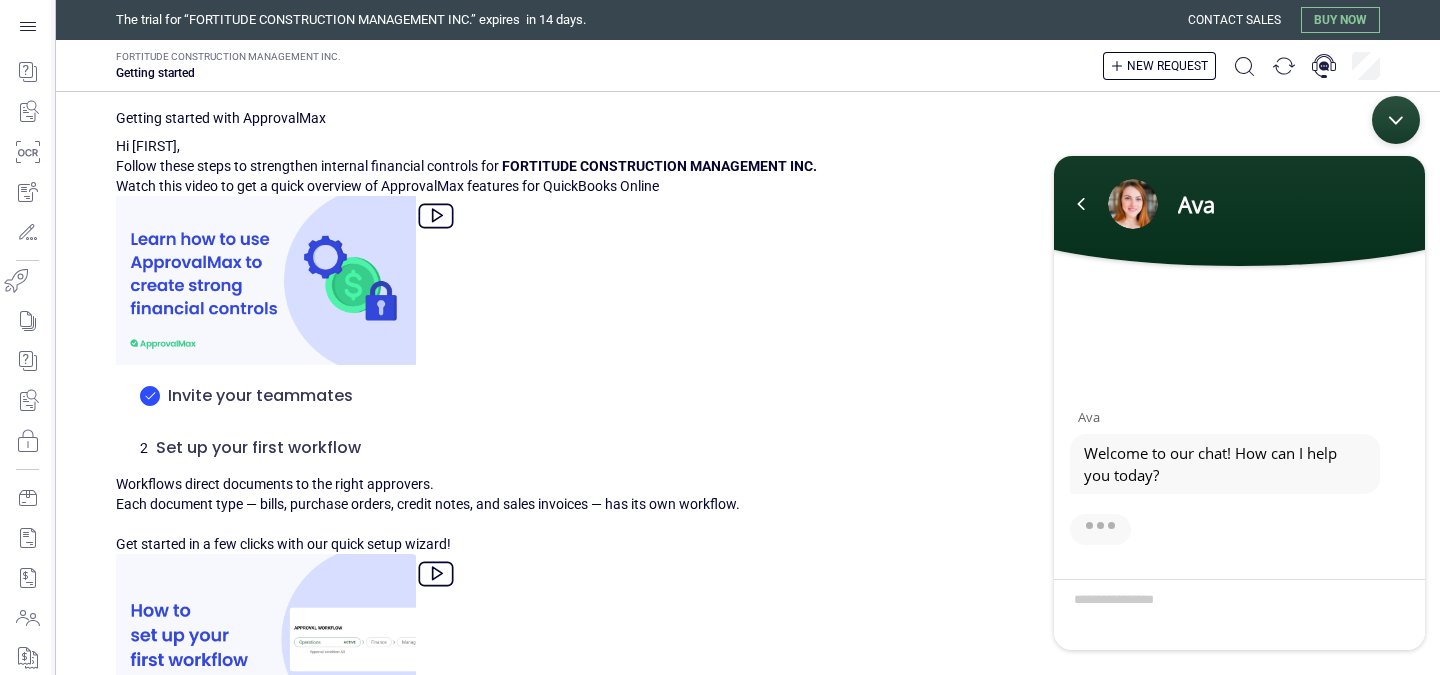 scroll, scrollTop: 47, scrollLeft: 0, axis: vertical 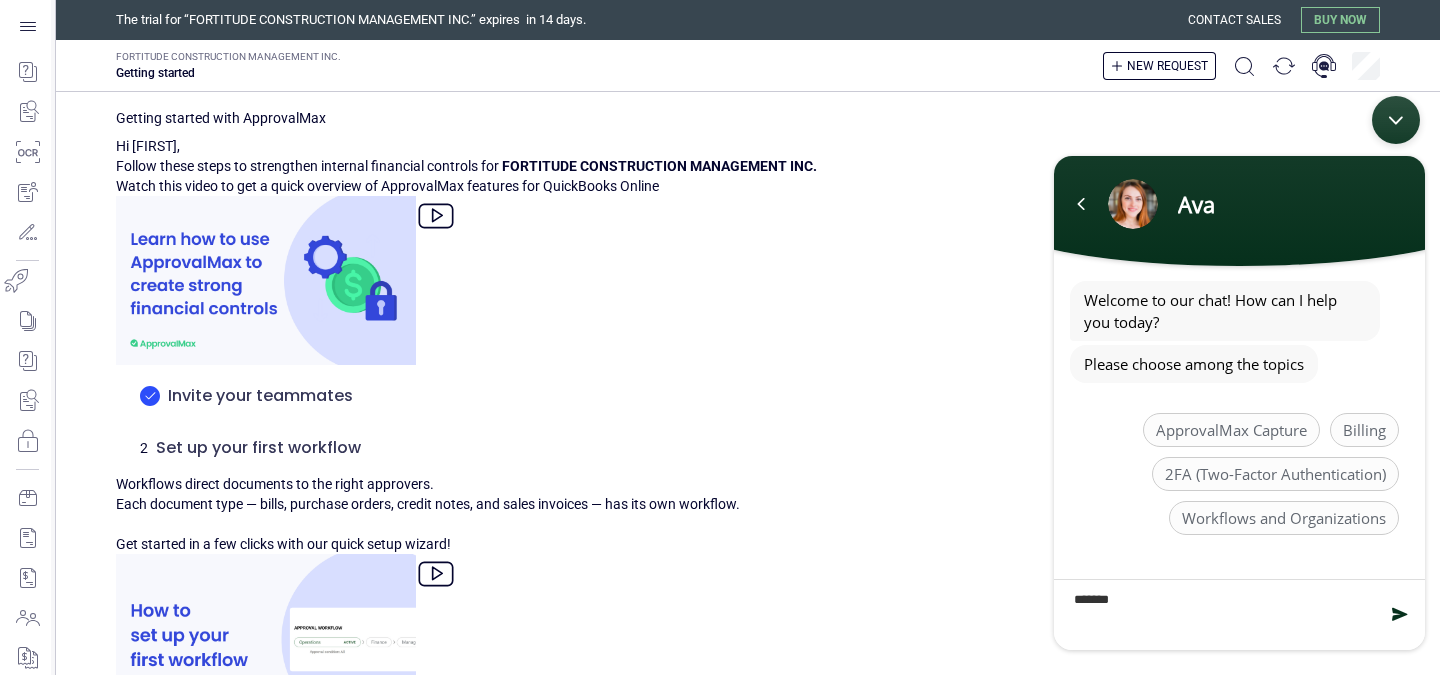 type on "********" 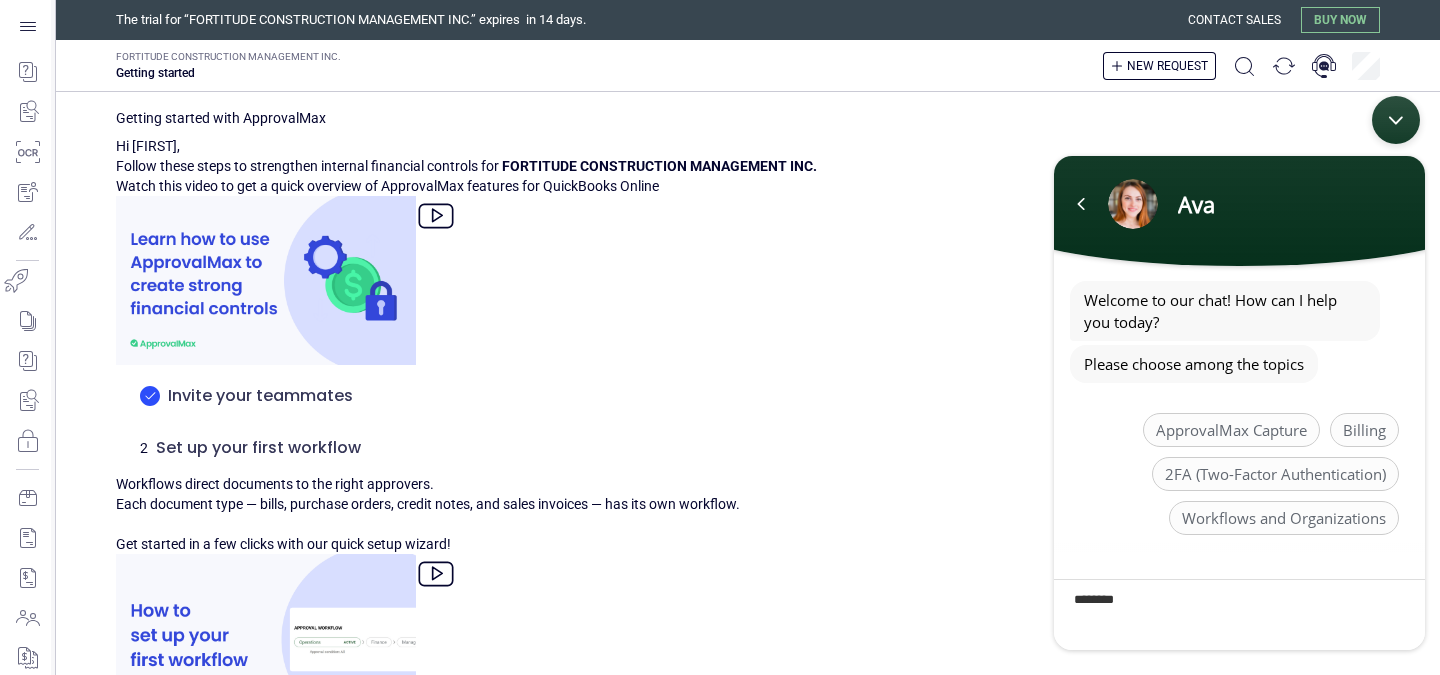 scroll, scrollTop: 188, scrollLeft: 0, axis: vertical 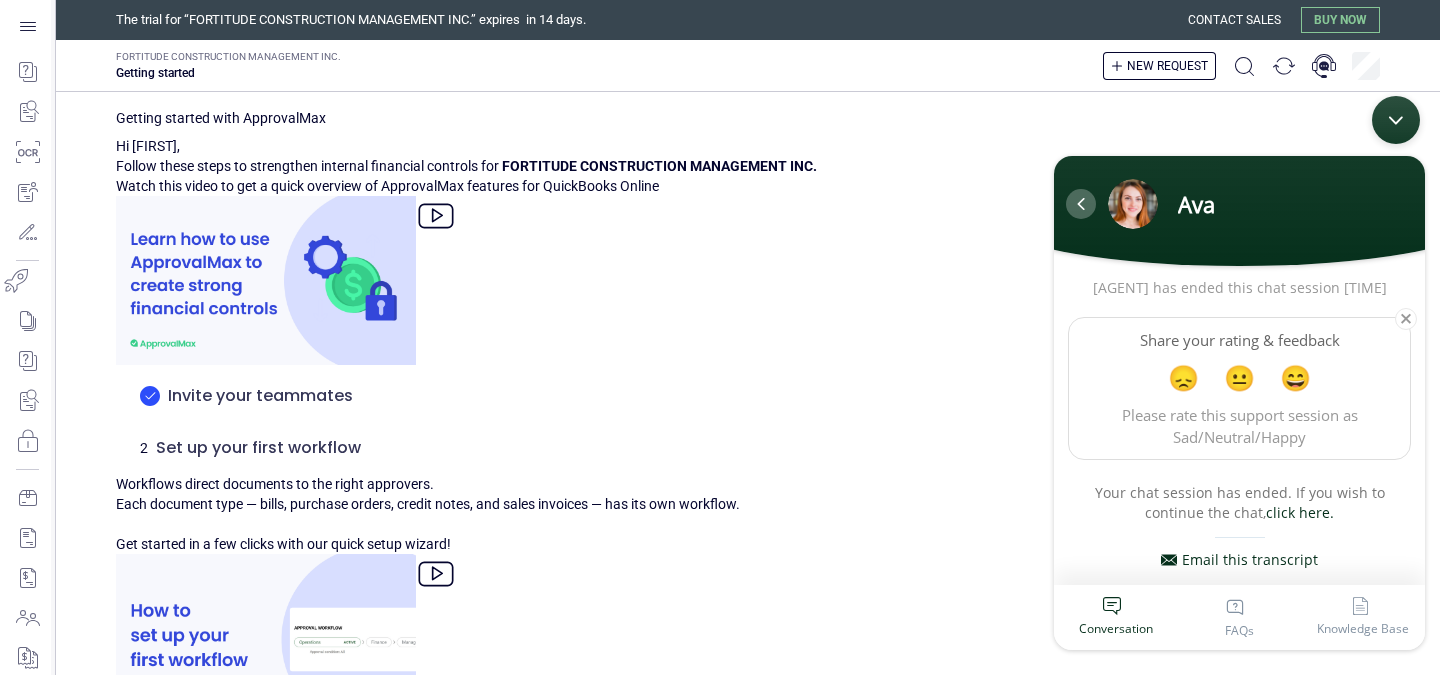 click at bounding box center [1081, 204] 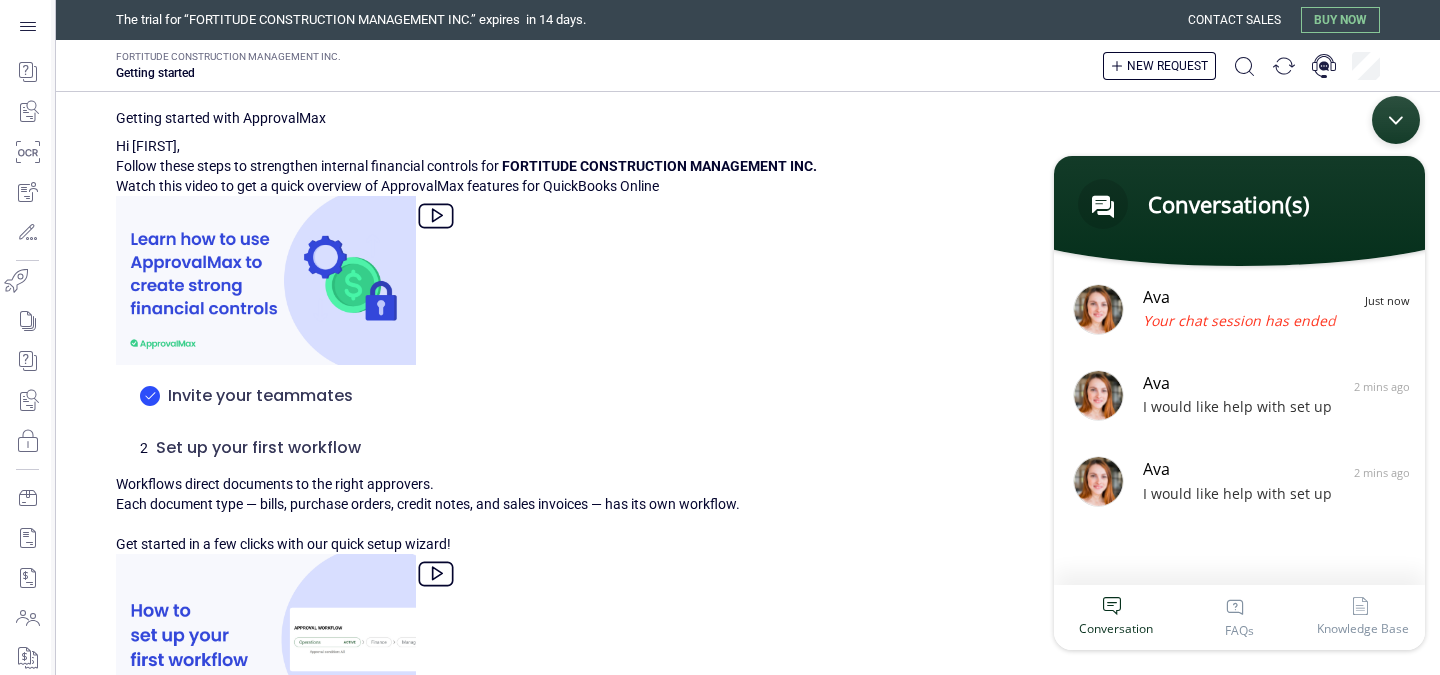 click on "Conversation(s) Ava  Welcome to our chat! How can I help you today?  Please choose among the topics  Kayleigh Bradshaw  Expenses Ava  Thanks for contacting us today, You will be connected to our operator shortly  Thank you for contacting us. Ava has ended this chat session 11:14 AM Share your rating & feedback 😞 😐 😄 Please rate this support session as Sad/Neutral/Happy Your chat session has ended. If you wish to continue the chat,  click here. Email this transcript Mute Send email ******** Ava  Welcome to our chat! How can I help you today?  Please choose among the topics  Kayleigh Bradshaw  I would like help with set up Ava  Thanks for contacting us today, You will be connected to our operator shortly  Thank you for contacting us. Ava has ended this chat session 11:12 AM Ava  Welcome to our chat! How can I help you today?  Please choose among the topics  Kayleigh Bradshaw  I would like help with set up Ava  Thanks for contacting us today, You will be connected to our operator shortly 😞 😐 😄" at bounding box center [1239, 373] 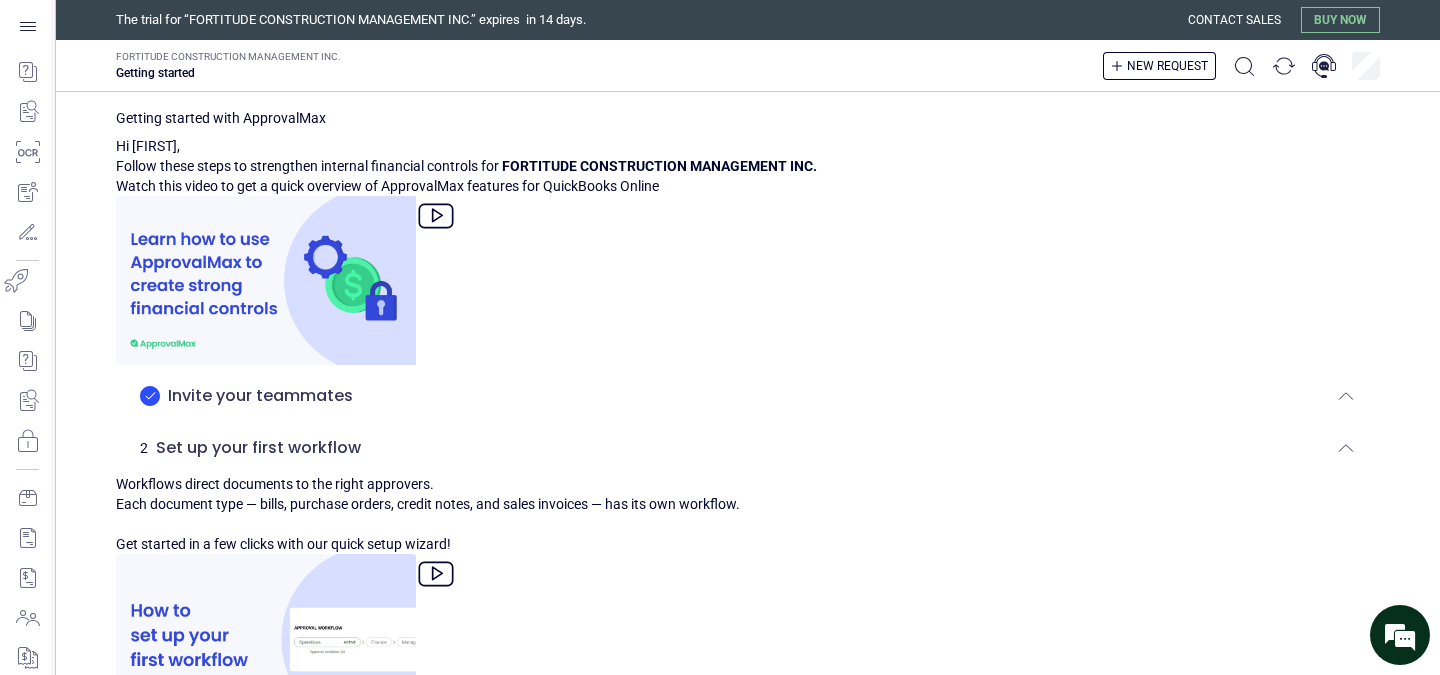 scroll, scrollTop: 500, scrollLeft: 0, axis: vertical 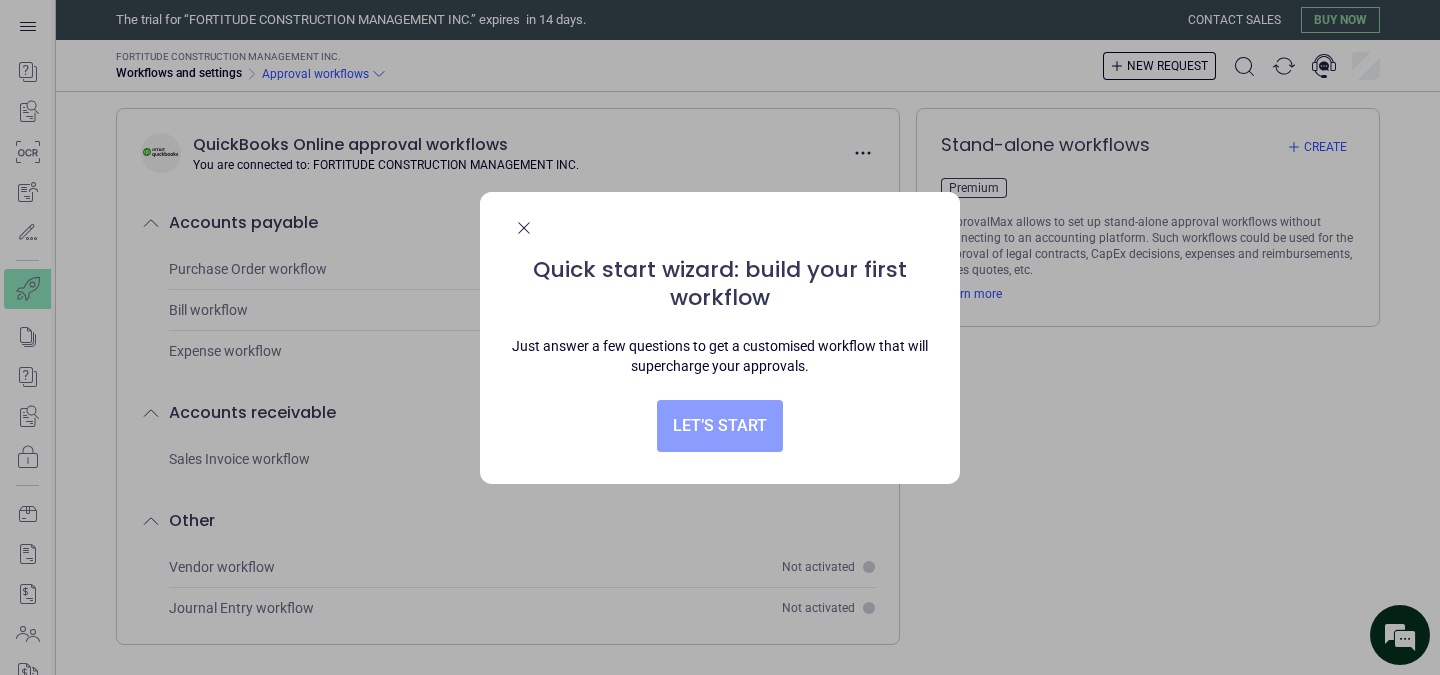 click on "Let’s start" at bounding box center [720, 426] 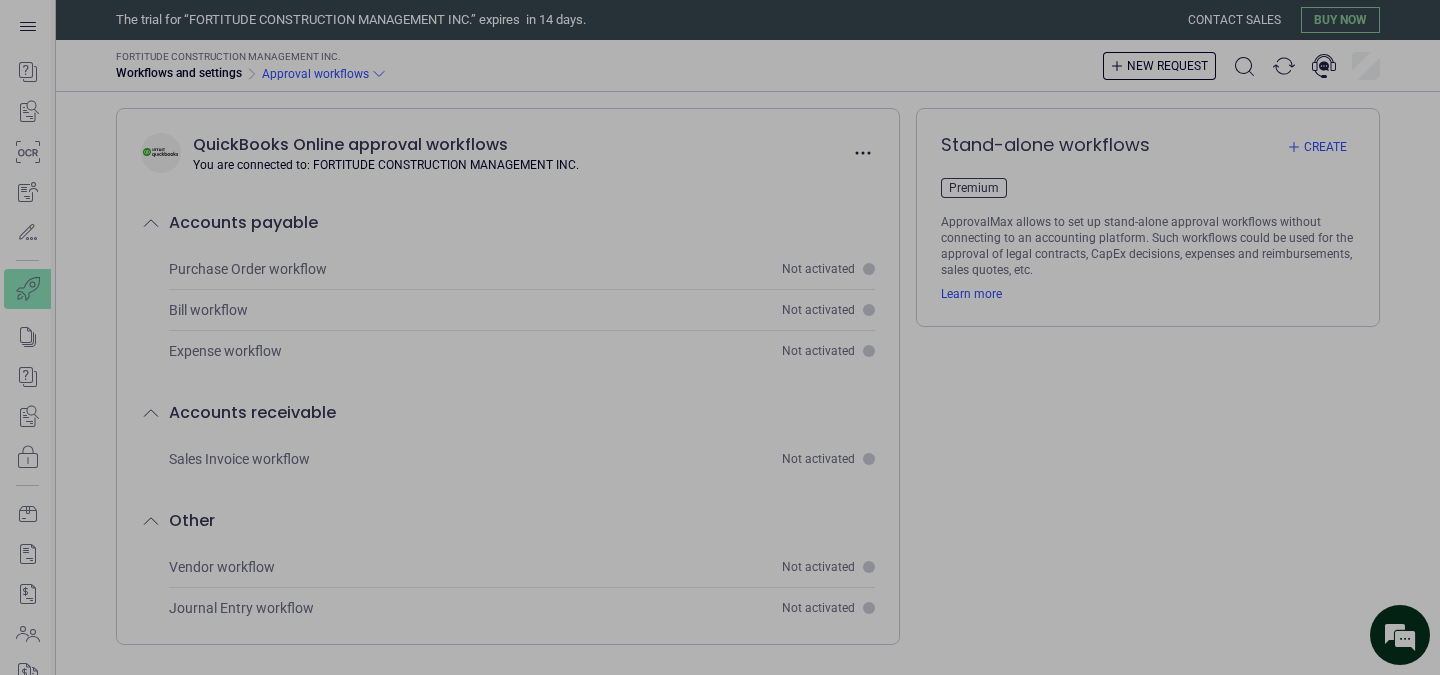 click on "Next" at bounding box center [0, 0] 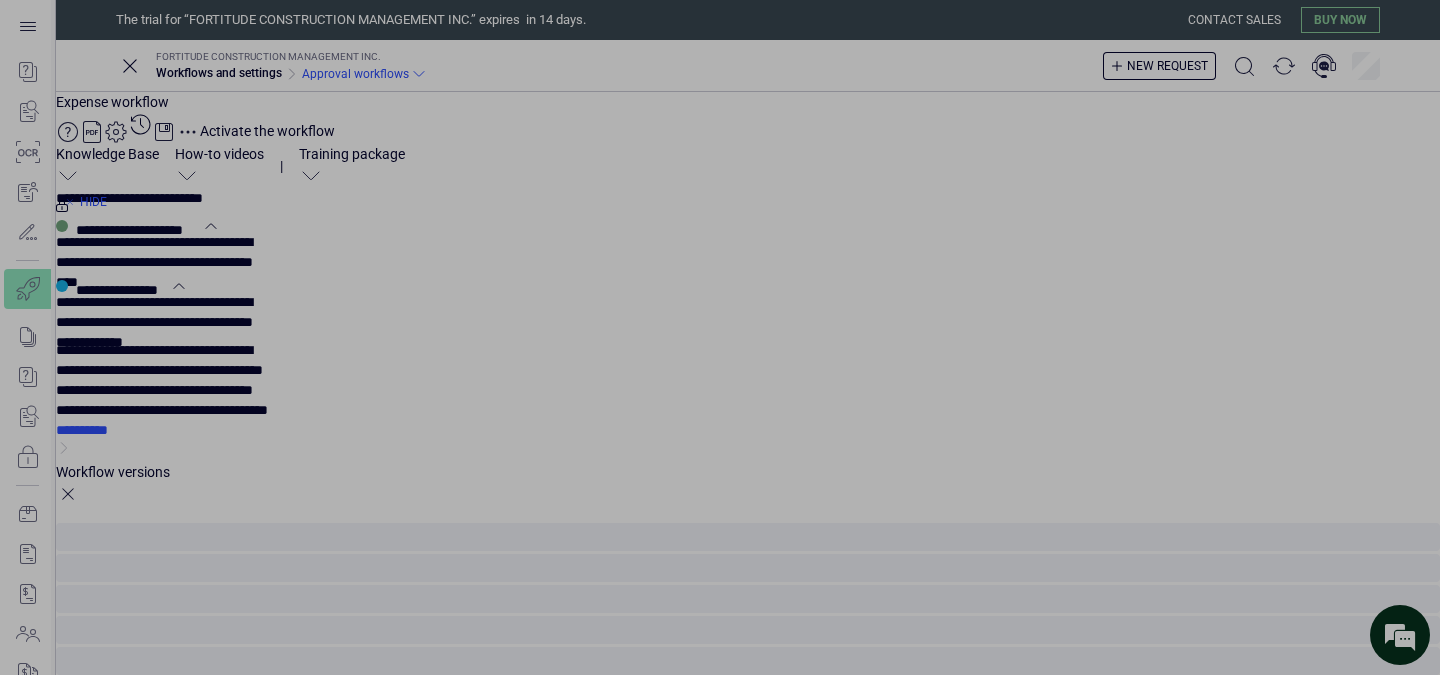 click on "Users" at bounding box center (0, 0) 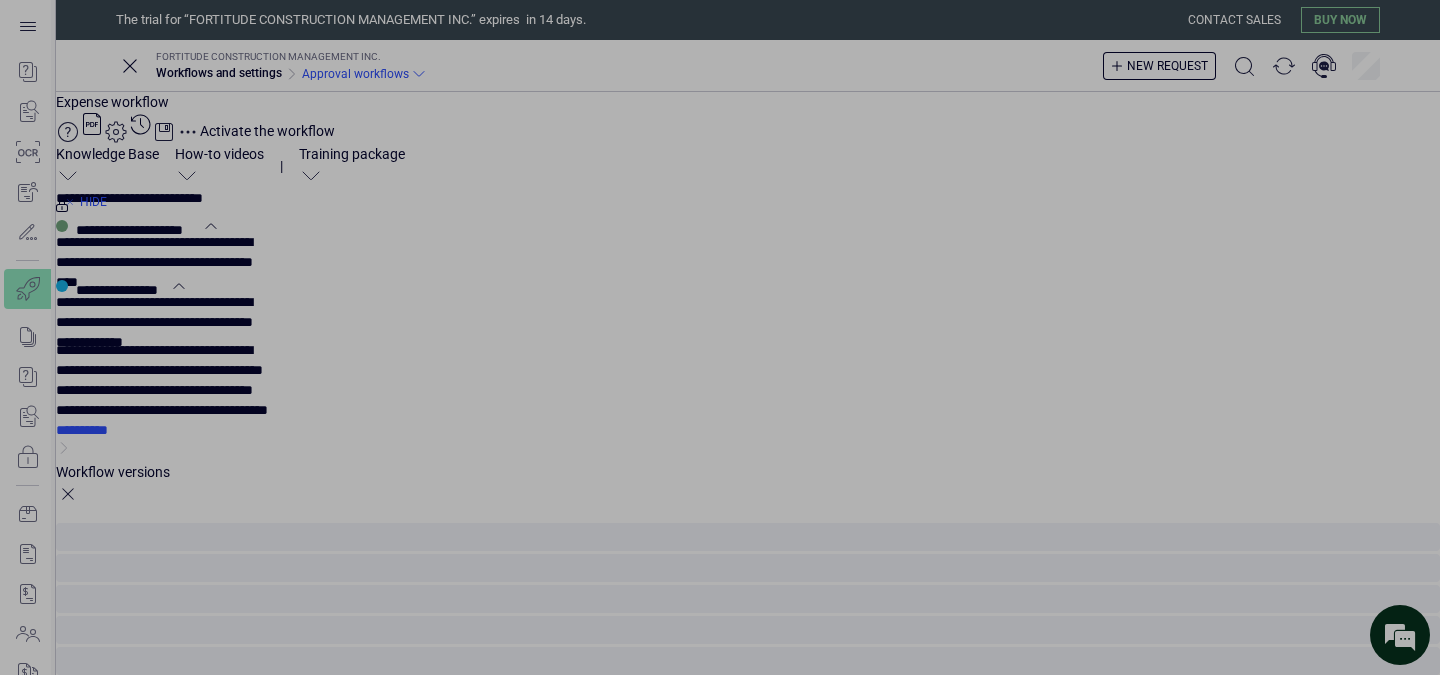 click on "**********" at bounding box center [0, 0] 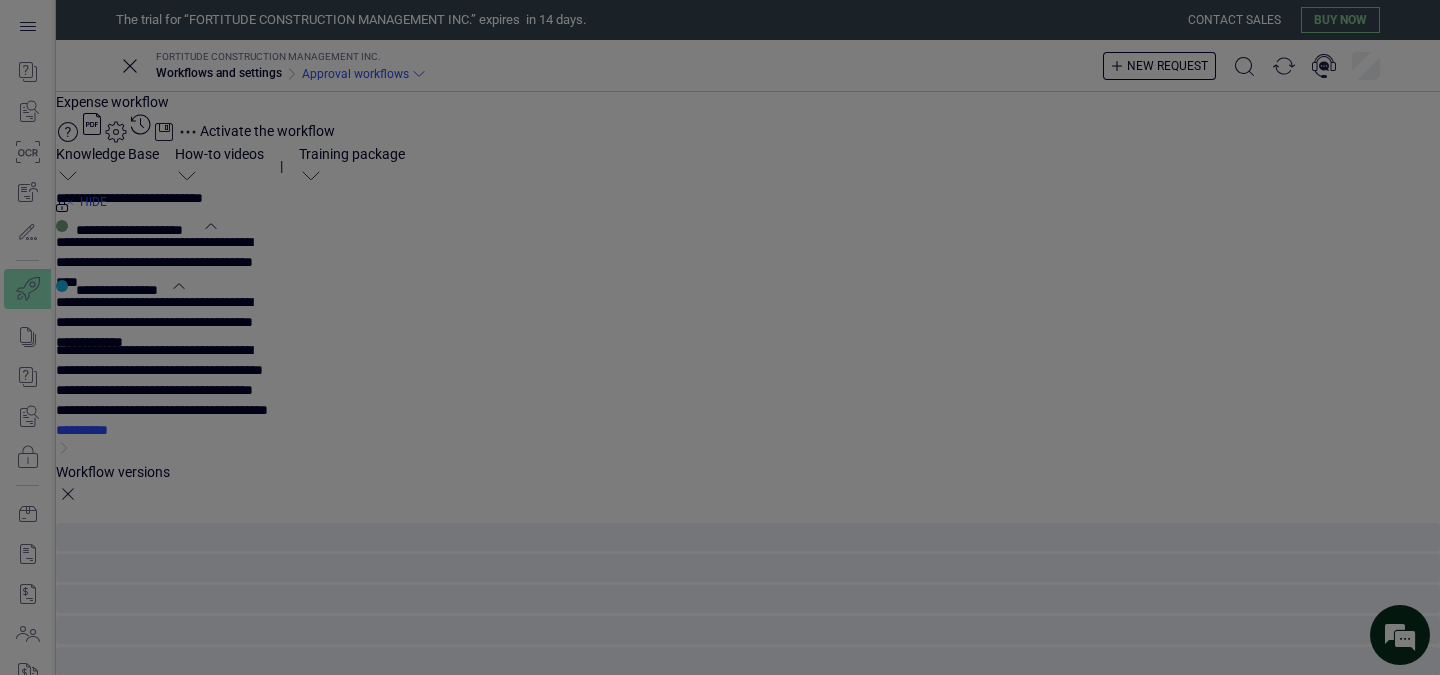 click 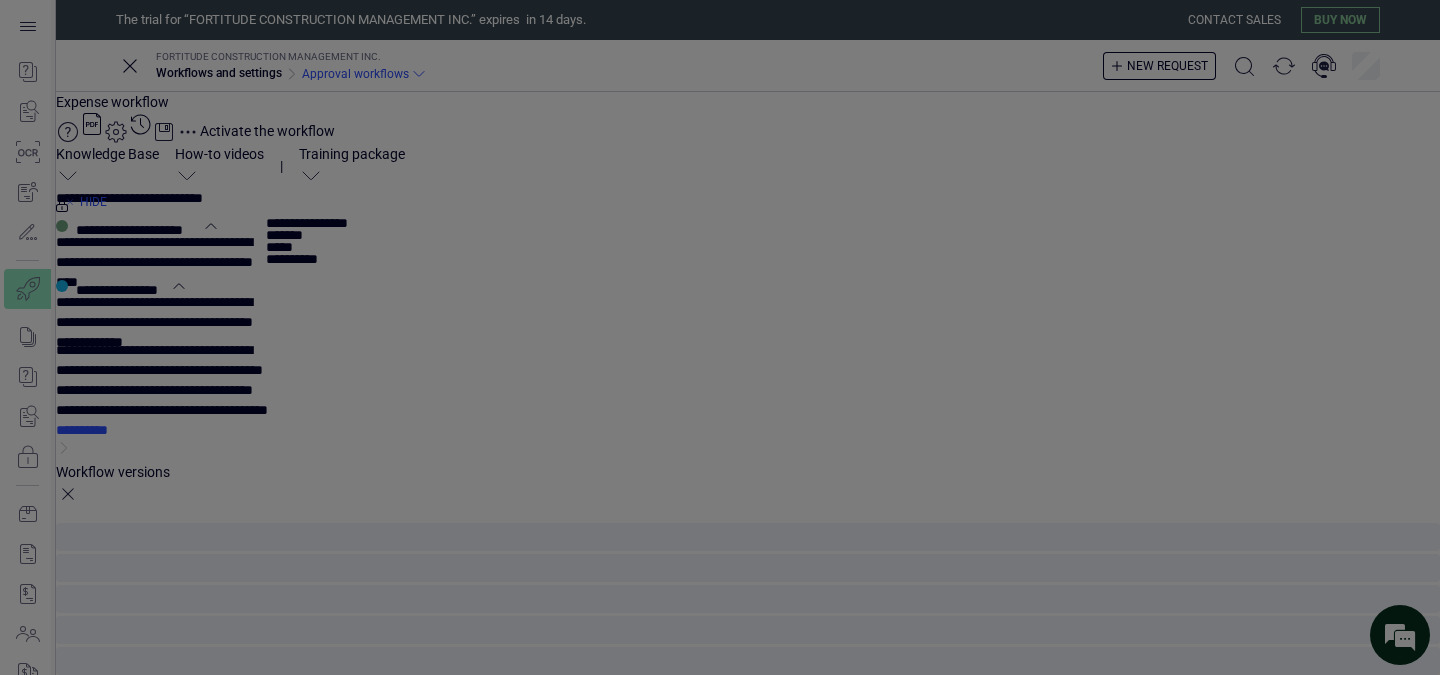 click on "**********" at bounding box center (0, 0) 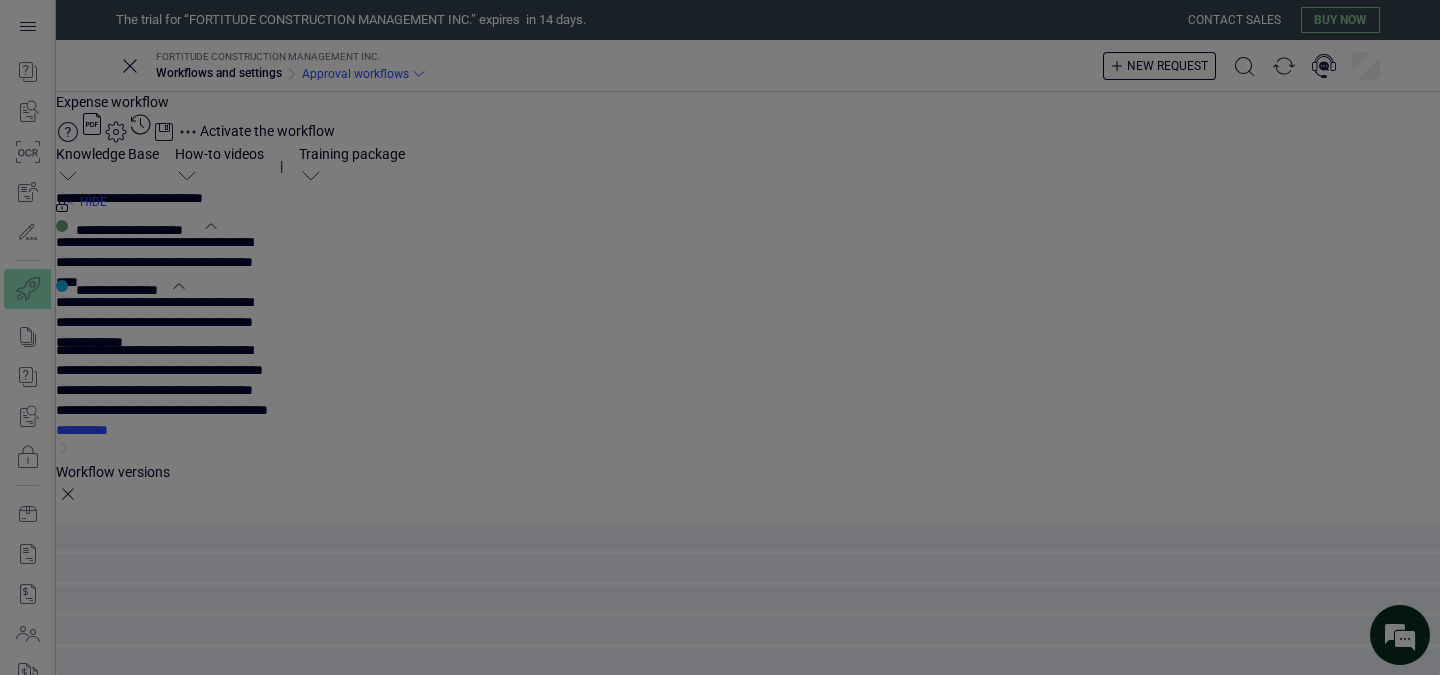 click on "**********" at bounding box center [0, 0] 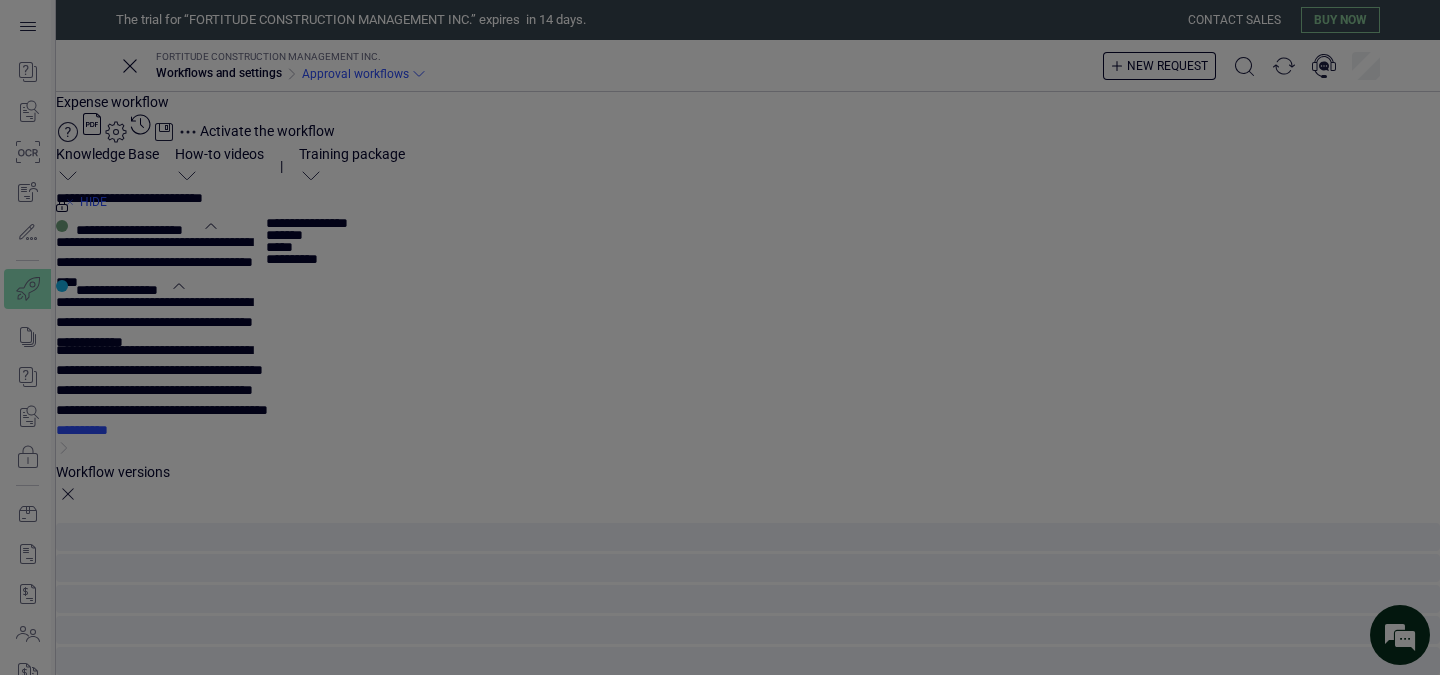 click at bounding box center [308, 255] 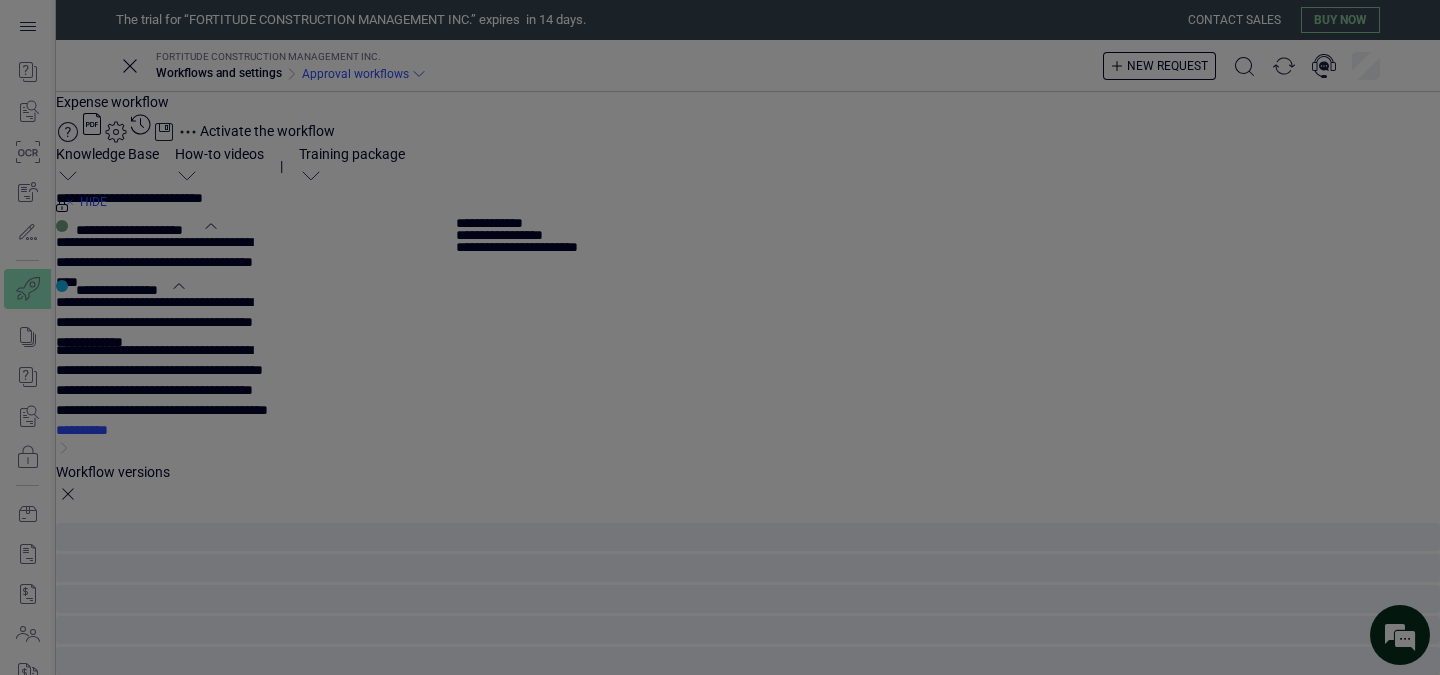 click on "**********" at bounding box center [0, 0] 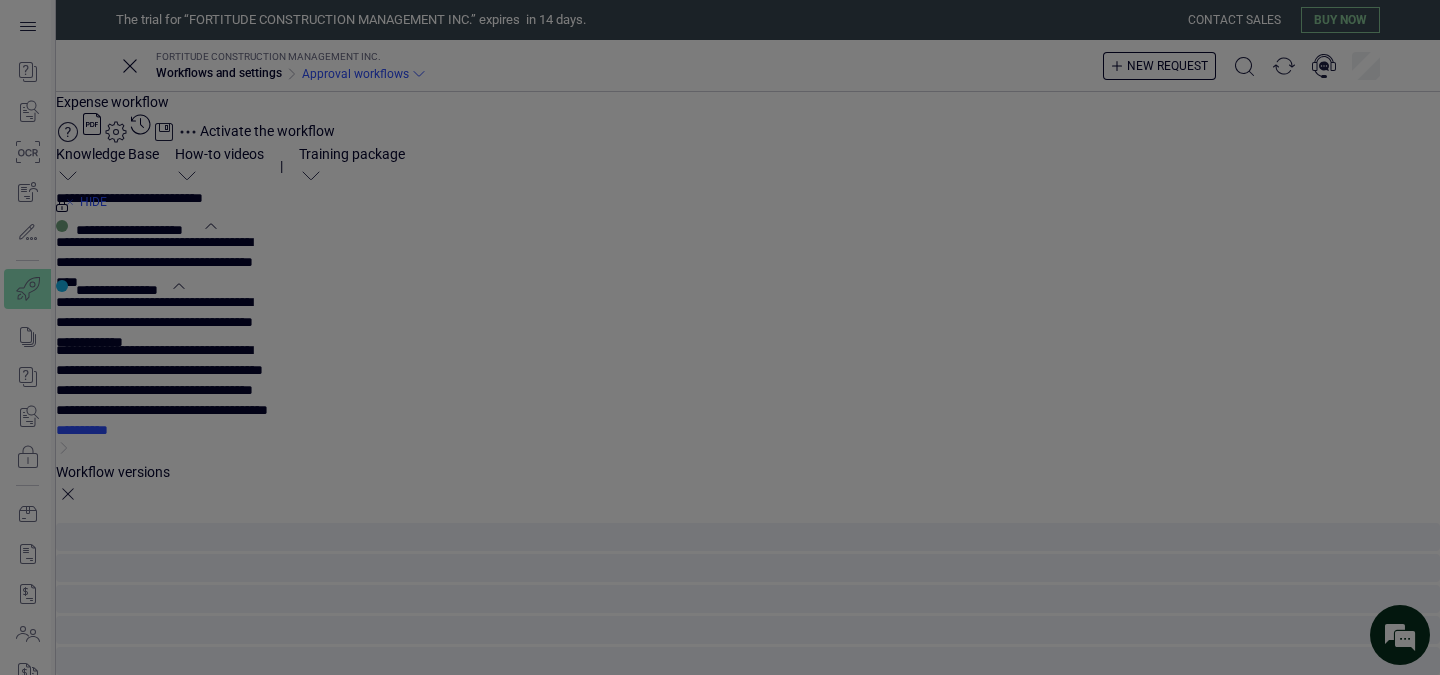 click 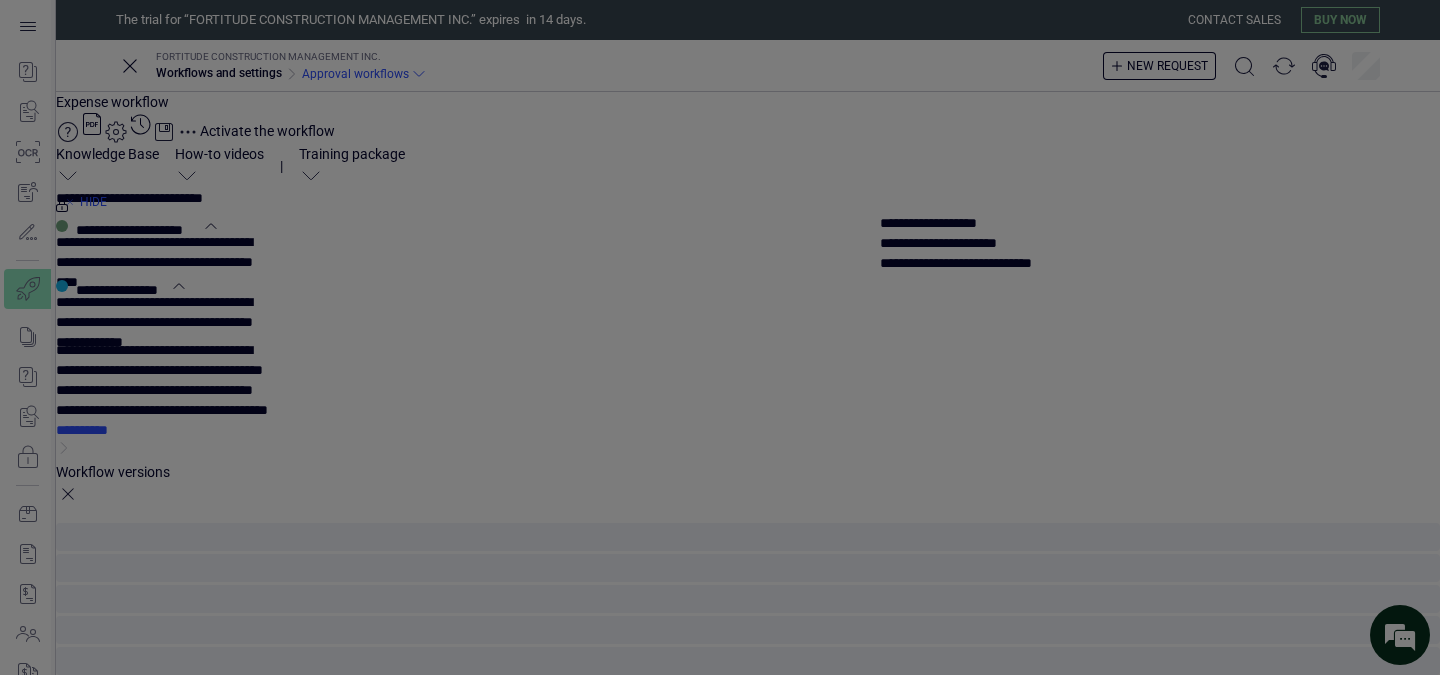 click 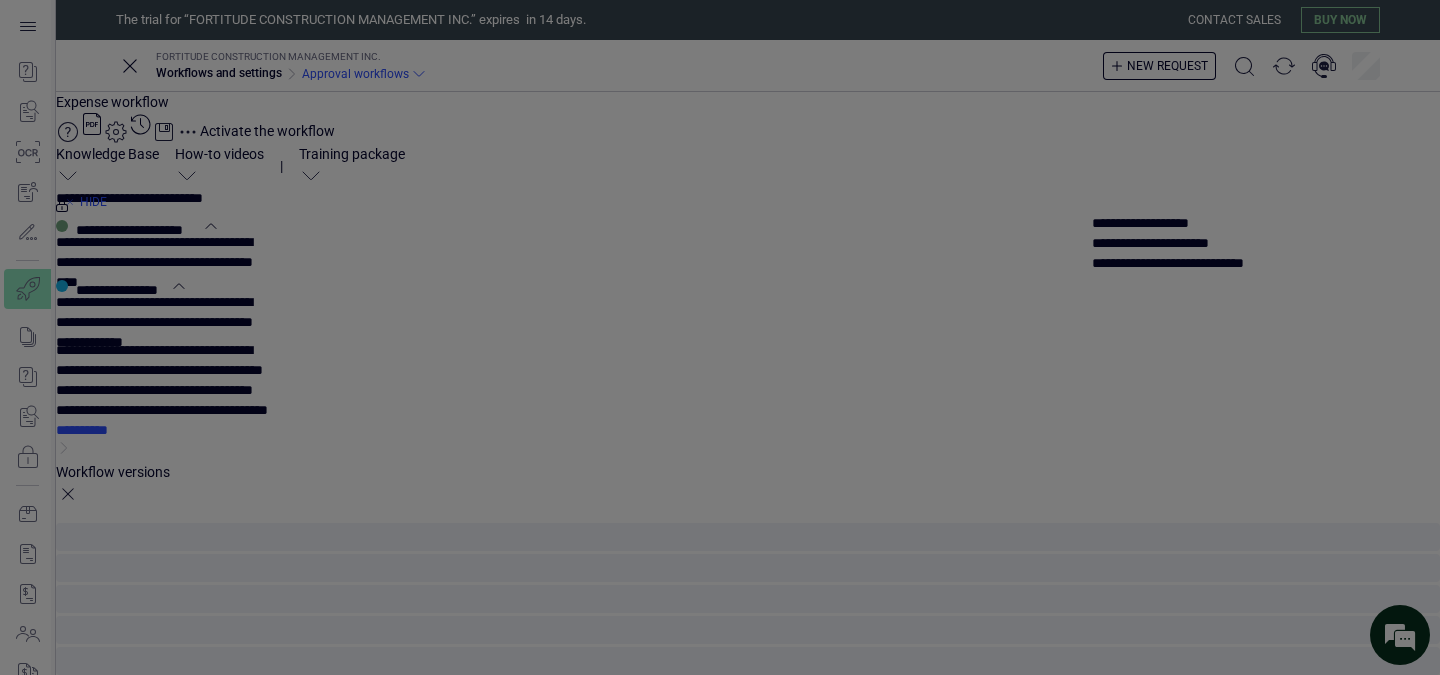 click on "**********" at bounding box center [0, 0] 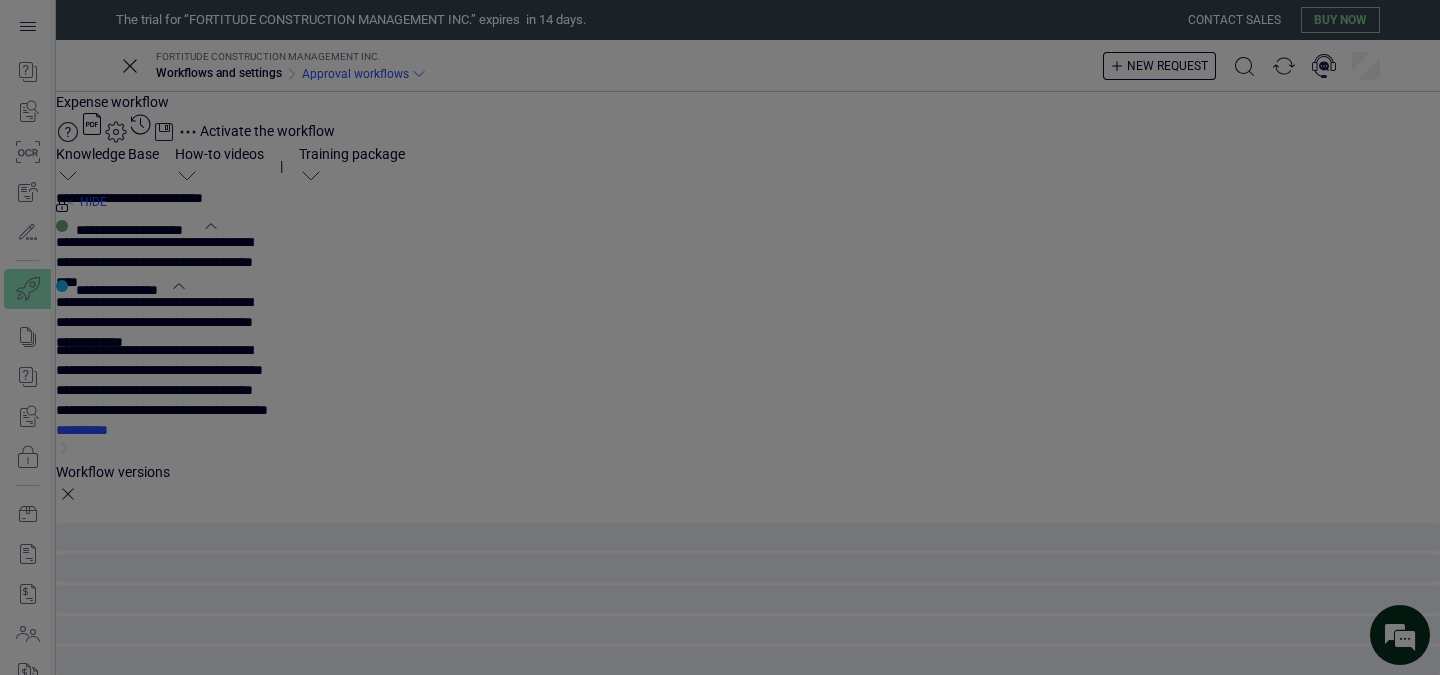click on "**********" at bounding box center [0, 0] 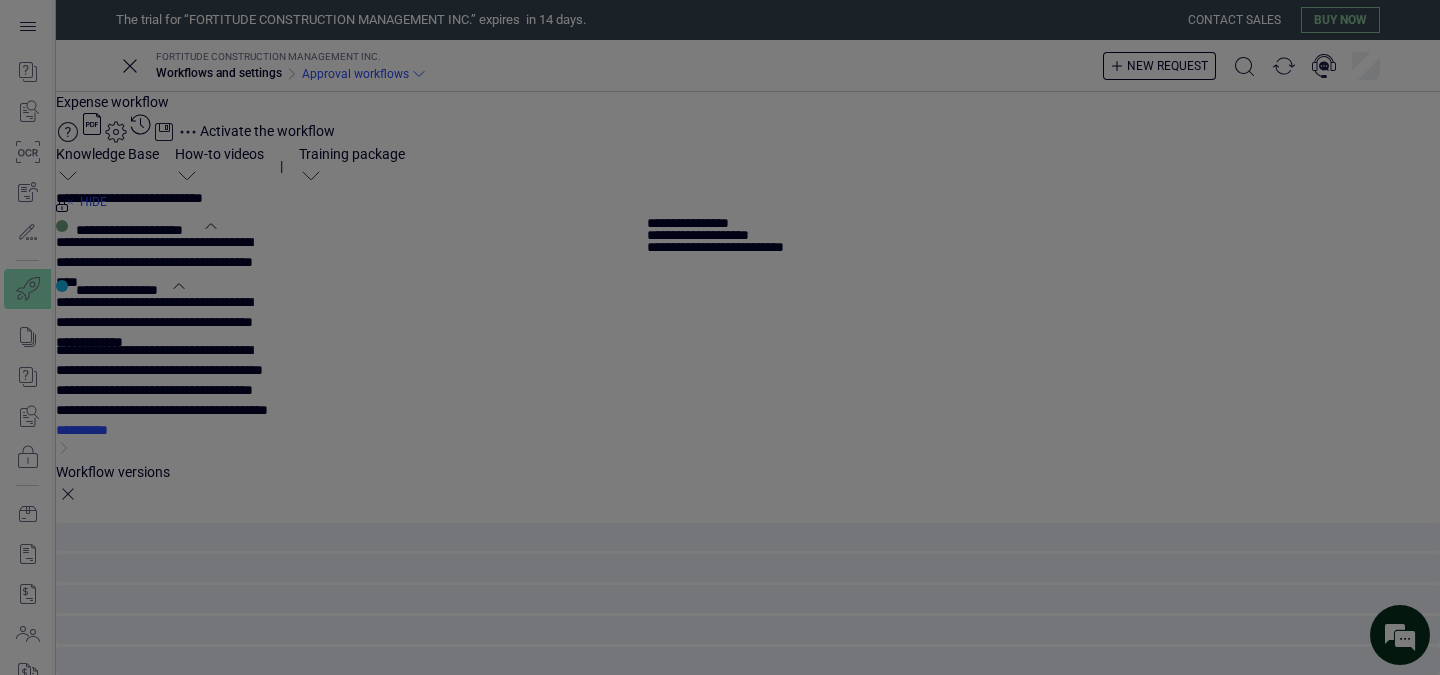 drag, startPoint x: 1010, startPoint y: 301, endPoint x: 1024, endPoint y: 296, distance: 14.866069 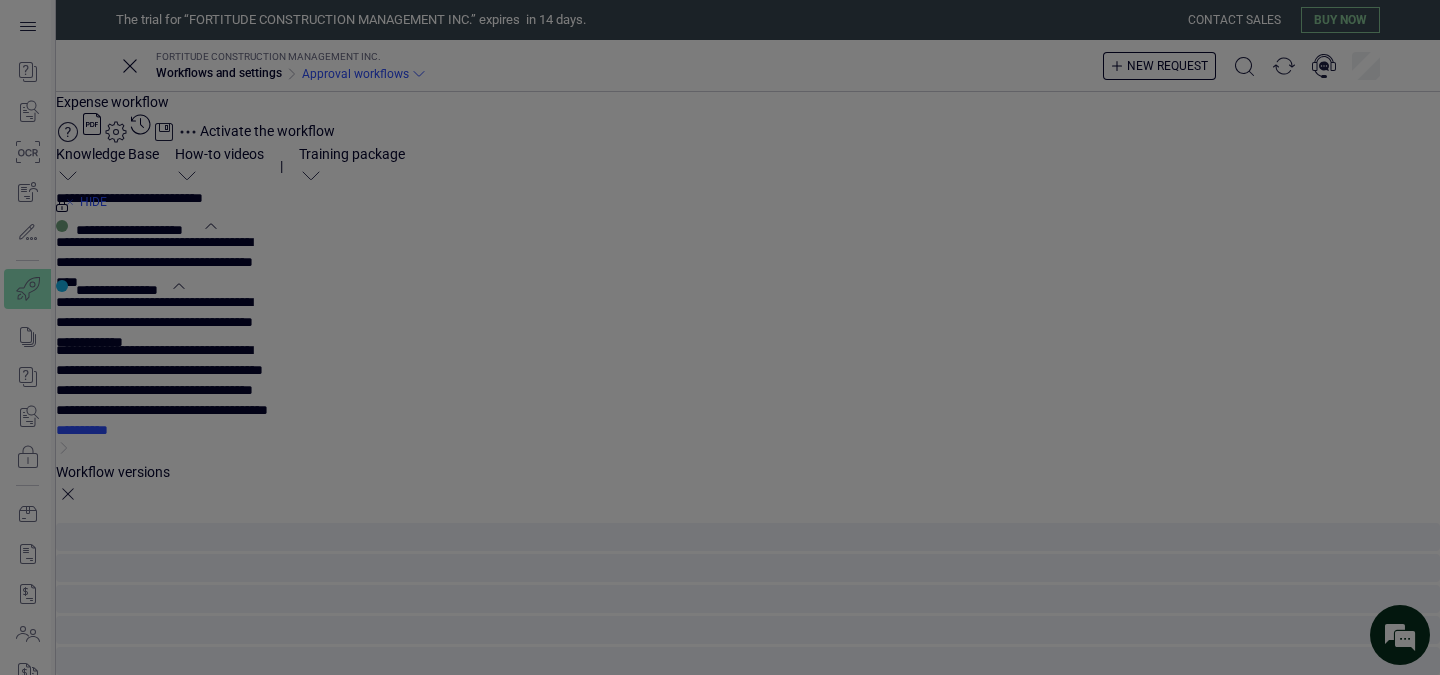 scroll, scrollTop: 0, scrollLeft: 1168, axis: horizontal 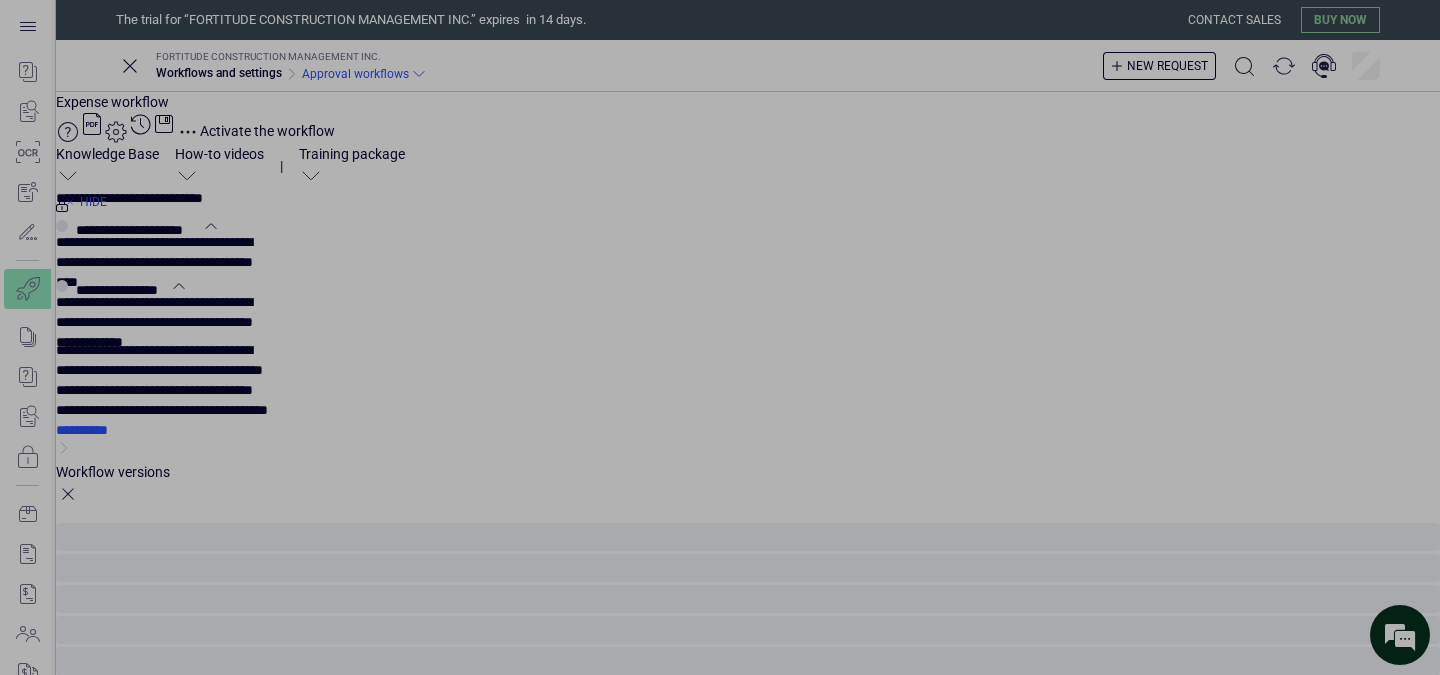 click on "Save and activate" at bounding box center [0, 0] 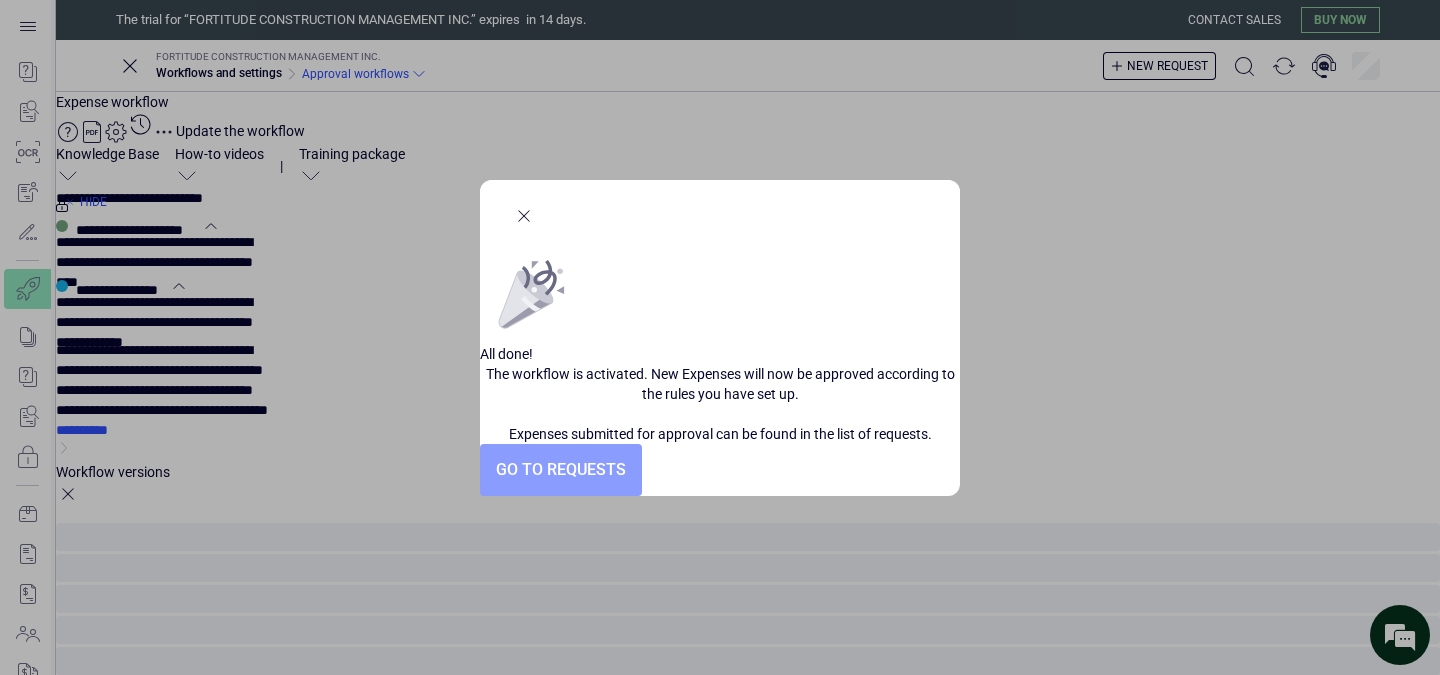 click on "Go to requests" at bounding box center (561, 470) 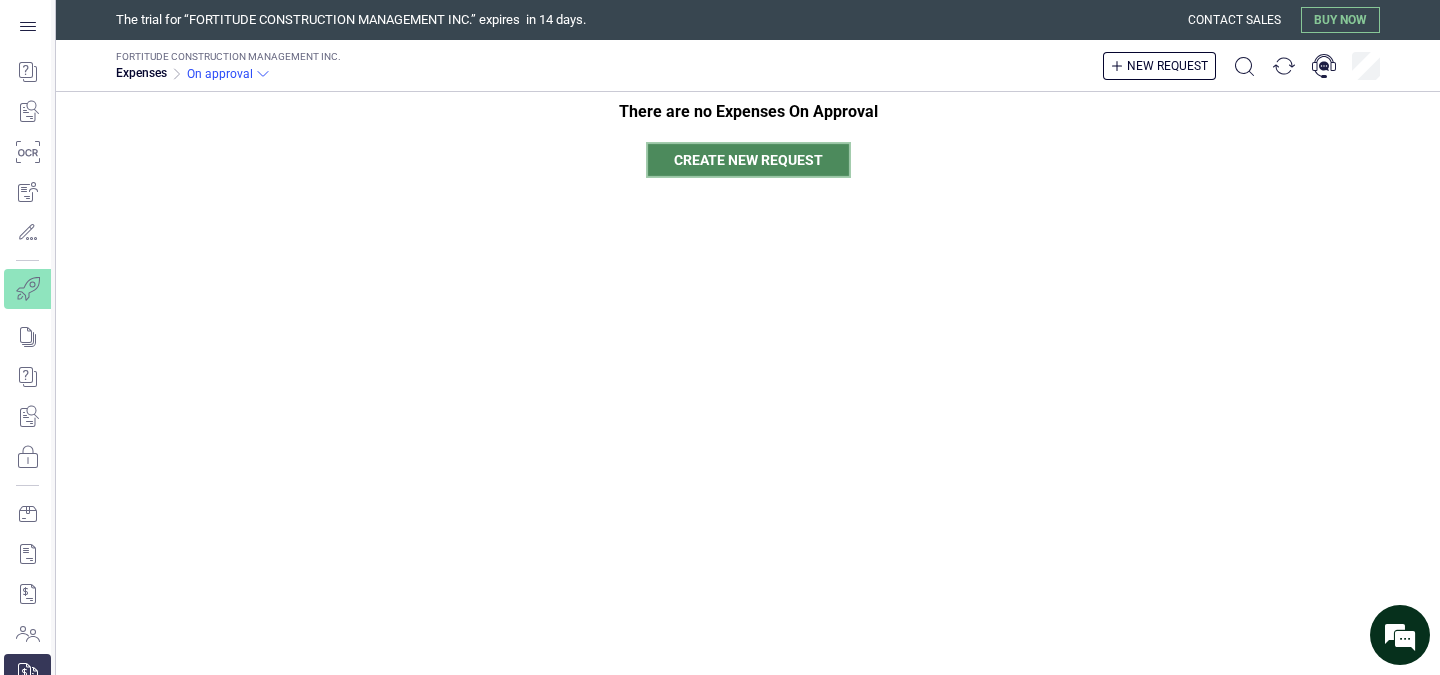 click on "Create new request" at bounding box center [748, 160] 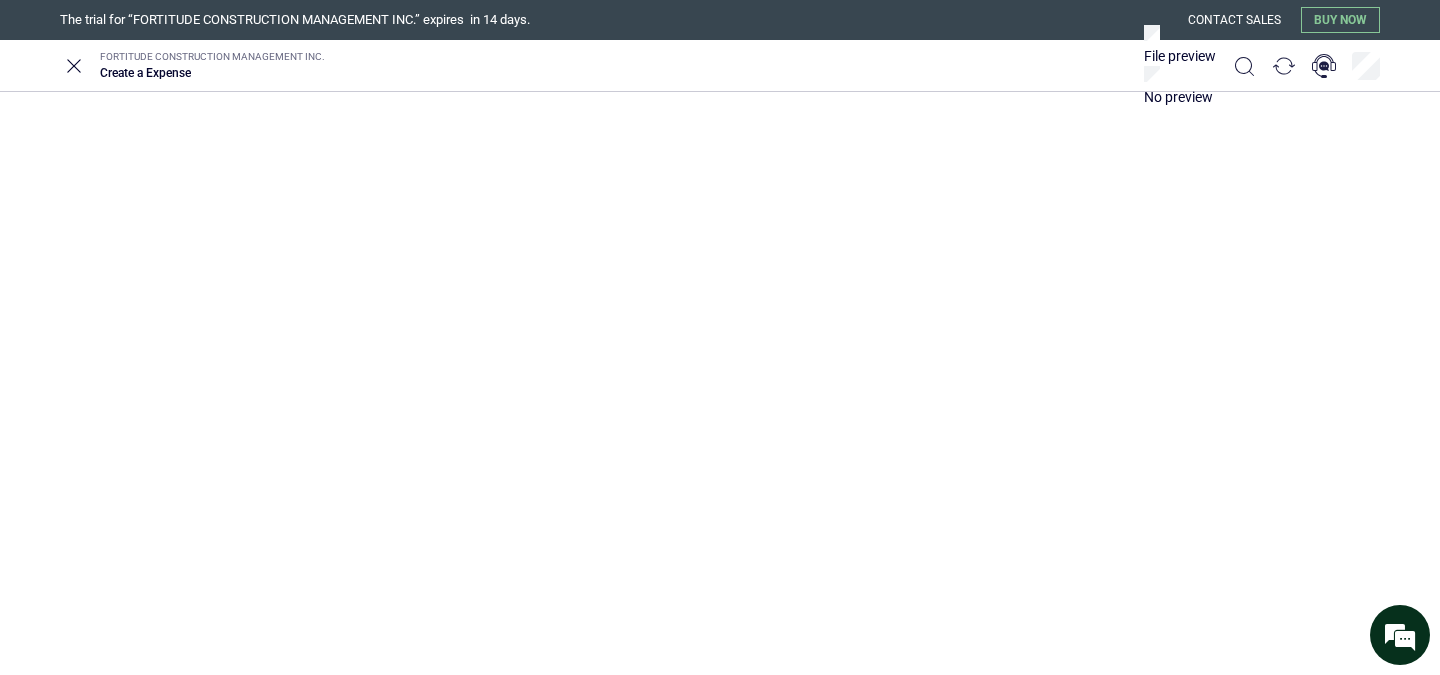 scroll, scrollTop: 0, scrollLeft: 0, axis: both 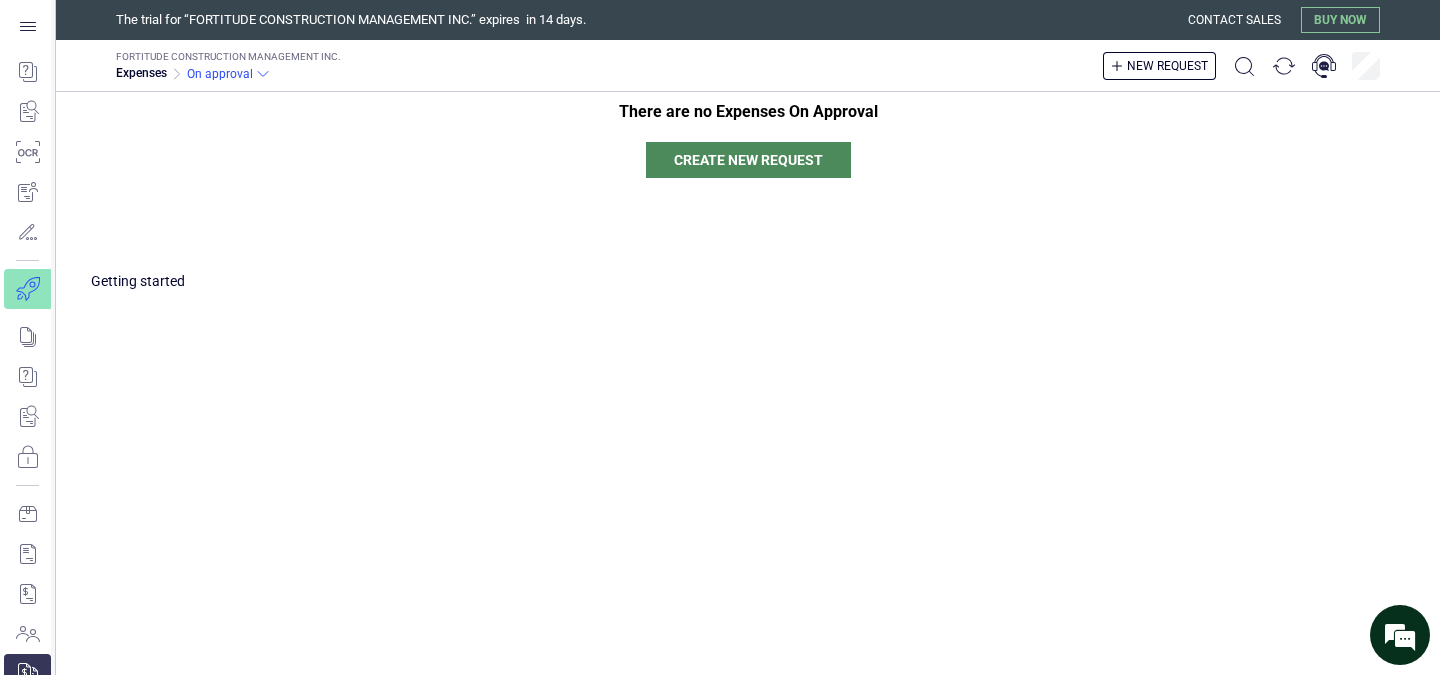 click at bounding box center [41, 289] 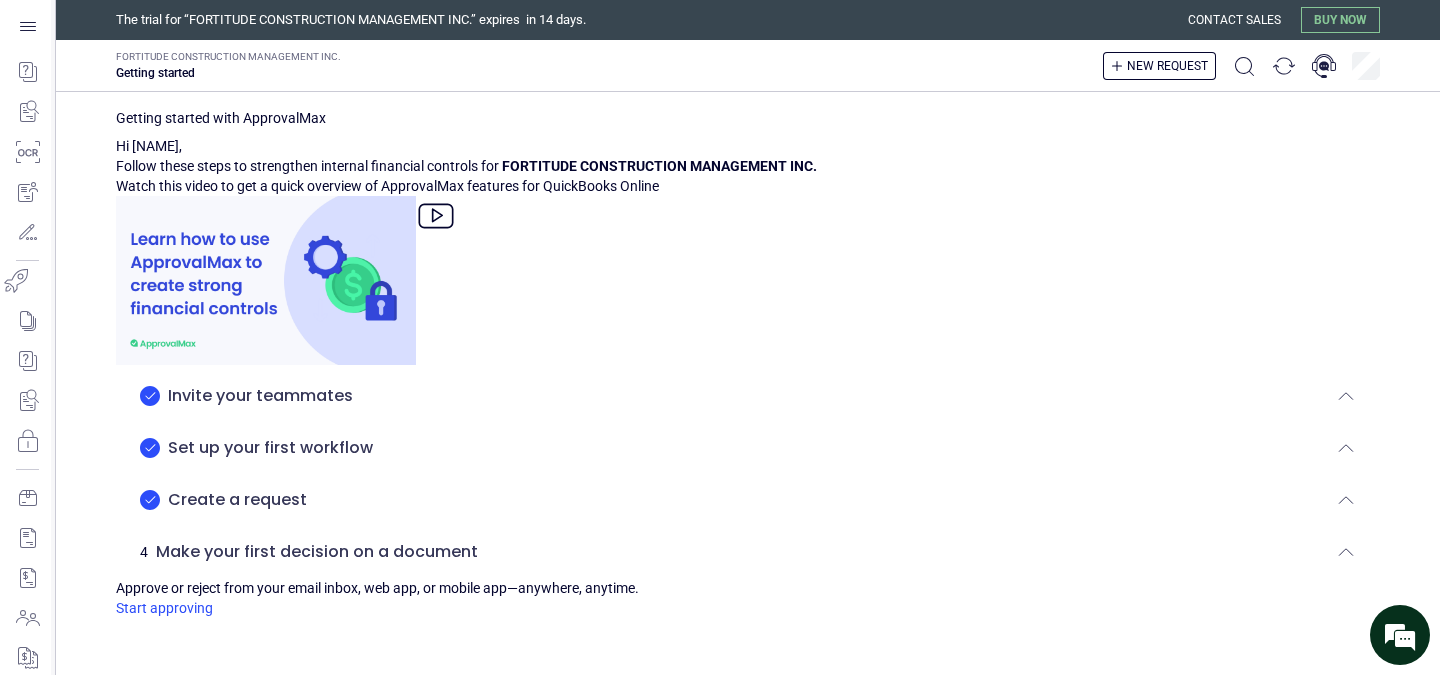 scroll, scrollTop: 0, scrollLeft: 0, axis: both 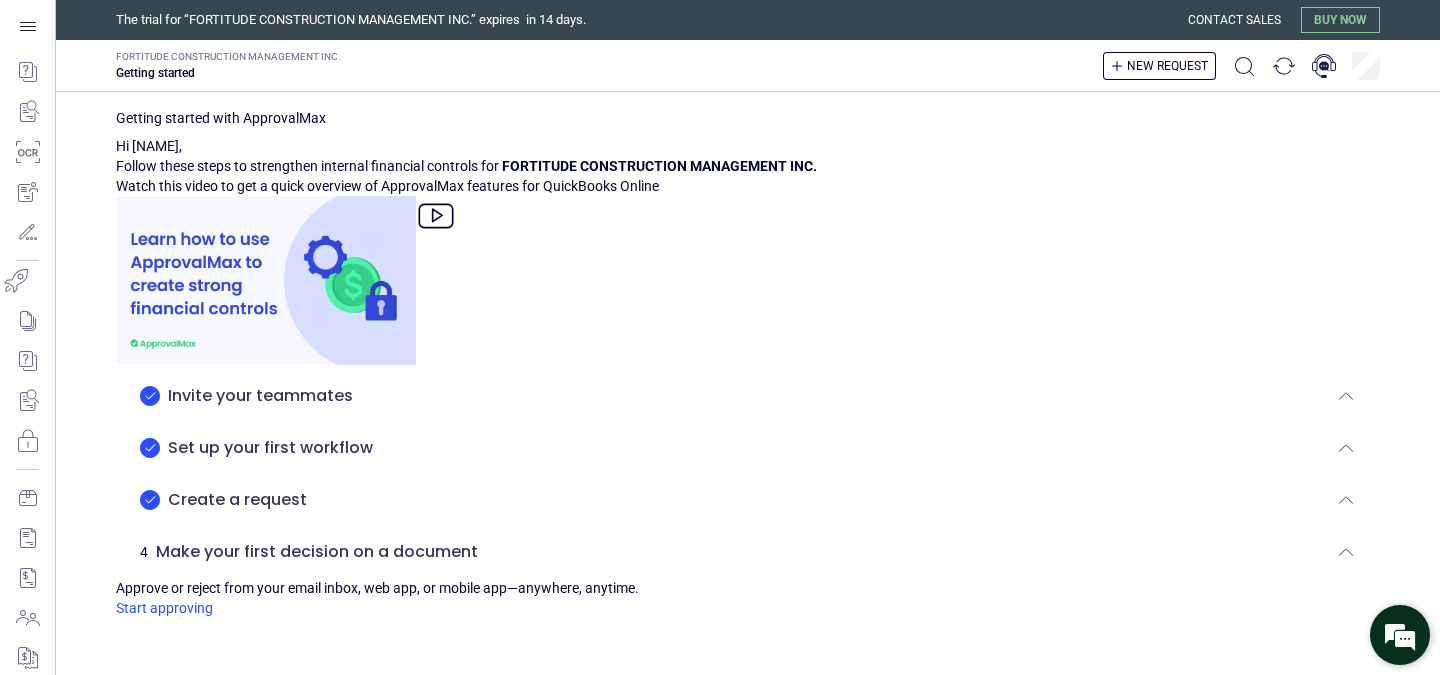 click at bounding box center [1400, 635] 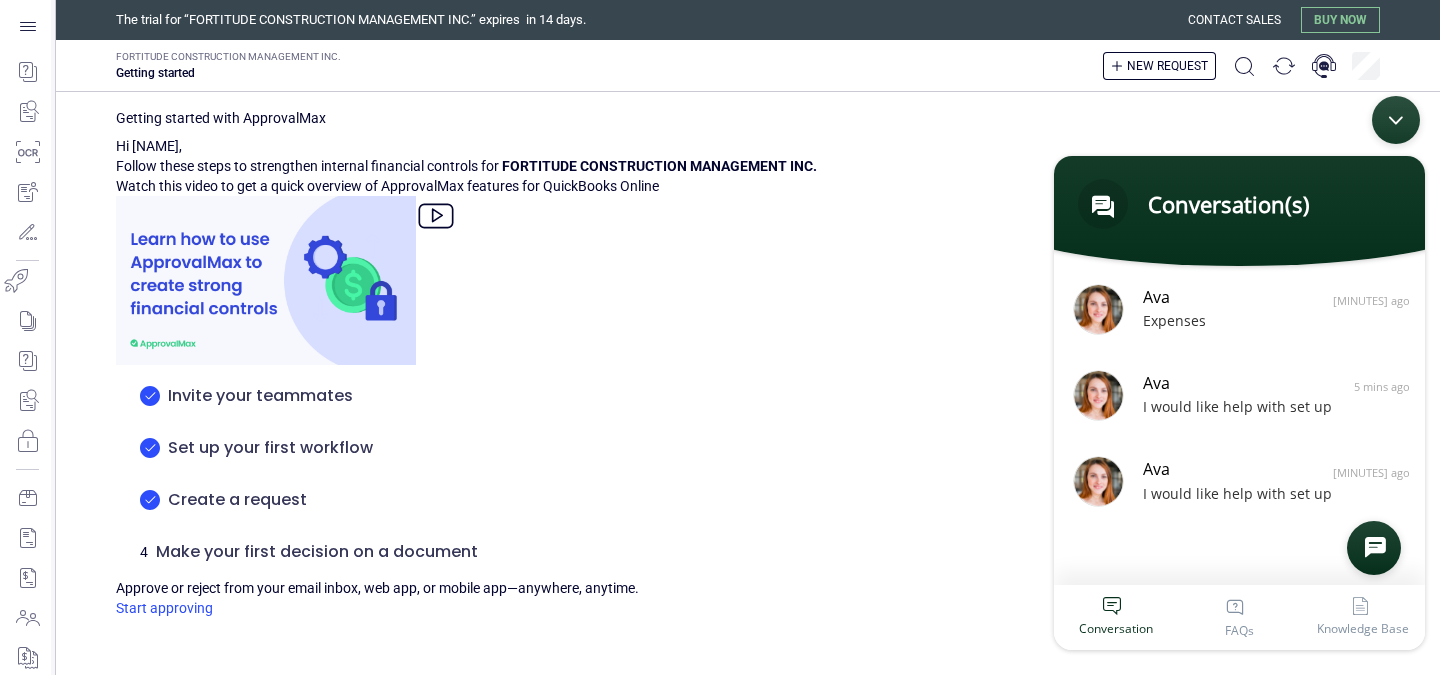 click at bounding box center [1374, 548] 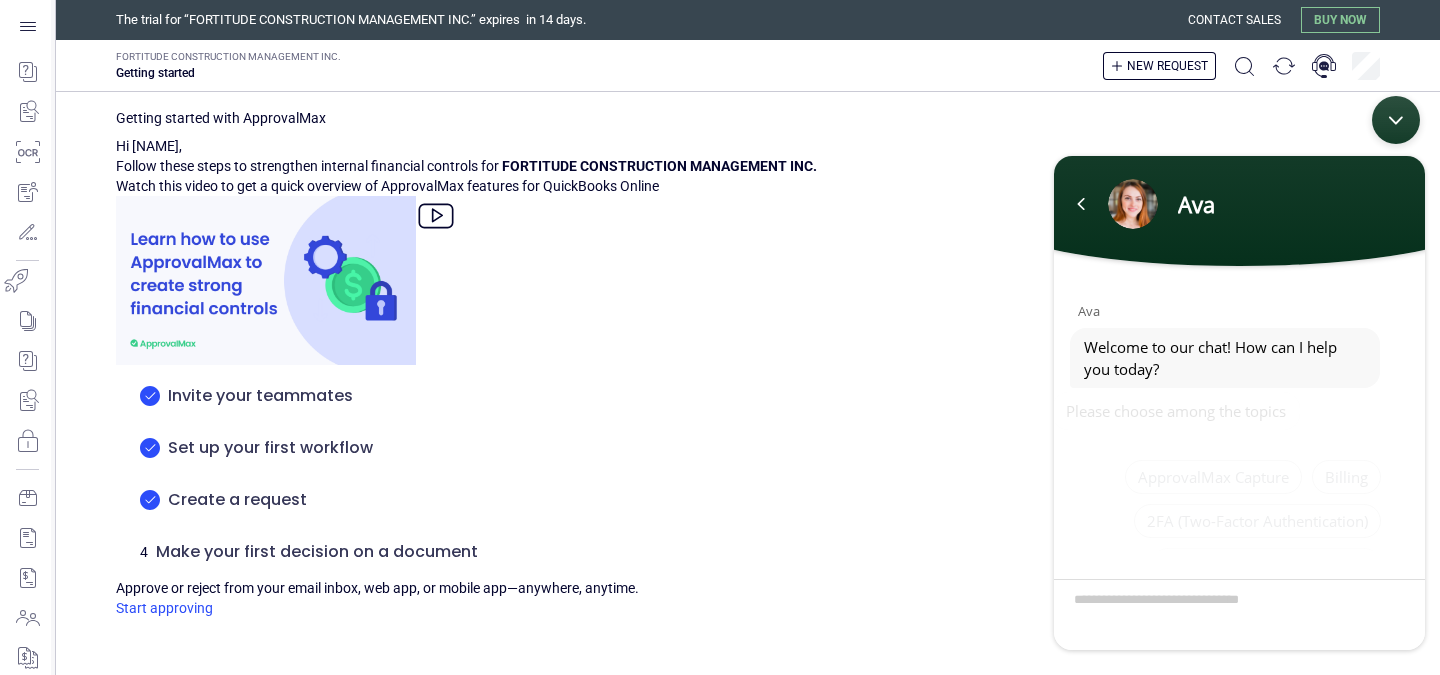 scroll, scrollTop: 47, scrollLeft: 0, axis: vertical 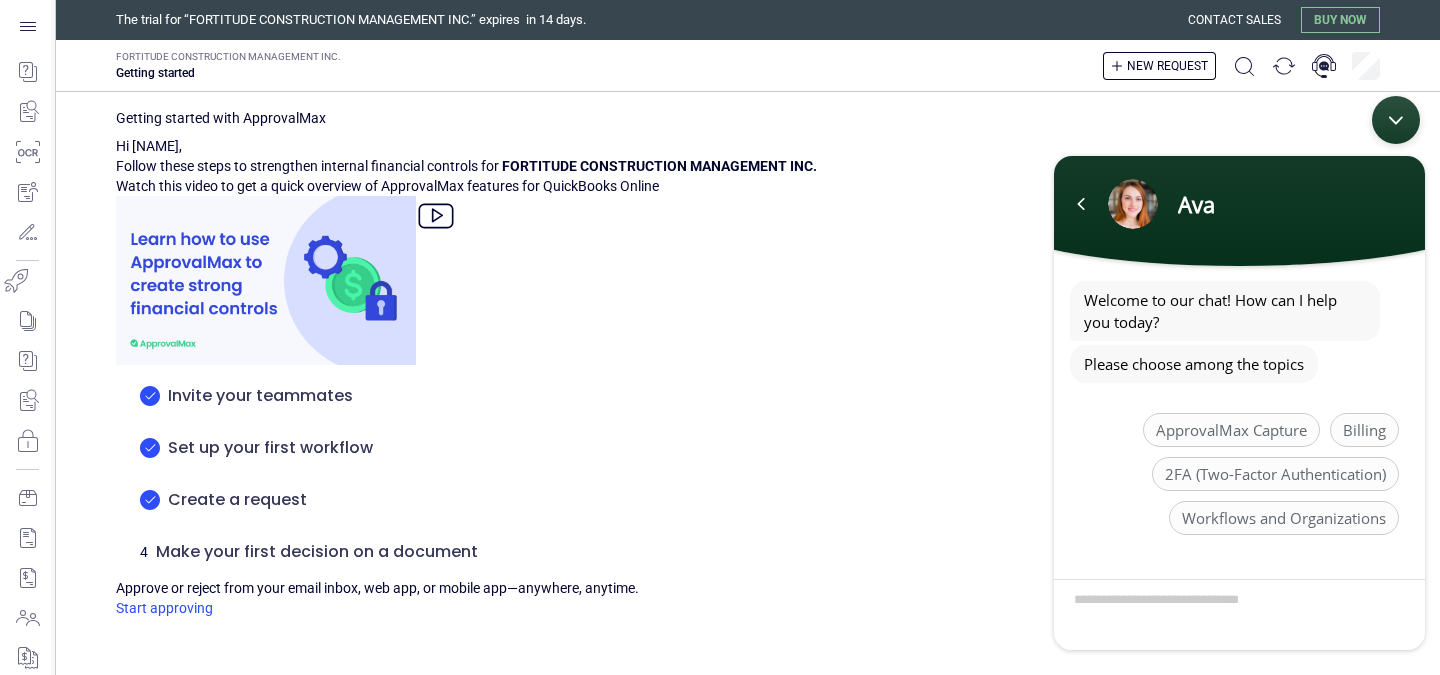click at bounding box center [1239, 614] 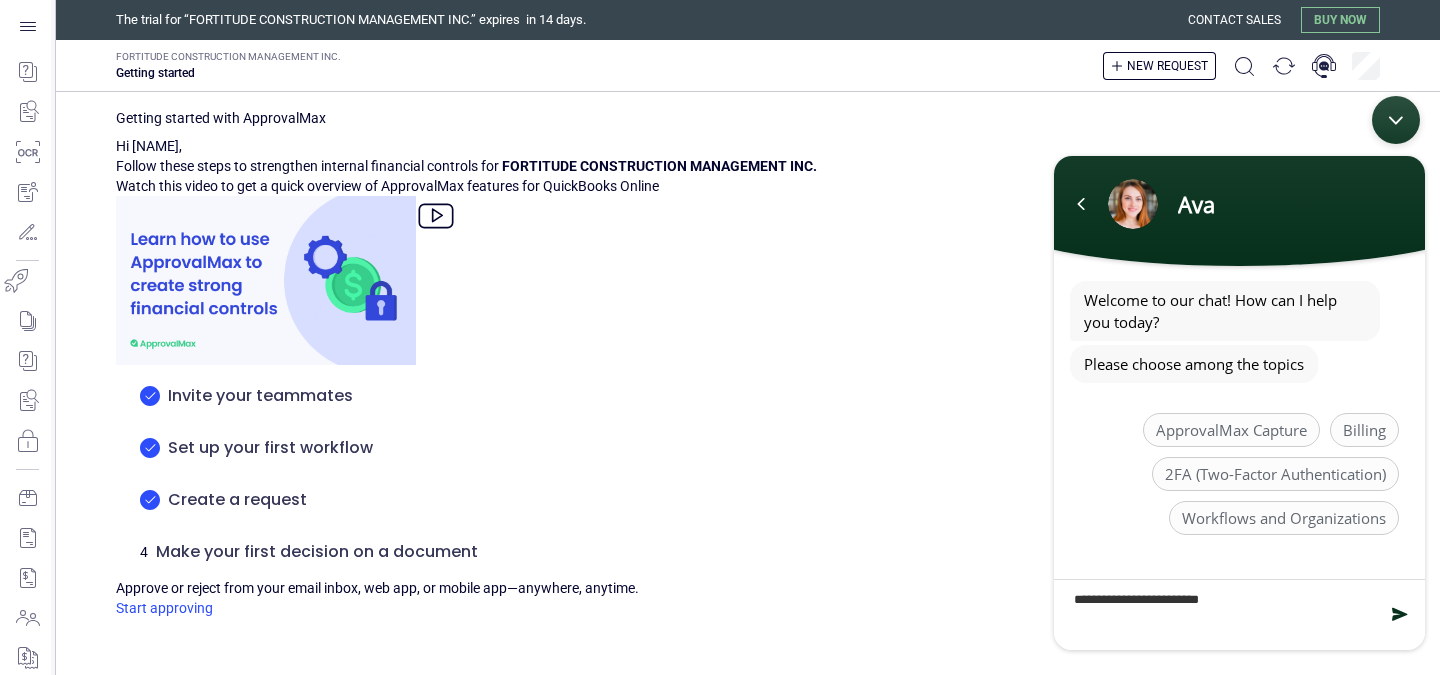 type on "**********" 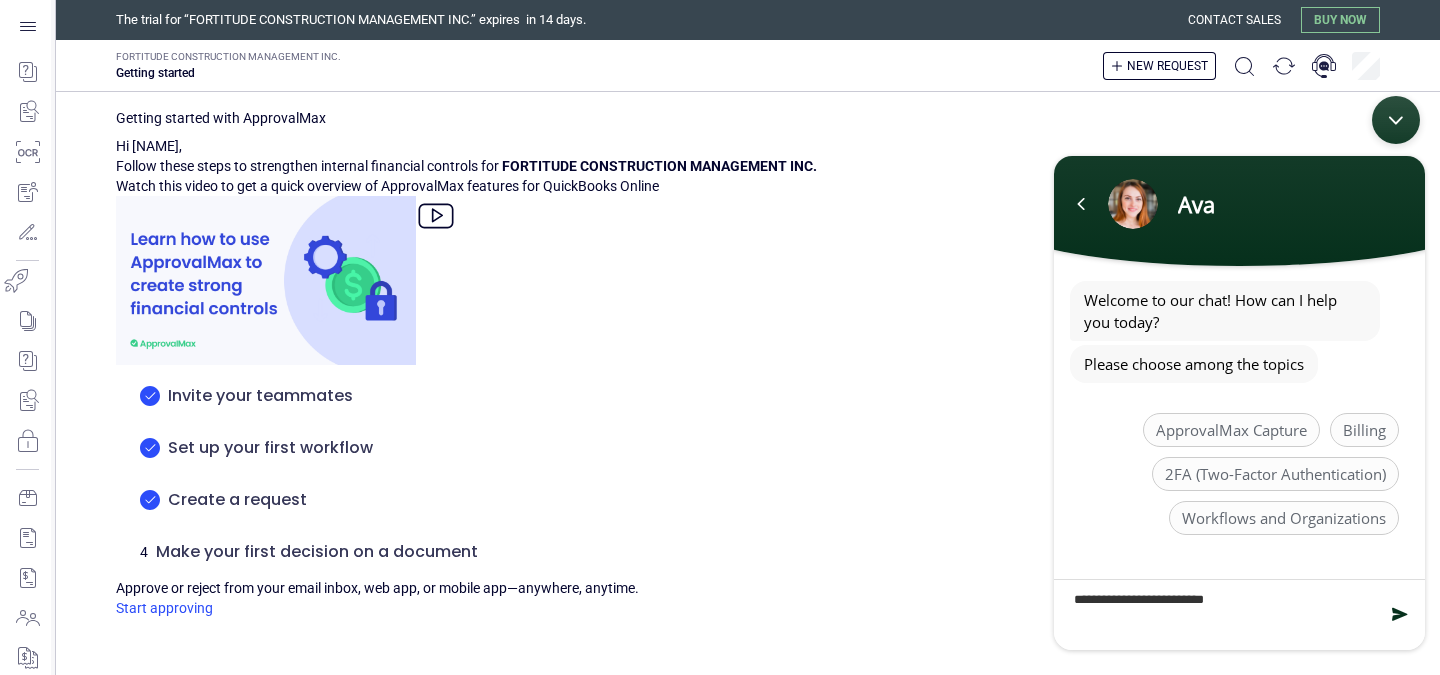 type 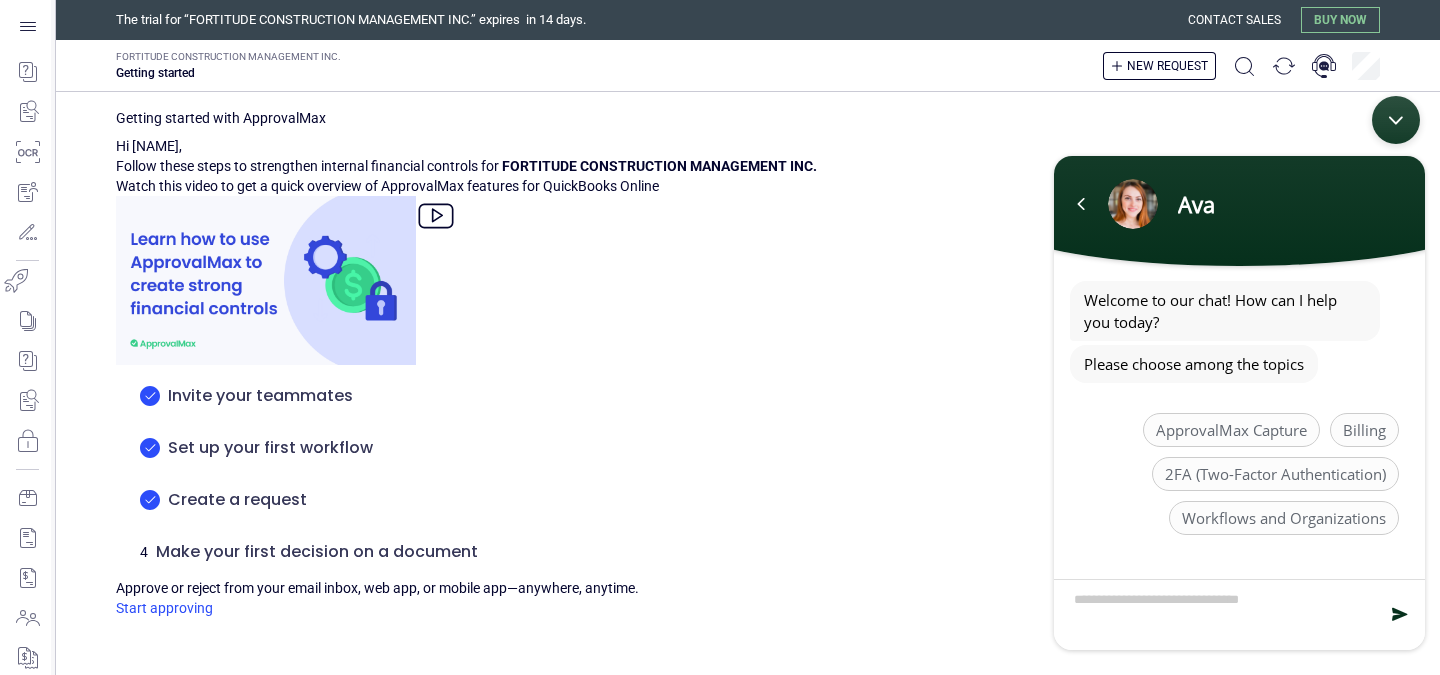 scroll, scrollTop: 188, scrollLeft: 0, axis: vertical 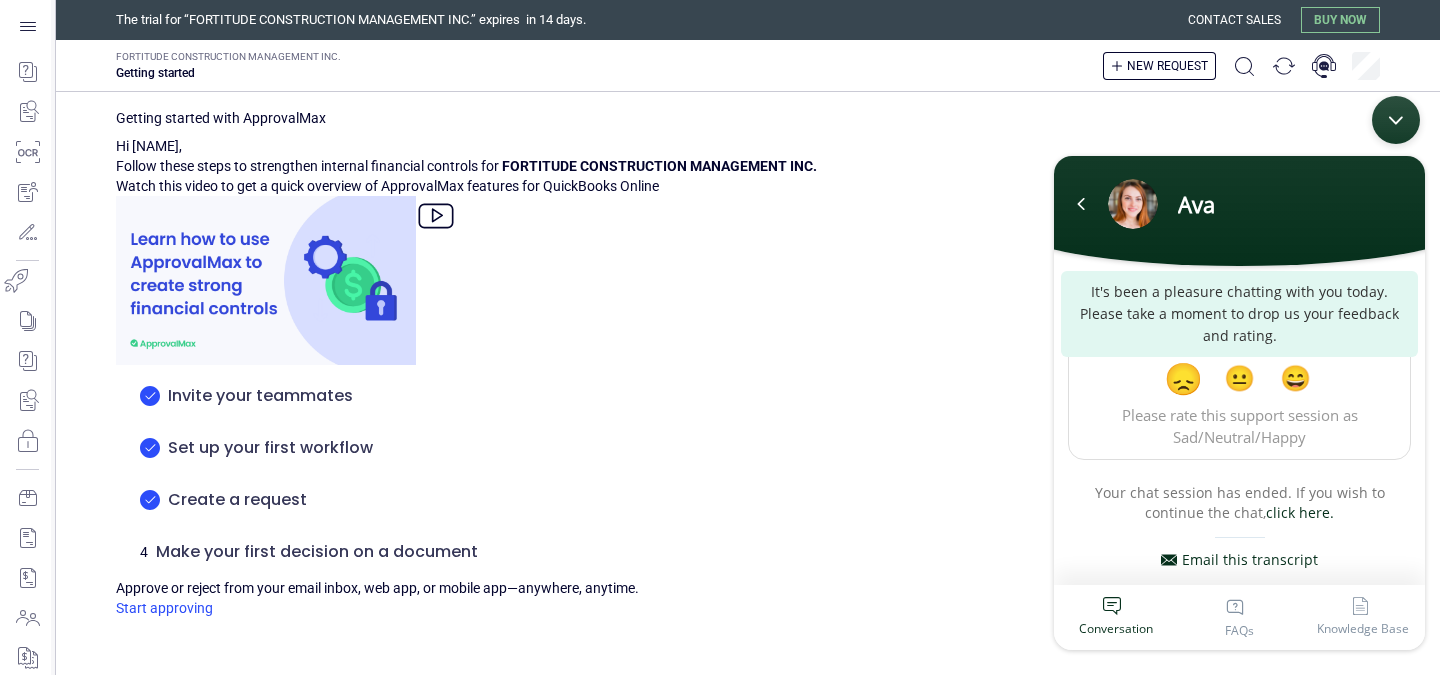 click on "😞" at bounding box center (1183, 377) 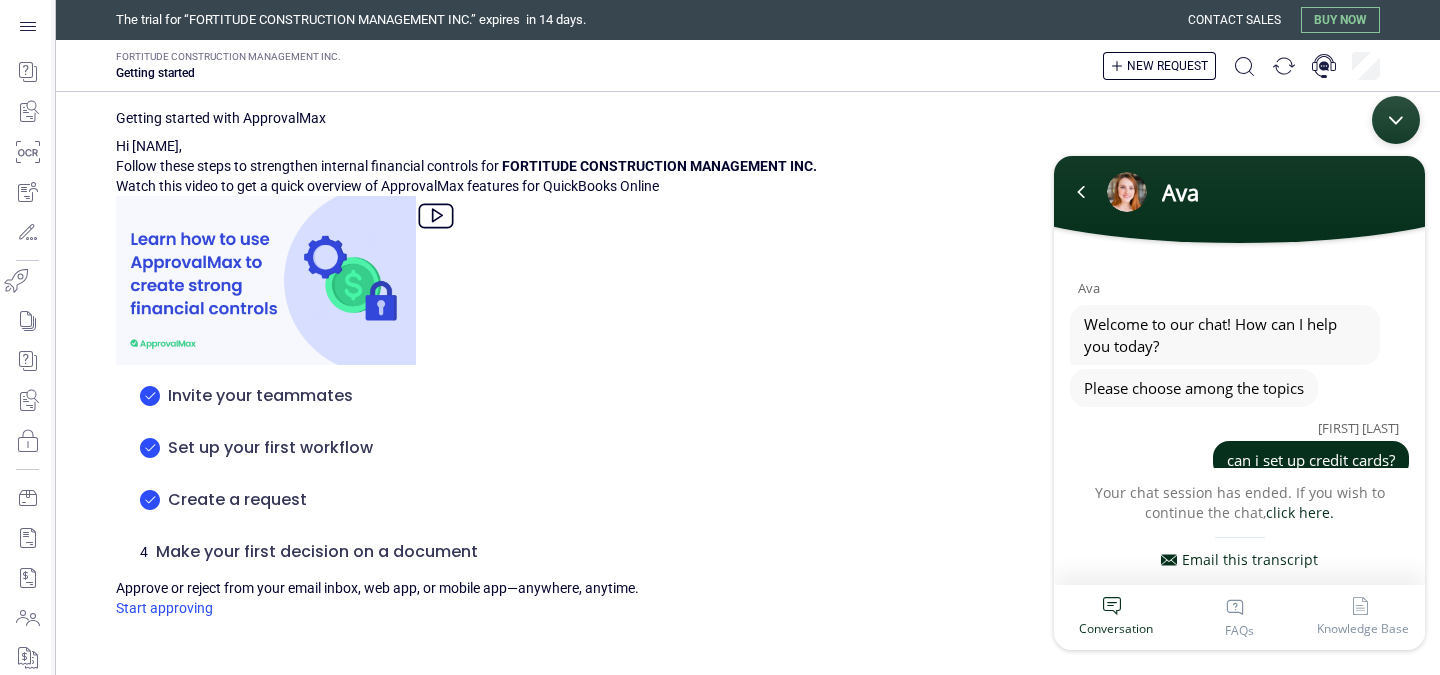 scroll, scrollTop: 524, scrollLeft: 0, axis: vertical 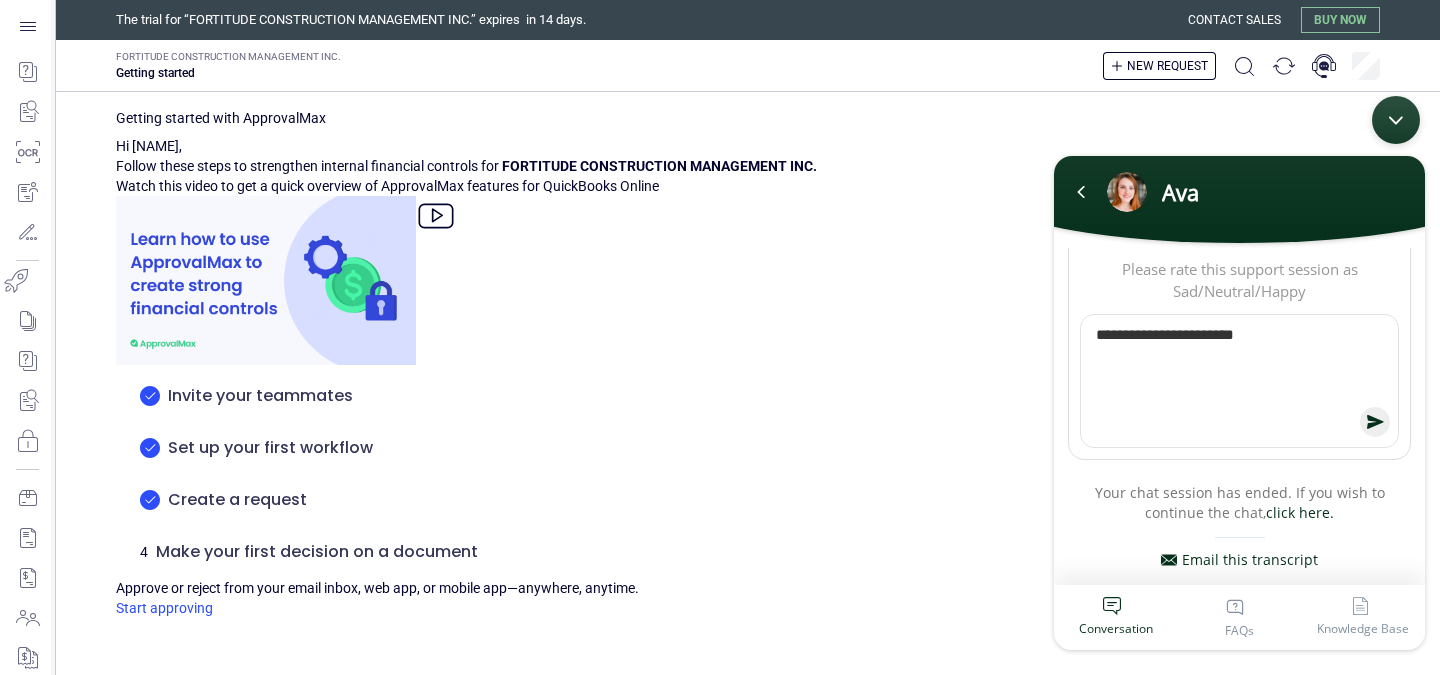 type on "**********" 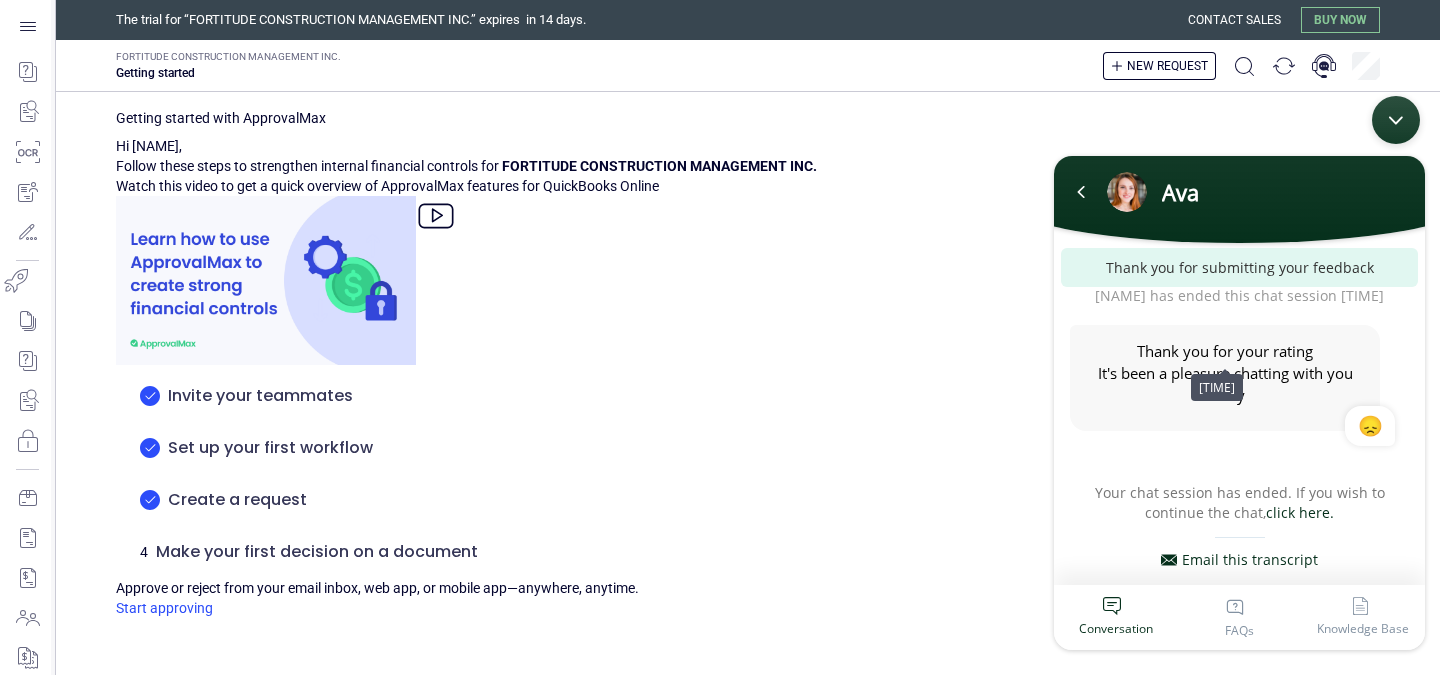 scroll, scrollTop: 356, scrollLeft: 0, axis: vertical 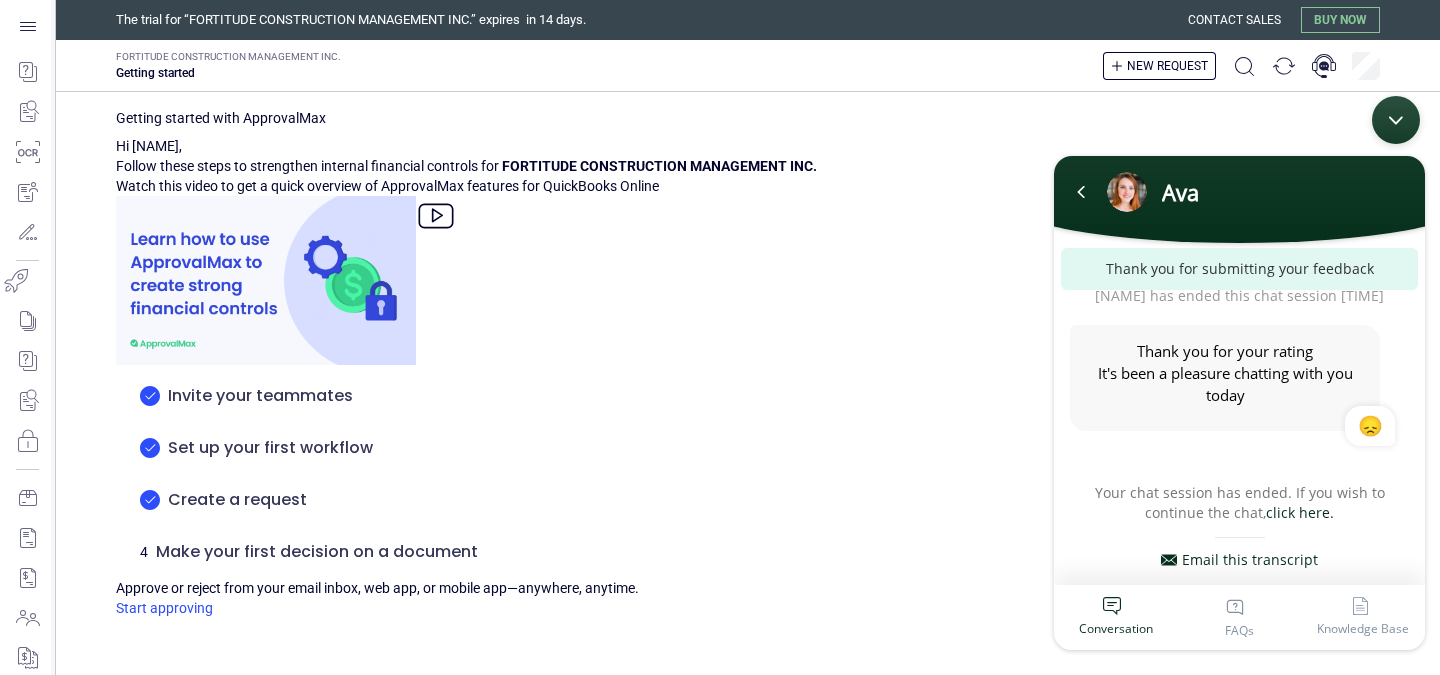 click at bounding box center [1396, 120] 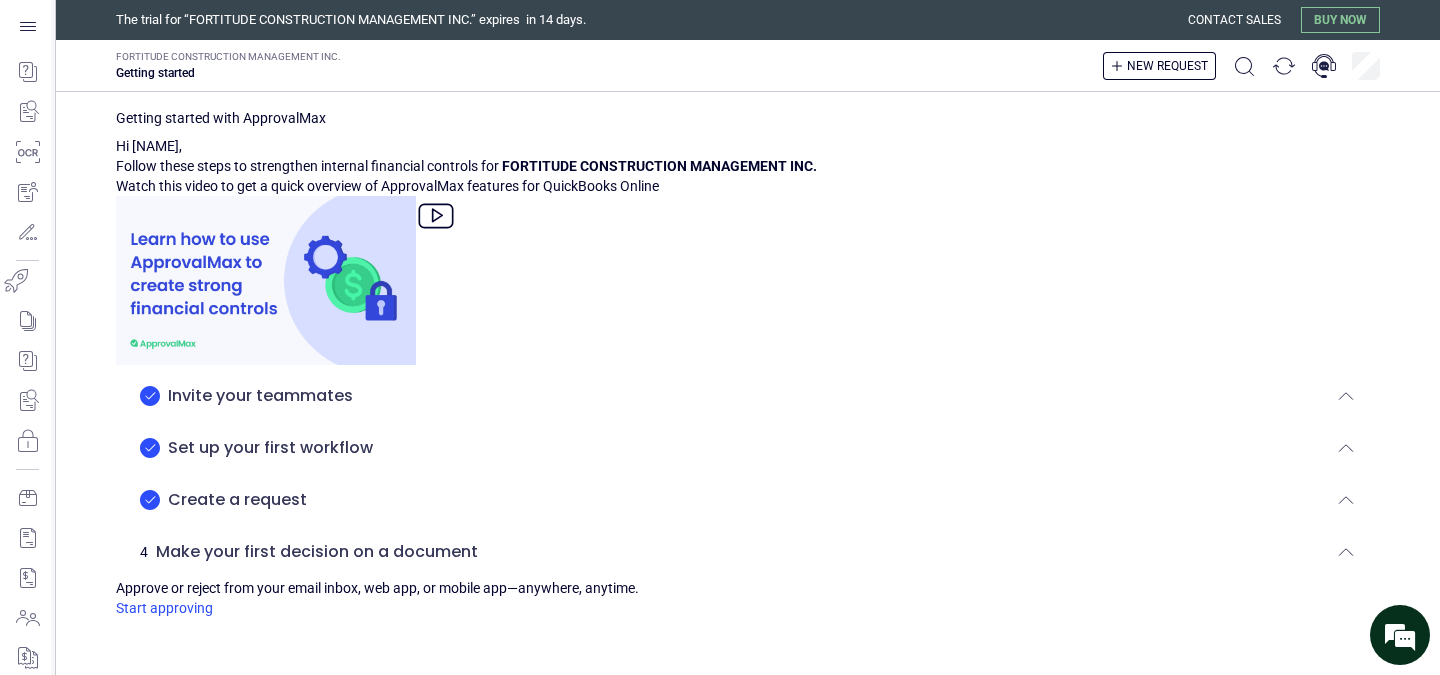 scroll, scrollTop: 200, scrollLeft: 0, axis: vertical 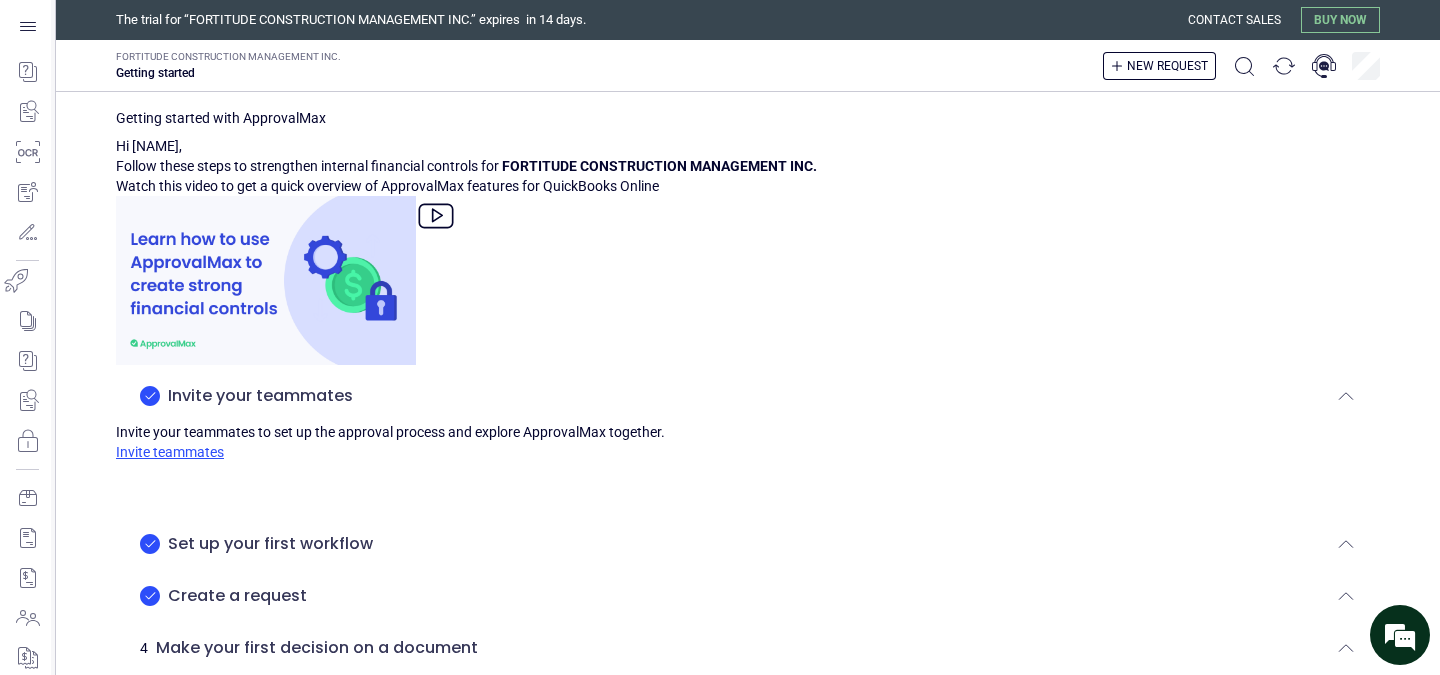 click on "Invite teammates" at bounding box center [748, 452] 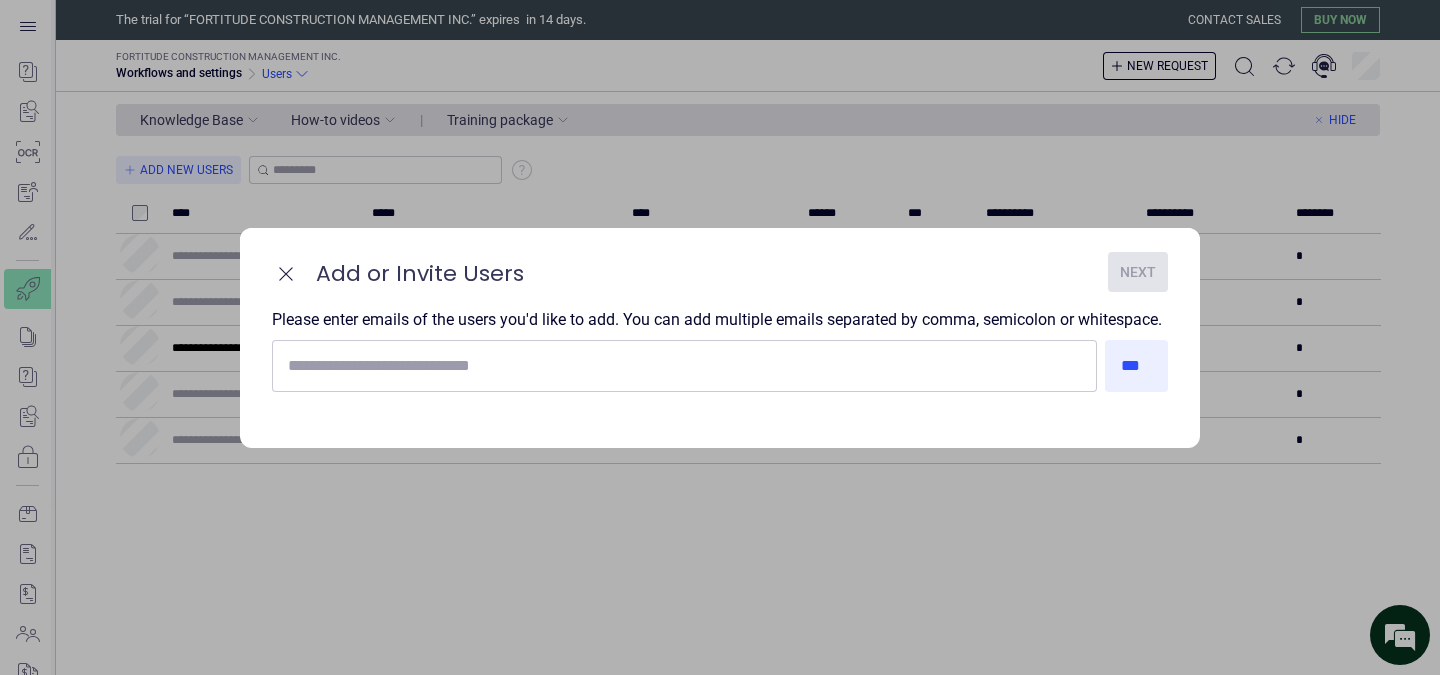 scroll, scrollTop: 0, scrollLeft: 0, axis: both 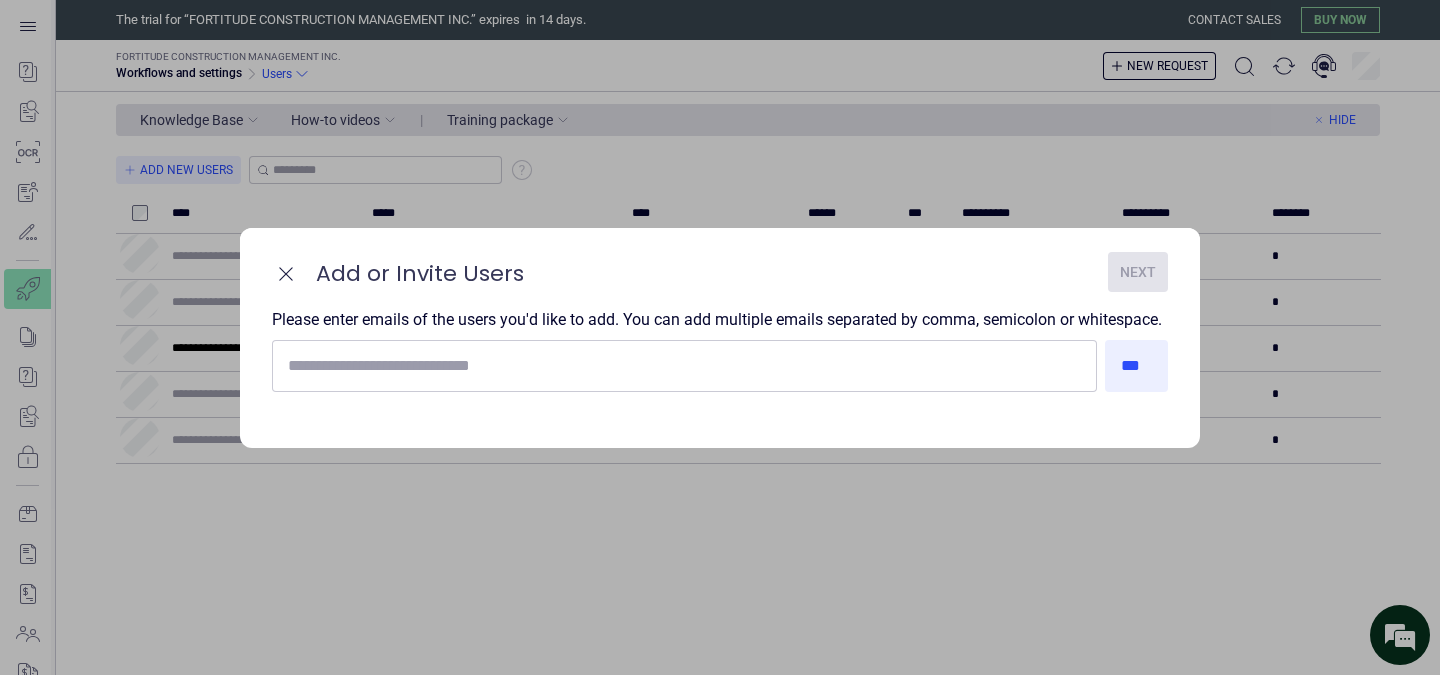 type on "****" 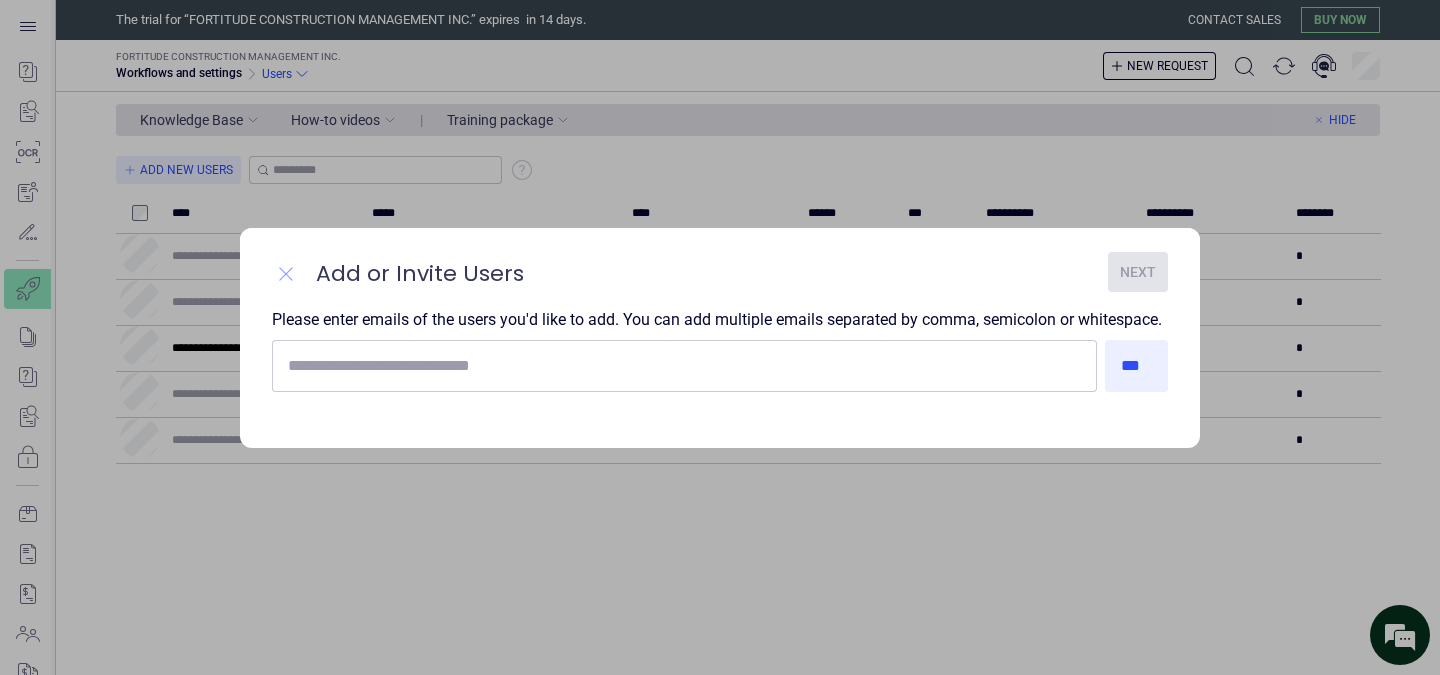 click 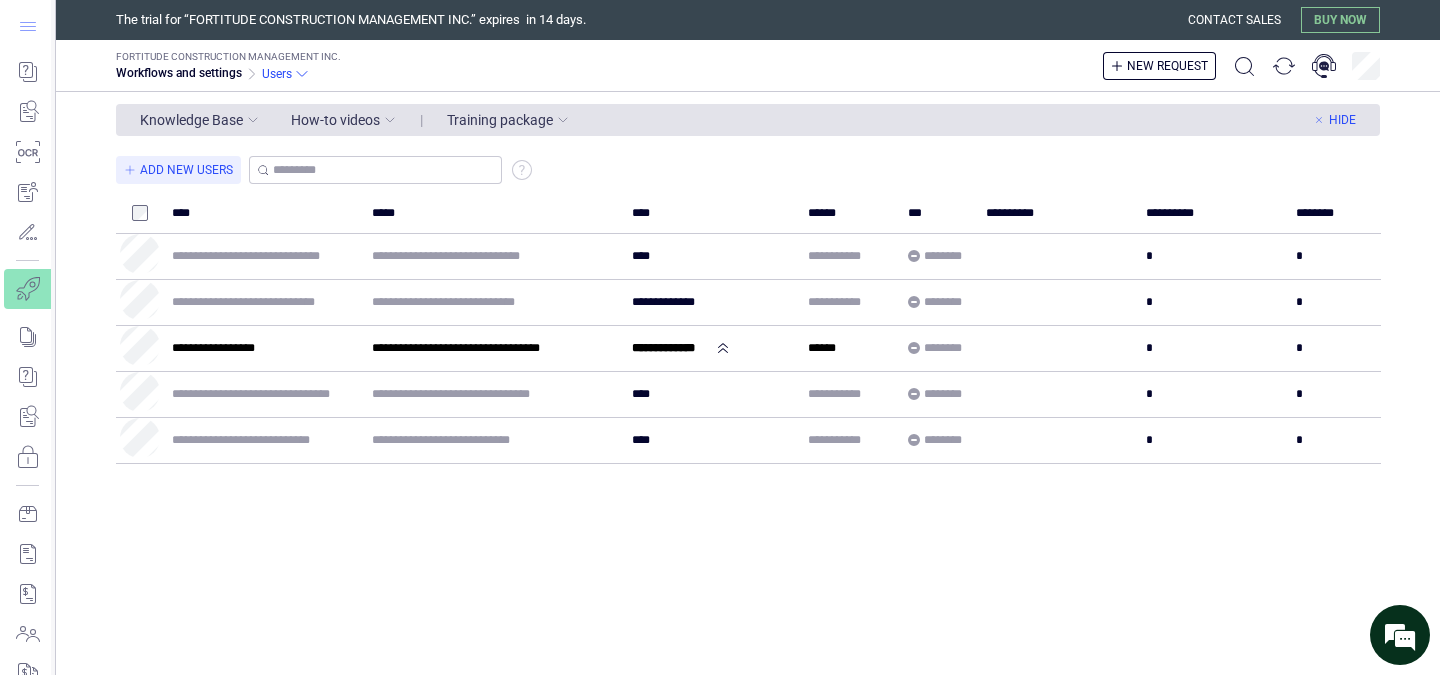 click 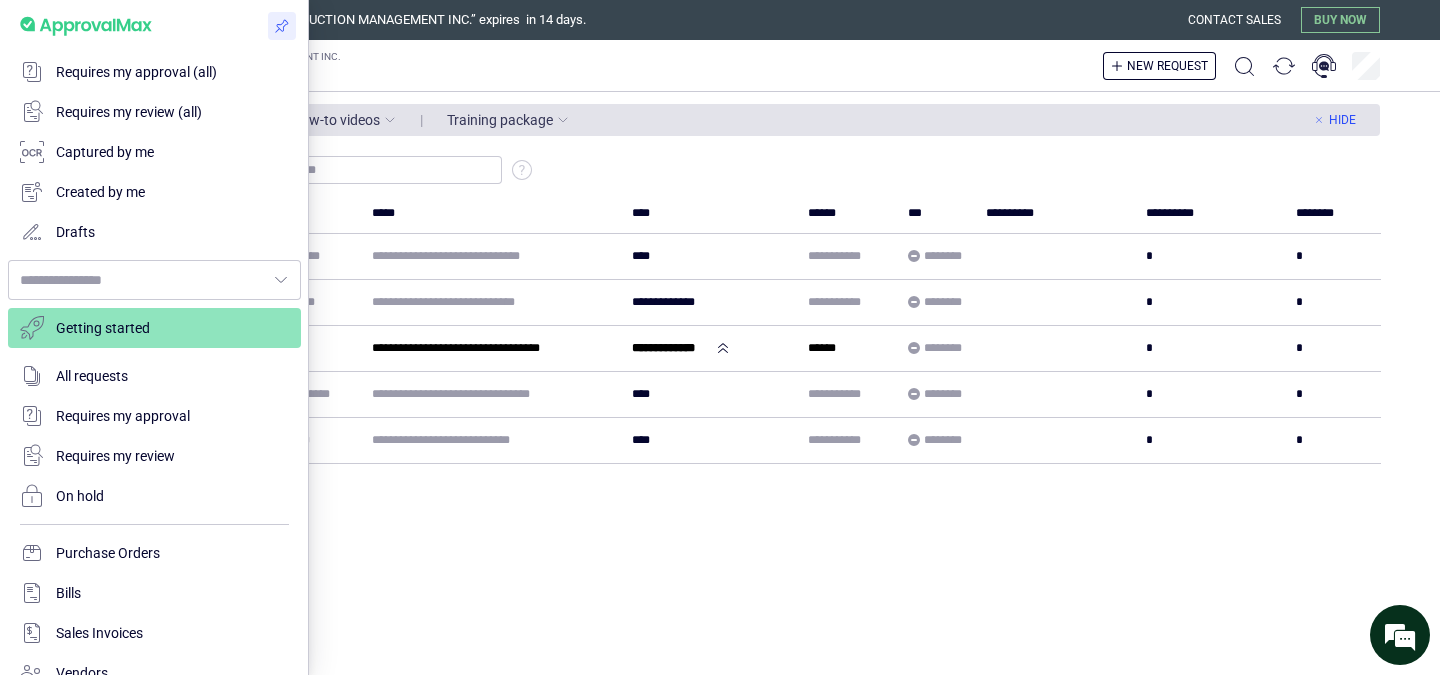 type on "**********" 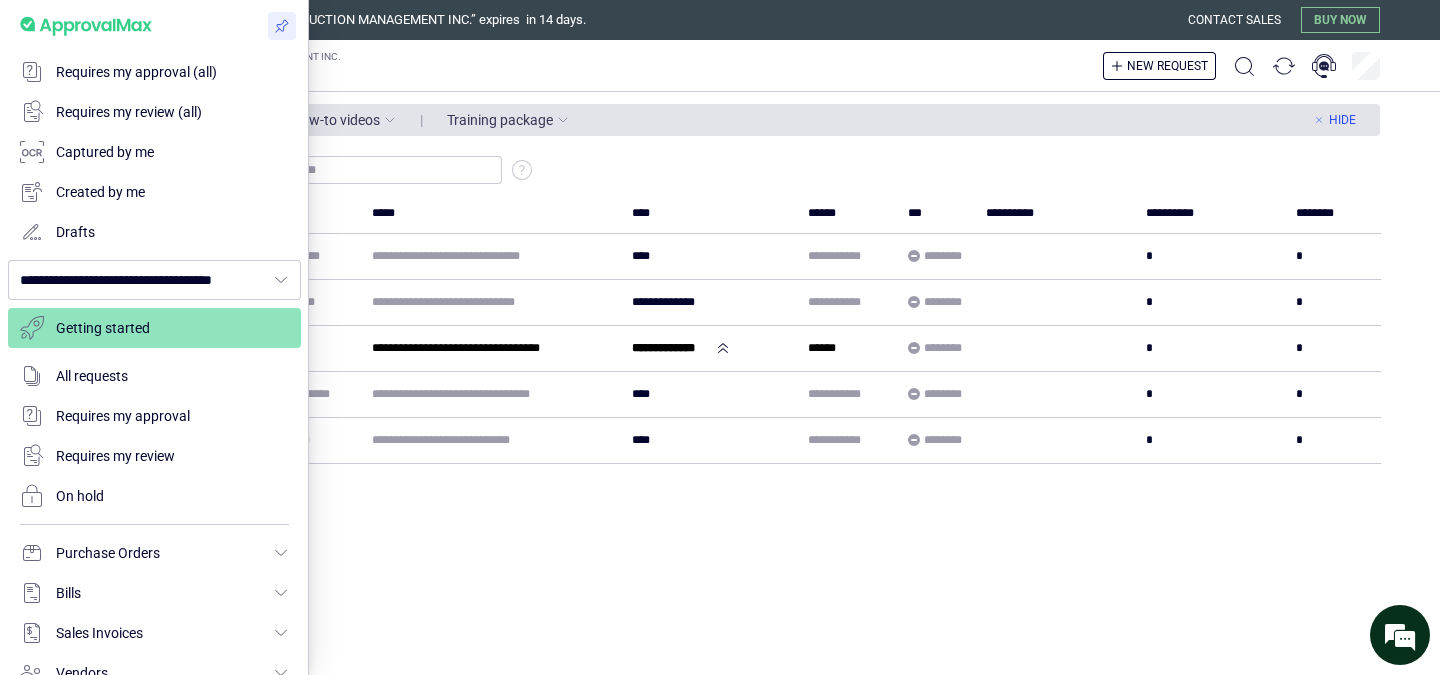 scroll, scrollTop: 0, scrollLeft: 0, axis: both 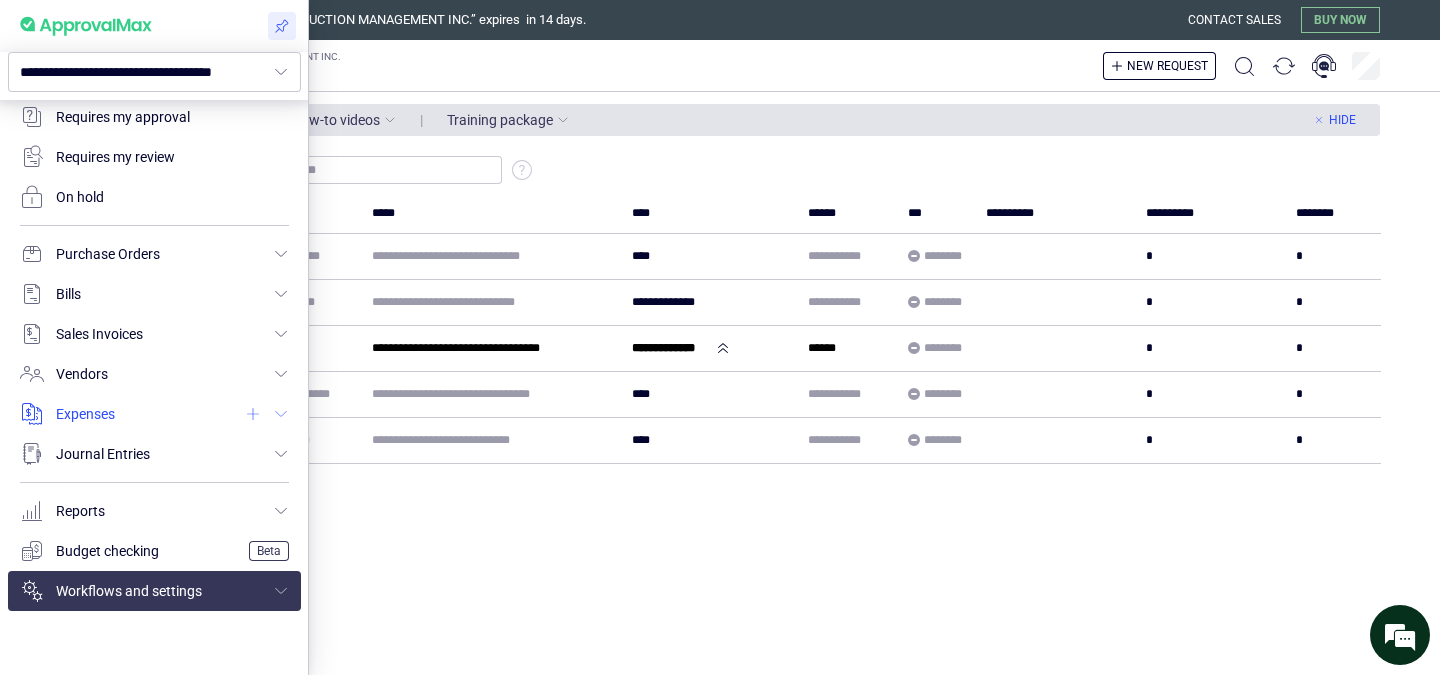 click 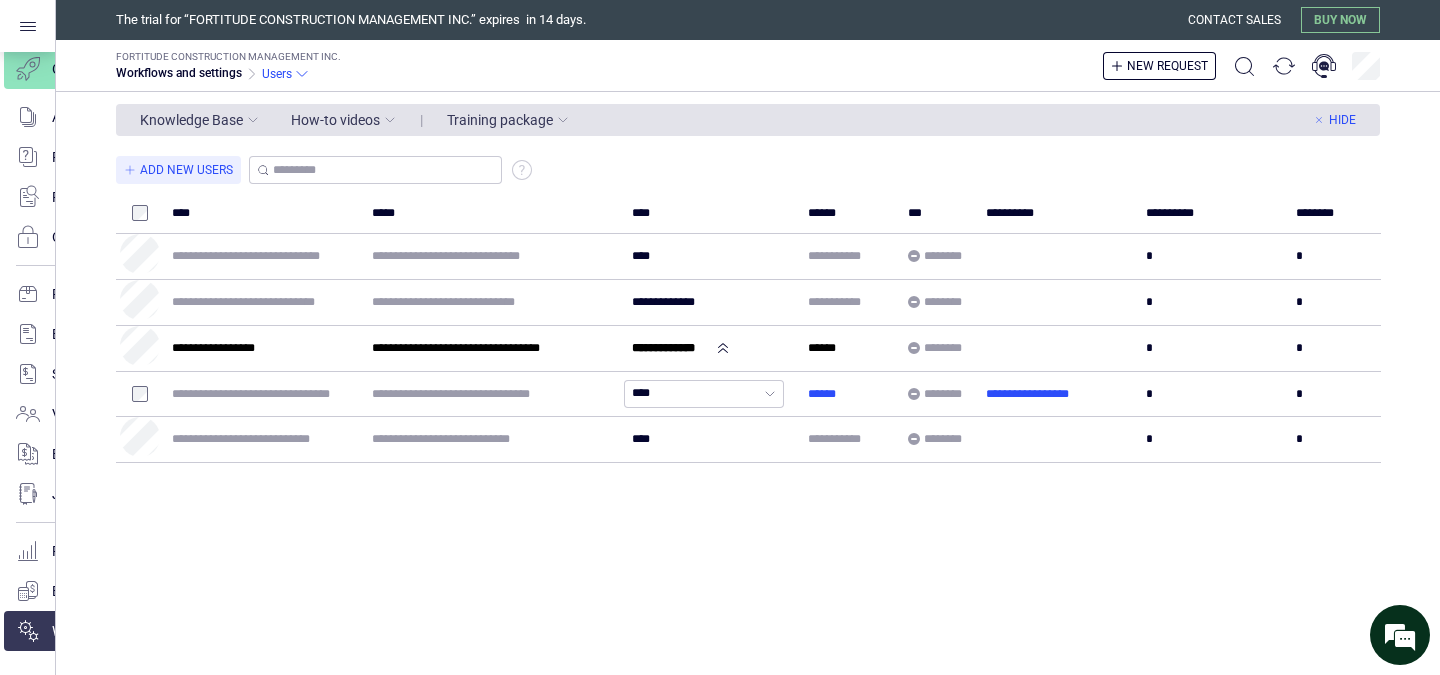 scroll, scrollTop: 220, scrollLeft: 0, axis: vertical 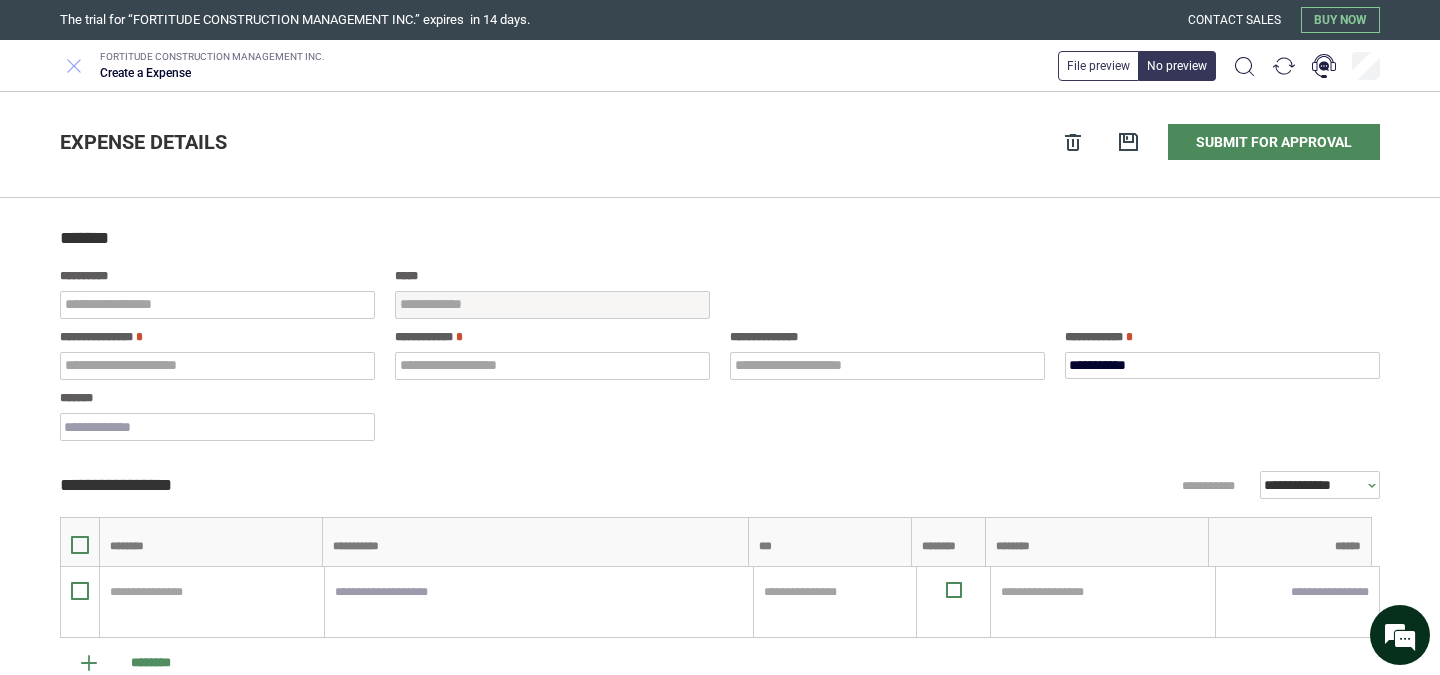 click 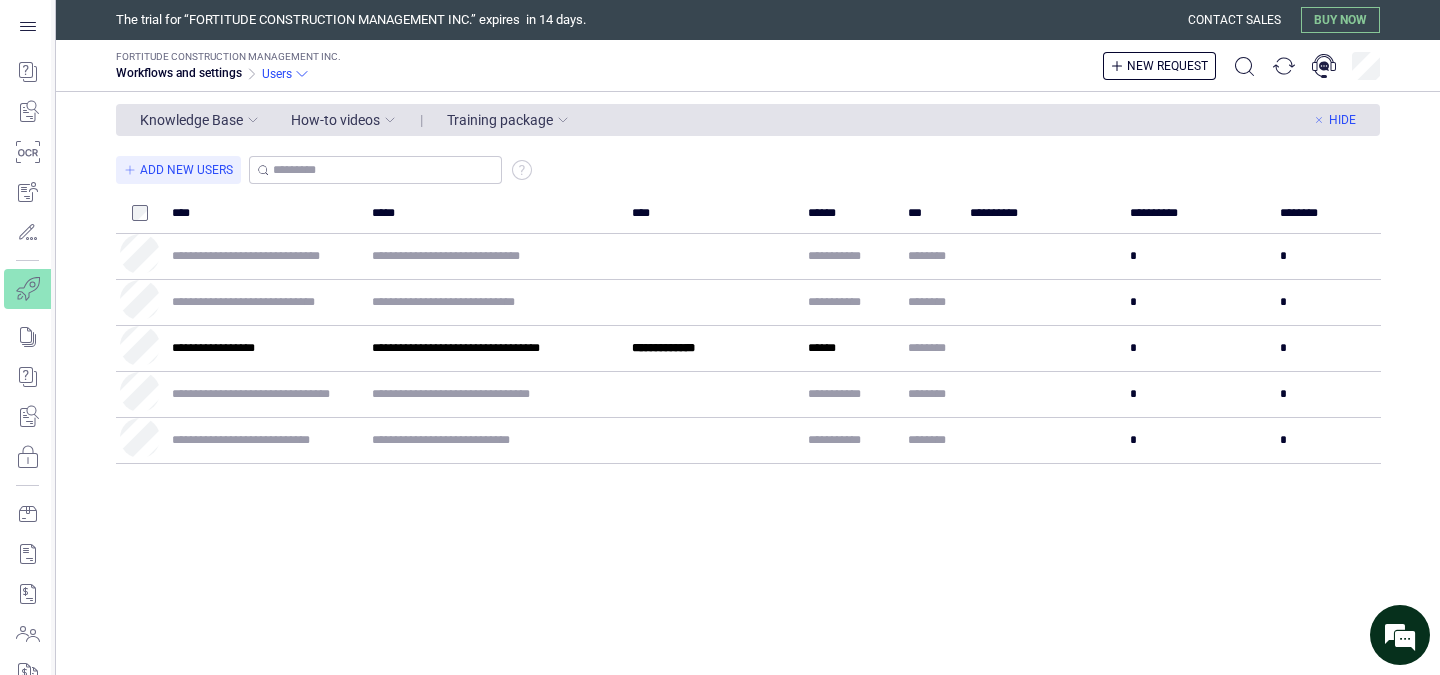 type on "****" 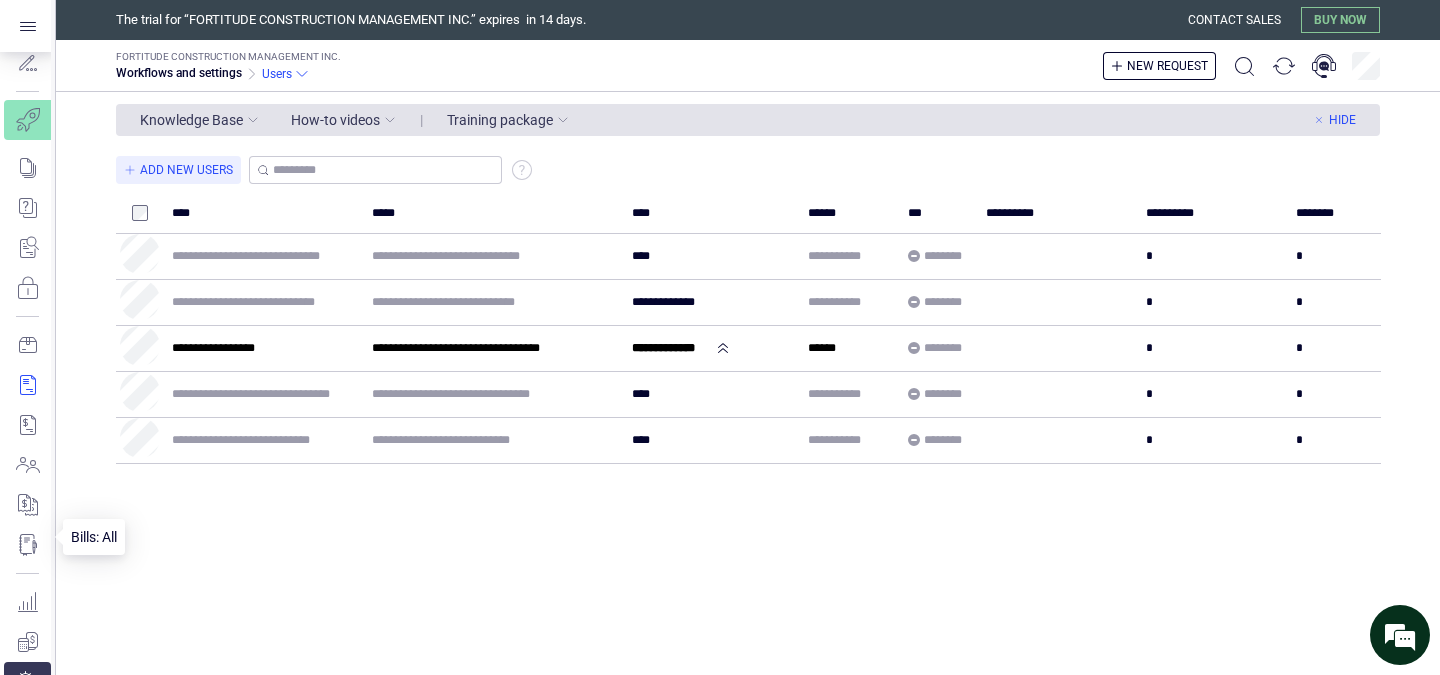 scroll, scrollTop: 200, scrollLeft: 0, axis: vertical 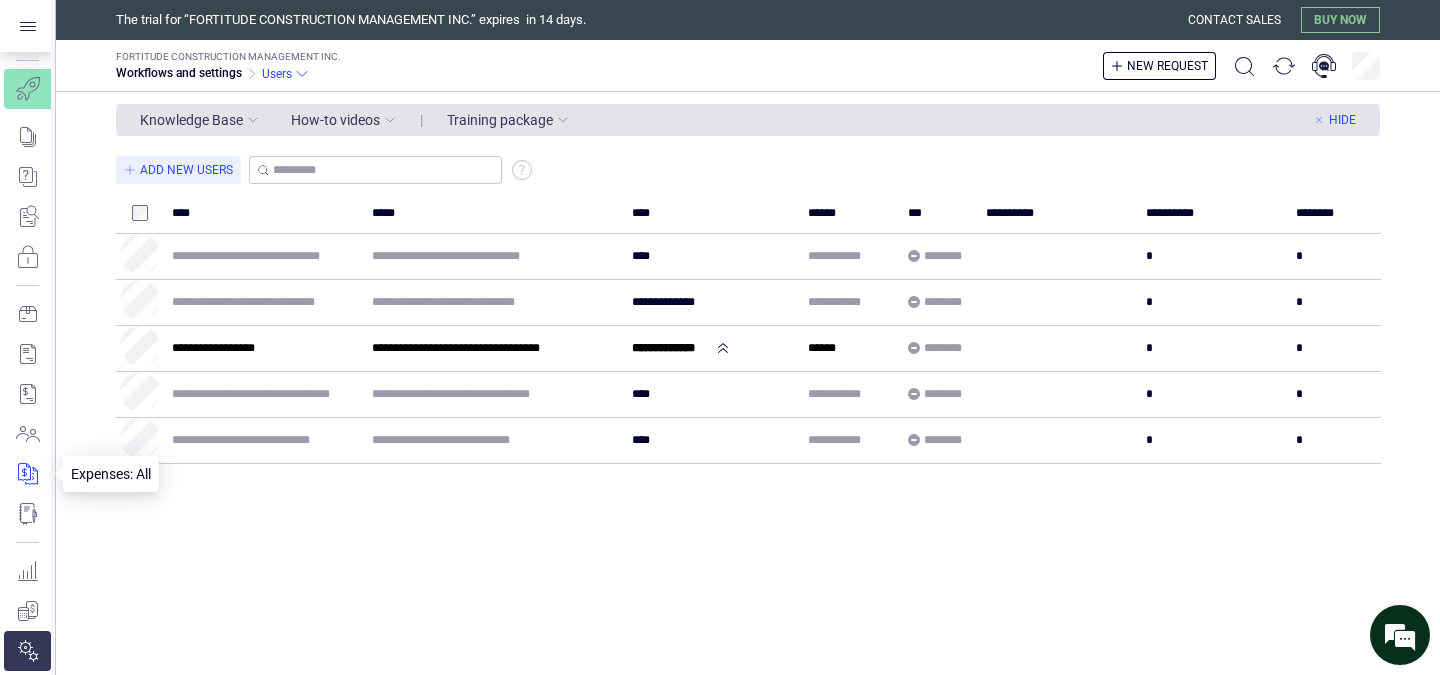 click at bounding box center [27, 474] 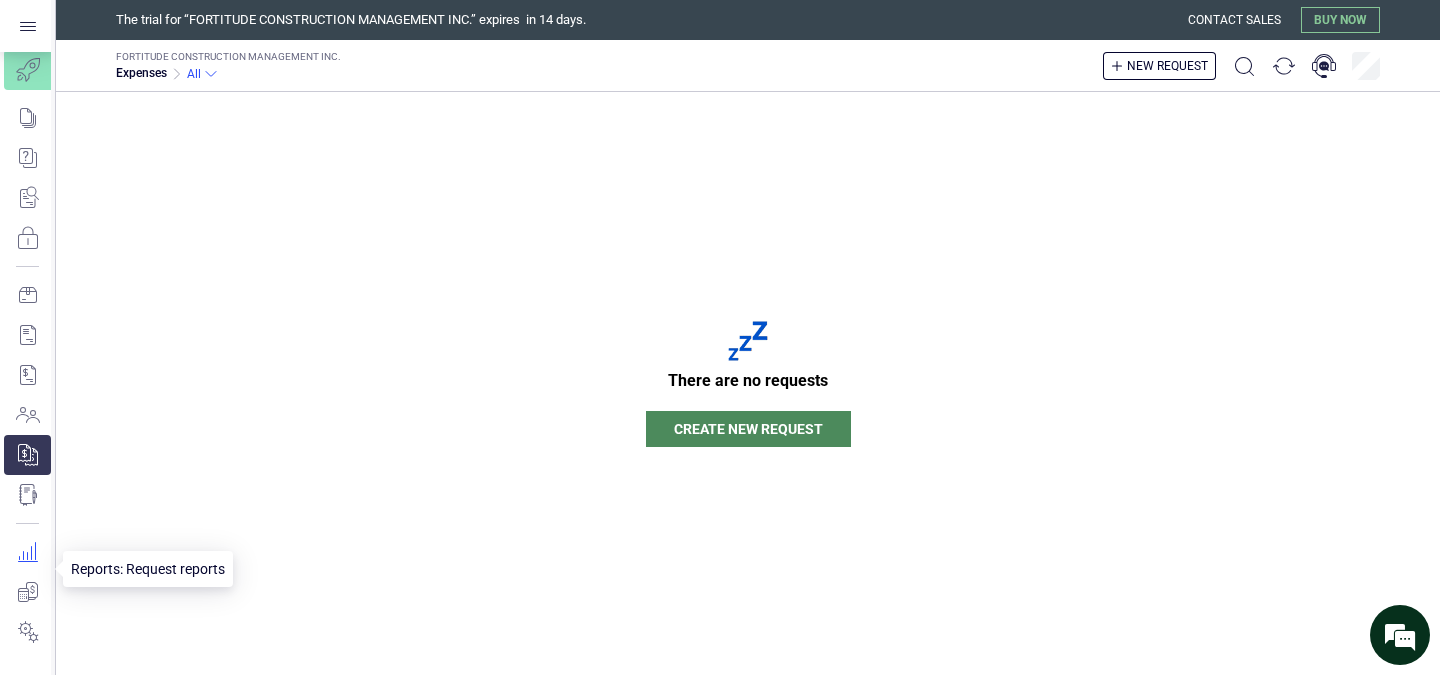 scroll, scrollTop: 220, scrollLeft: 0, axis: vertical 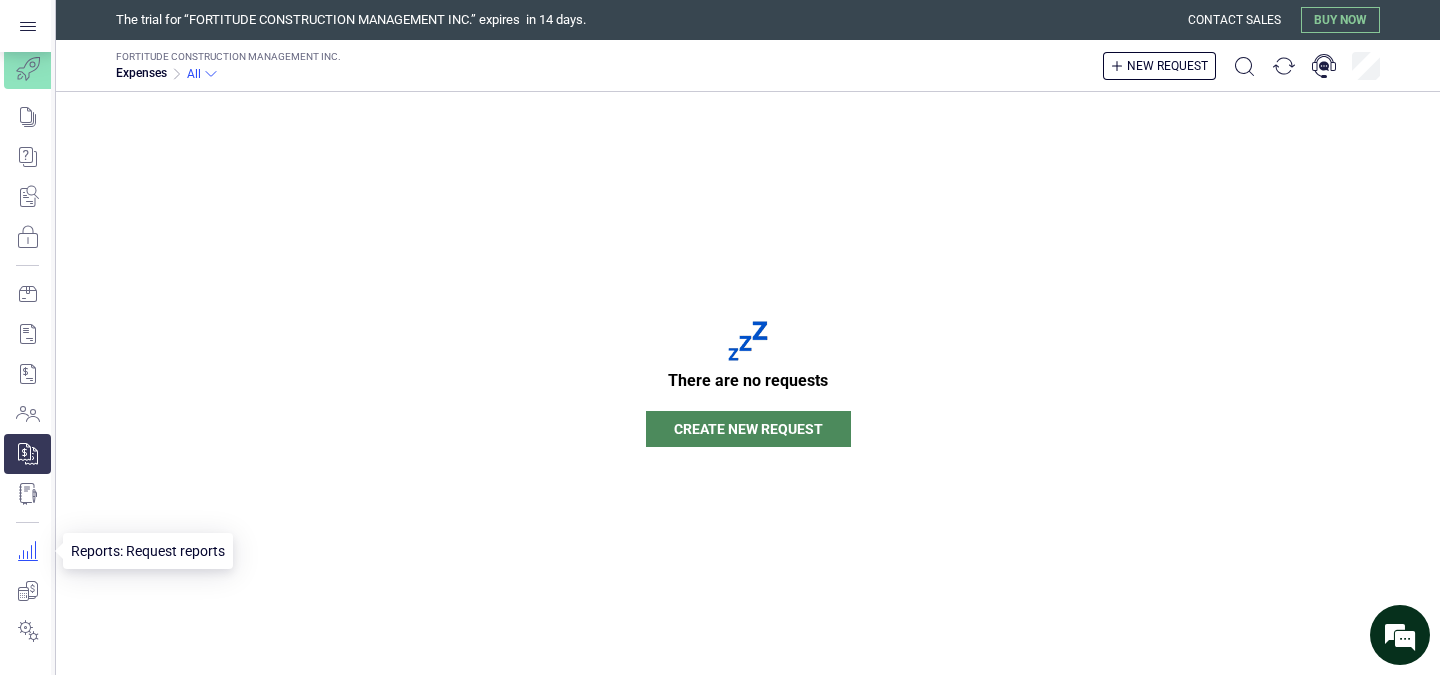 click at bounding box center [27, 551] 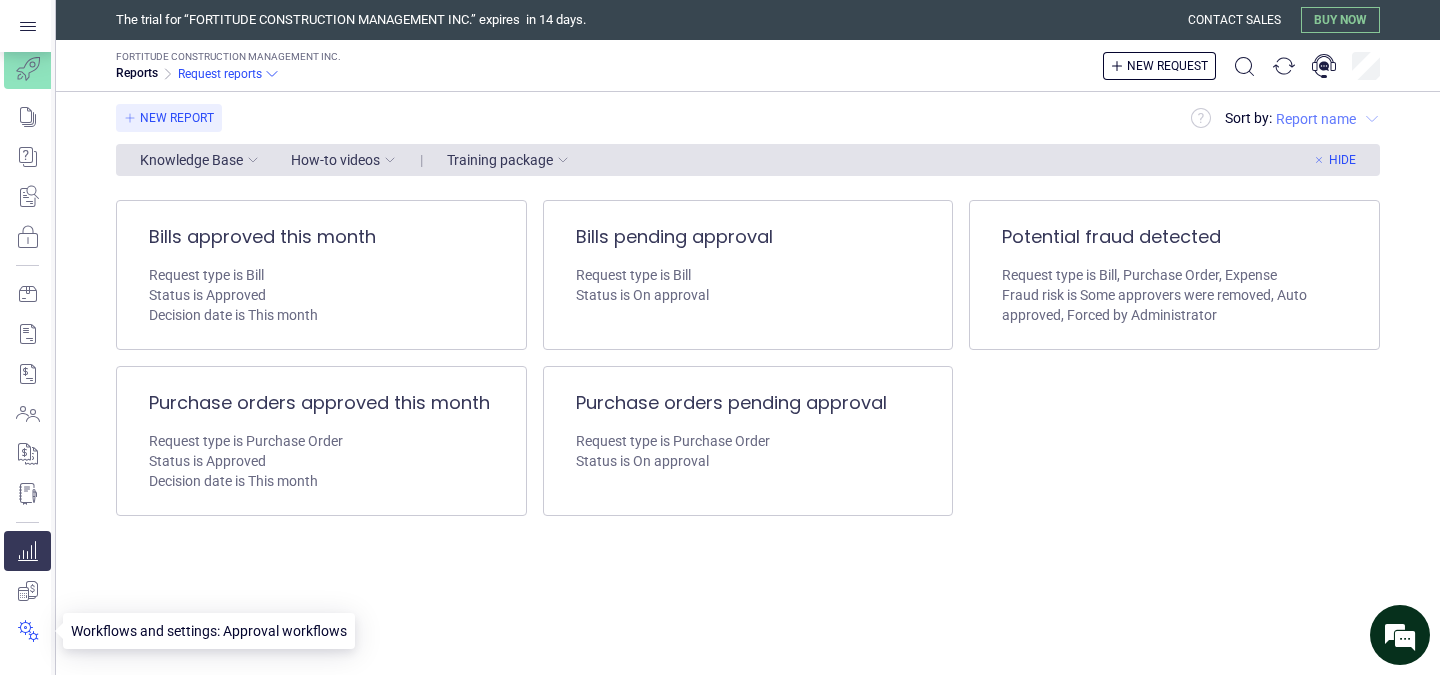 click at bounding box center [27, 631] 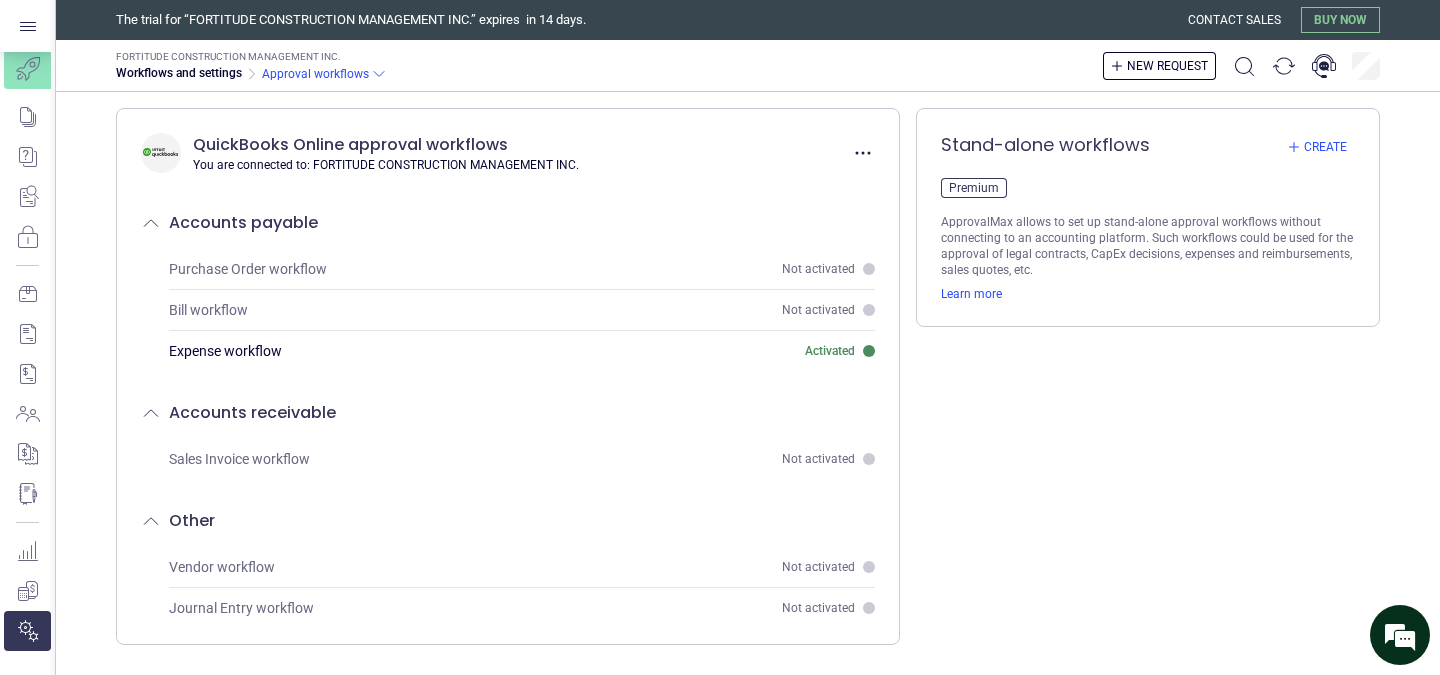 scroll, scrollTop: 10, scrollLeft: 0, axis: vertical 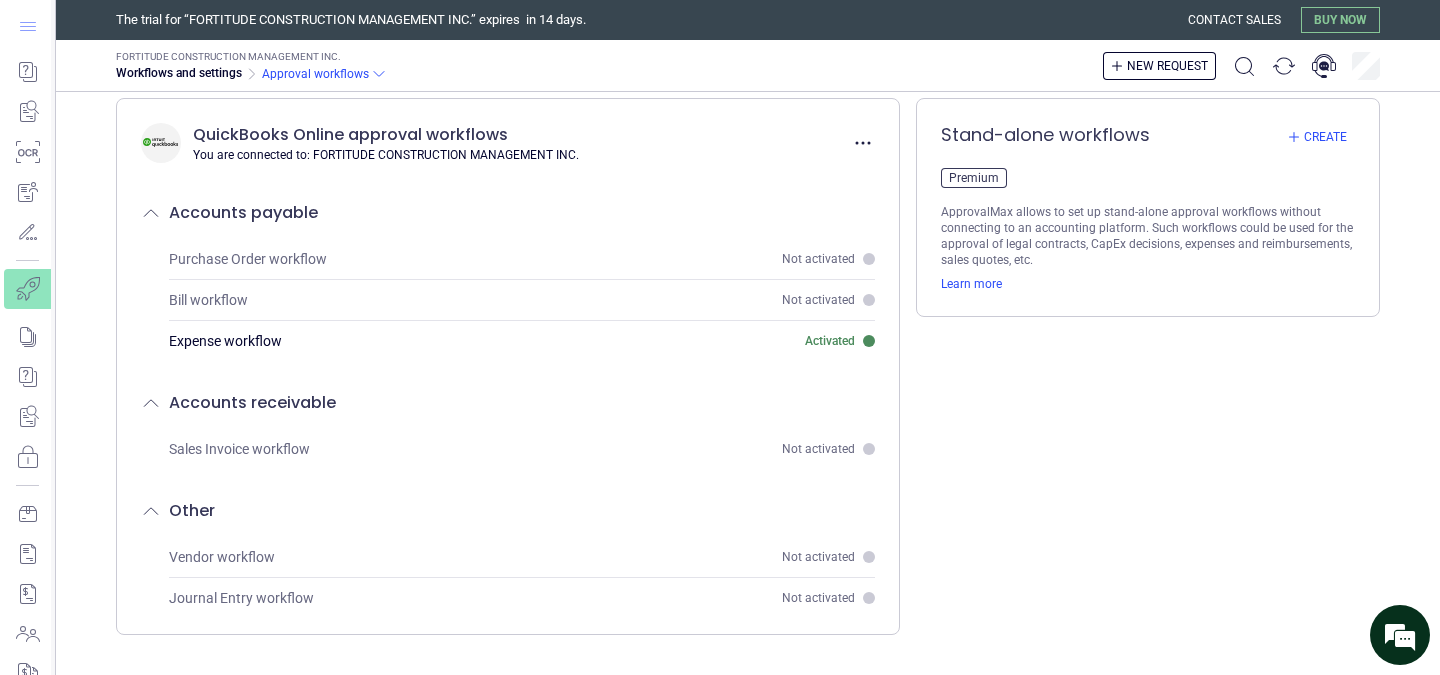 click 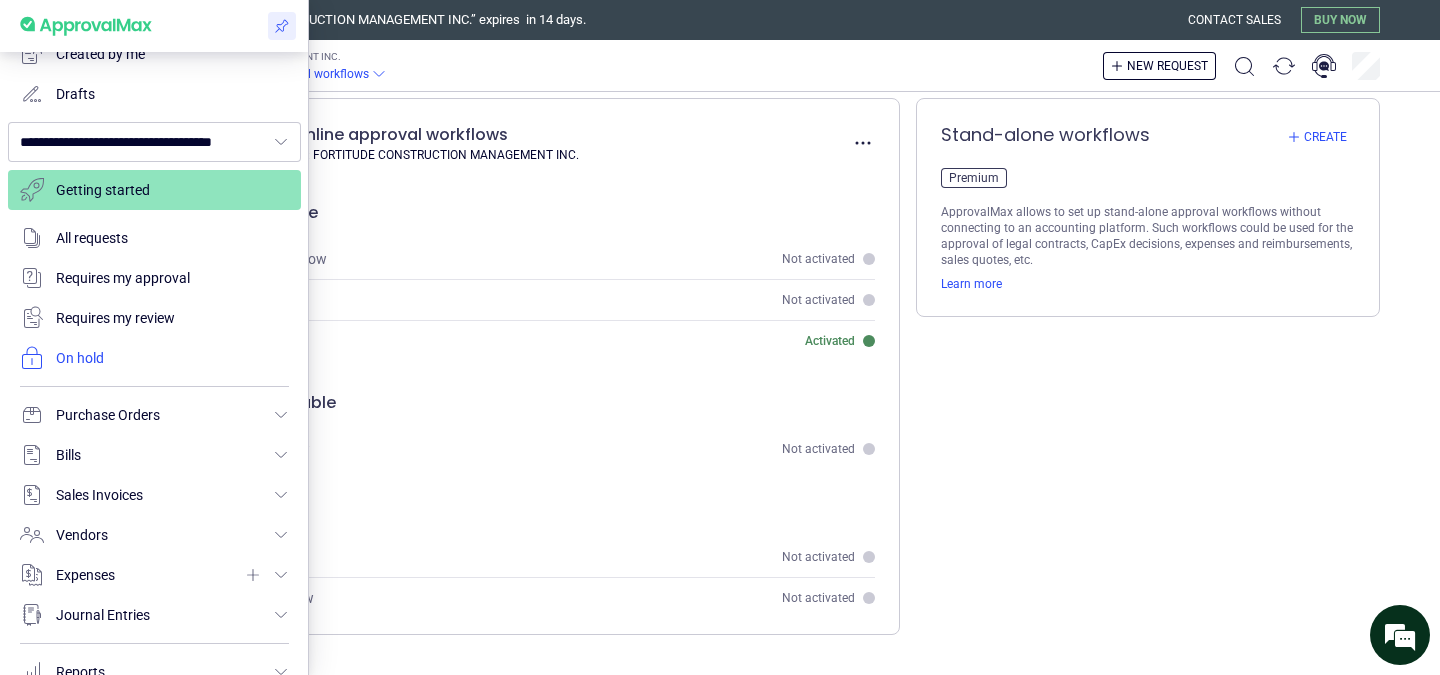 scroll, scrollTop: 200, scrollLeft: 0, axis: vertical 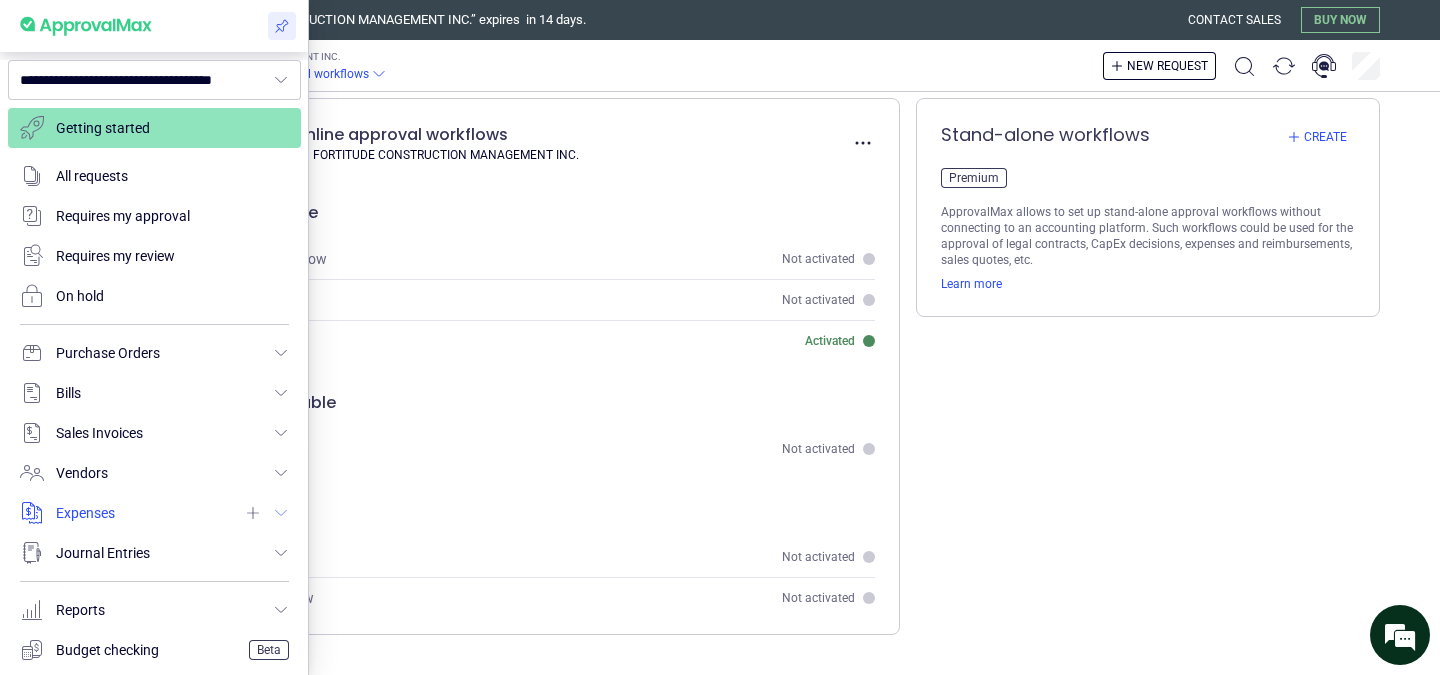 click at bounding box center (154, 513) 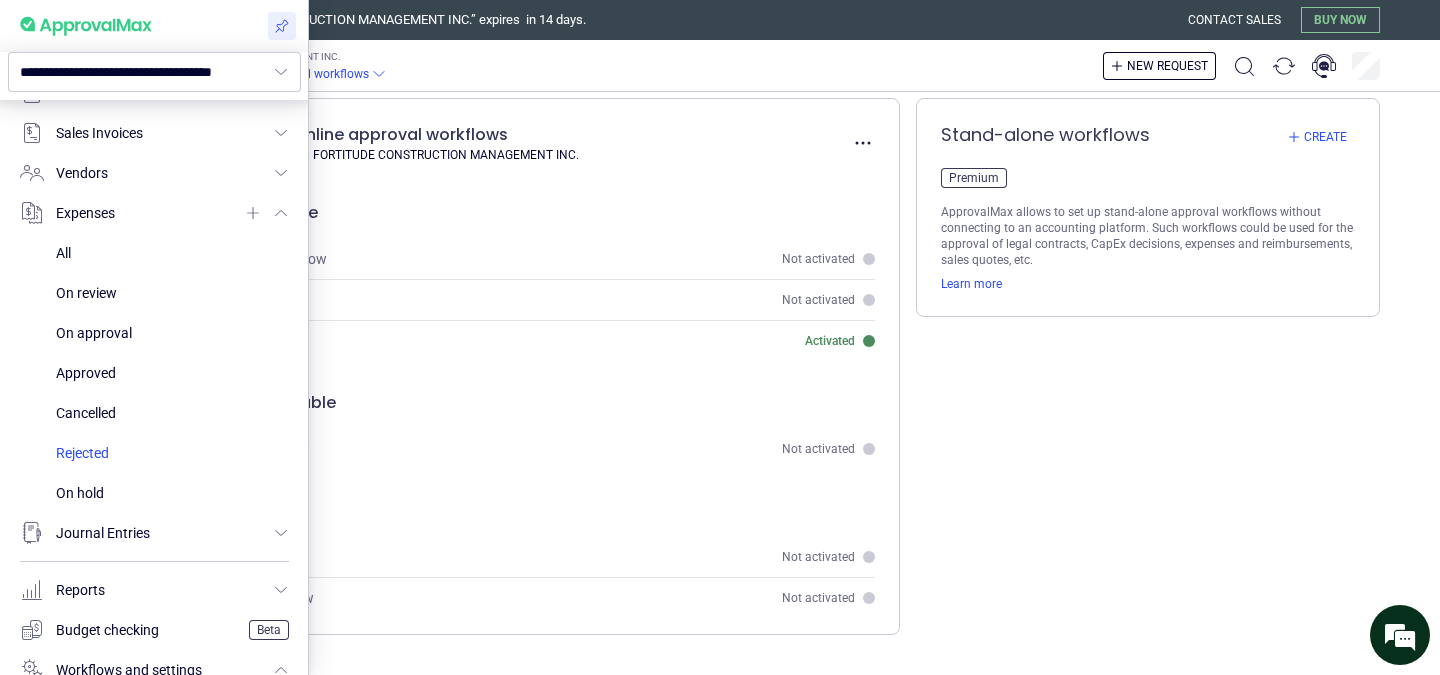 scroll, scrollTop: 699, scrollLeft: 0, axis: vertical 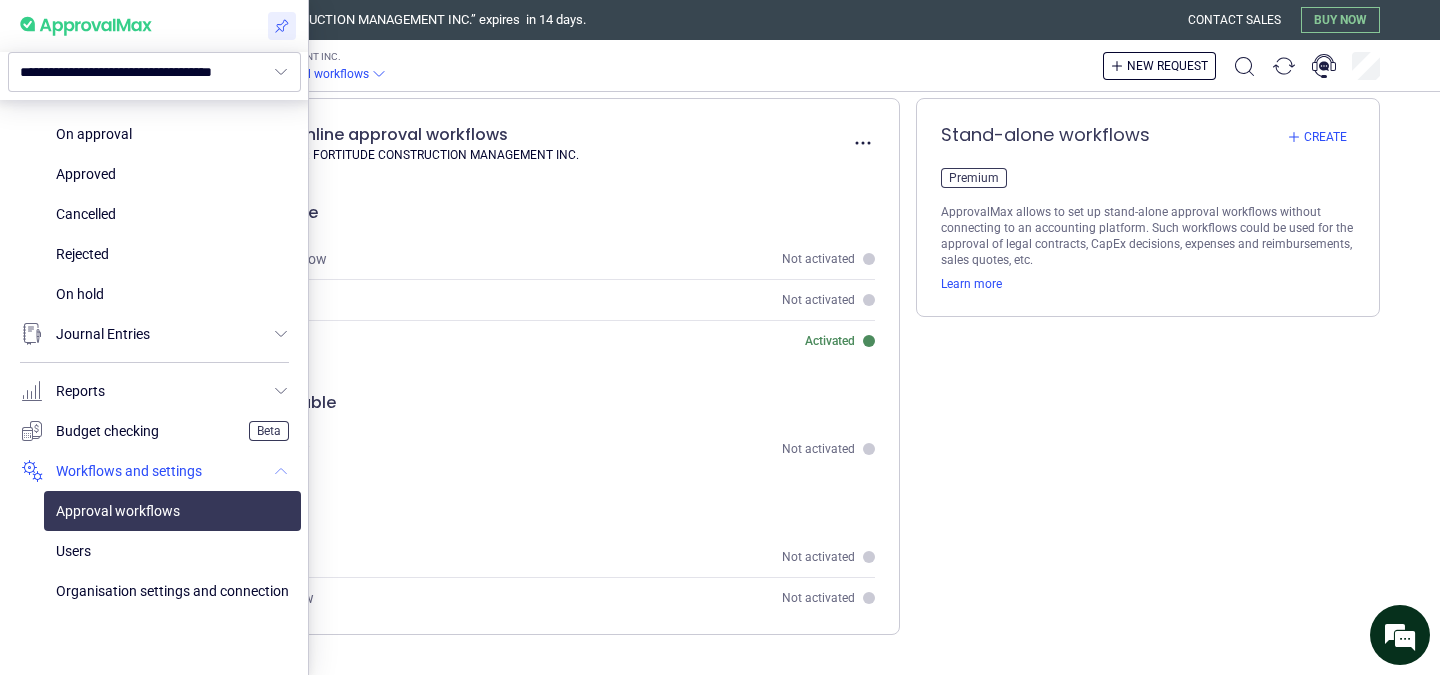 click at bounding box center (154, 471) 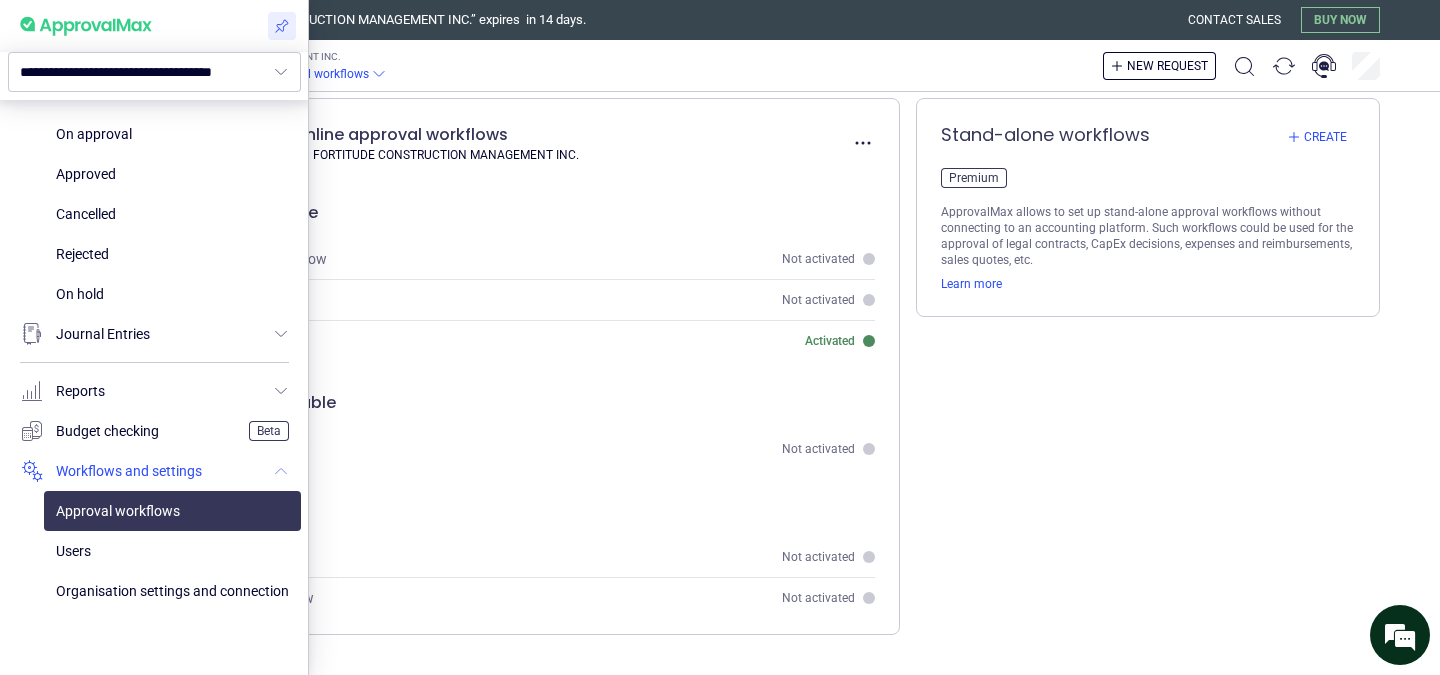 scroll, scrollTop: 579, scrollLeft: 0, axis: vertical 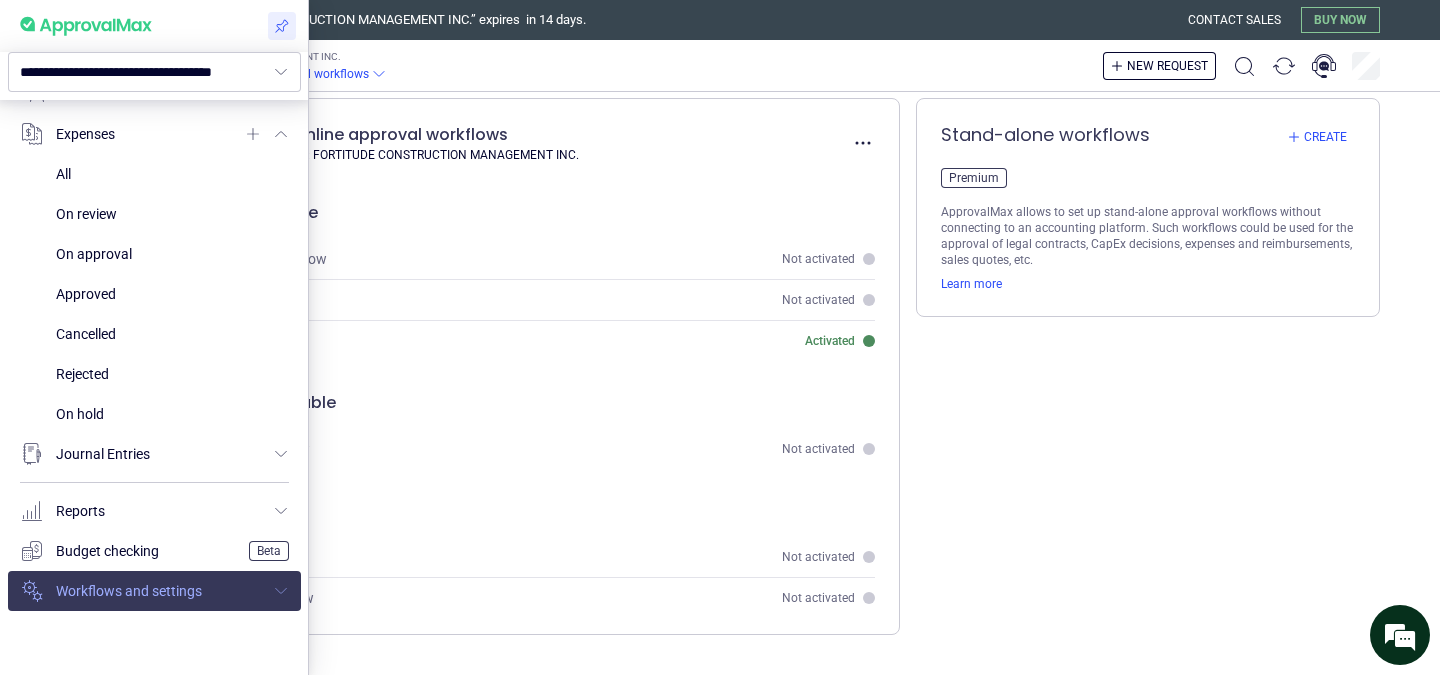 click at bounding box center [154, 591] 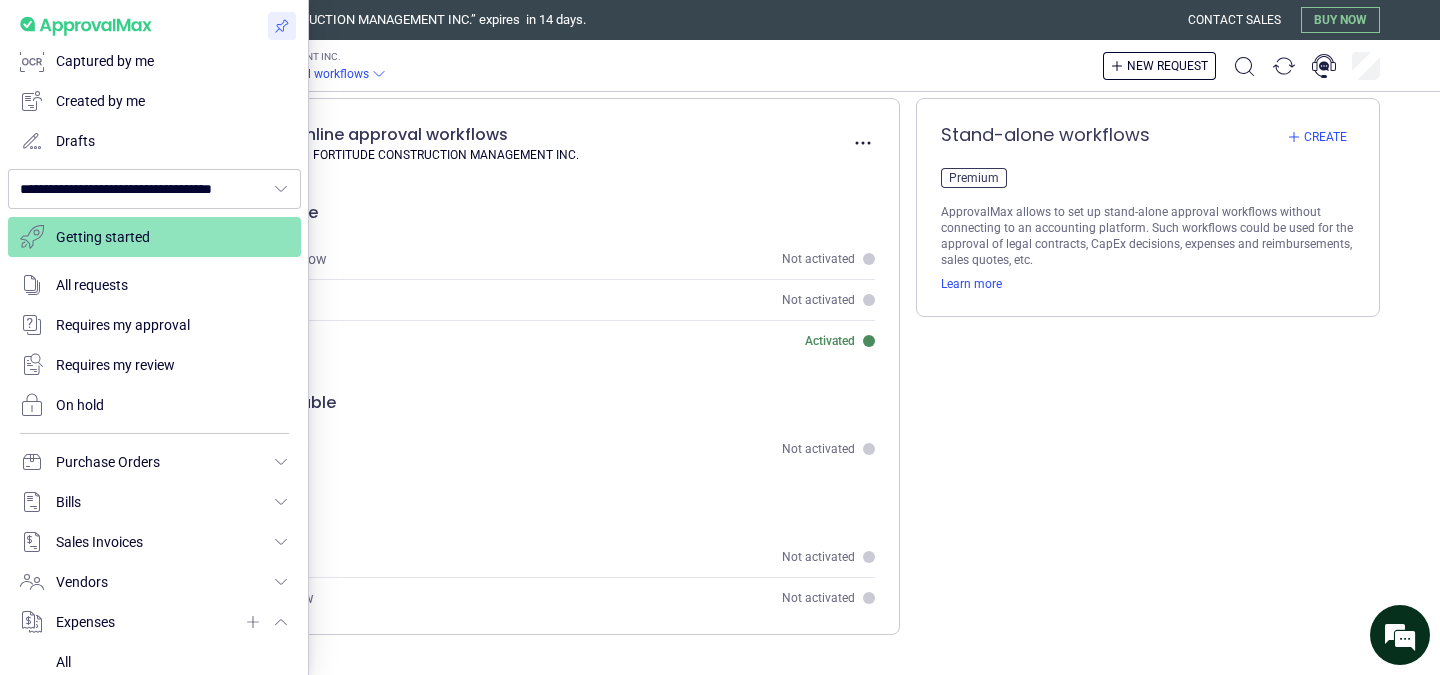 scroll, scrollTop: 0, scrollLeft: 0, axis: both 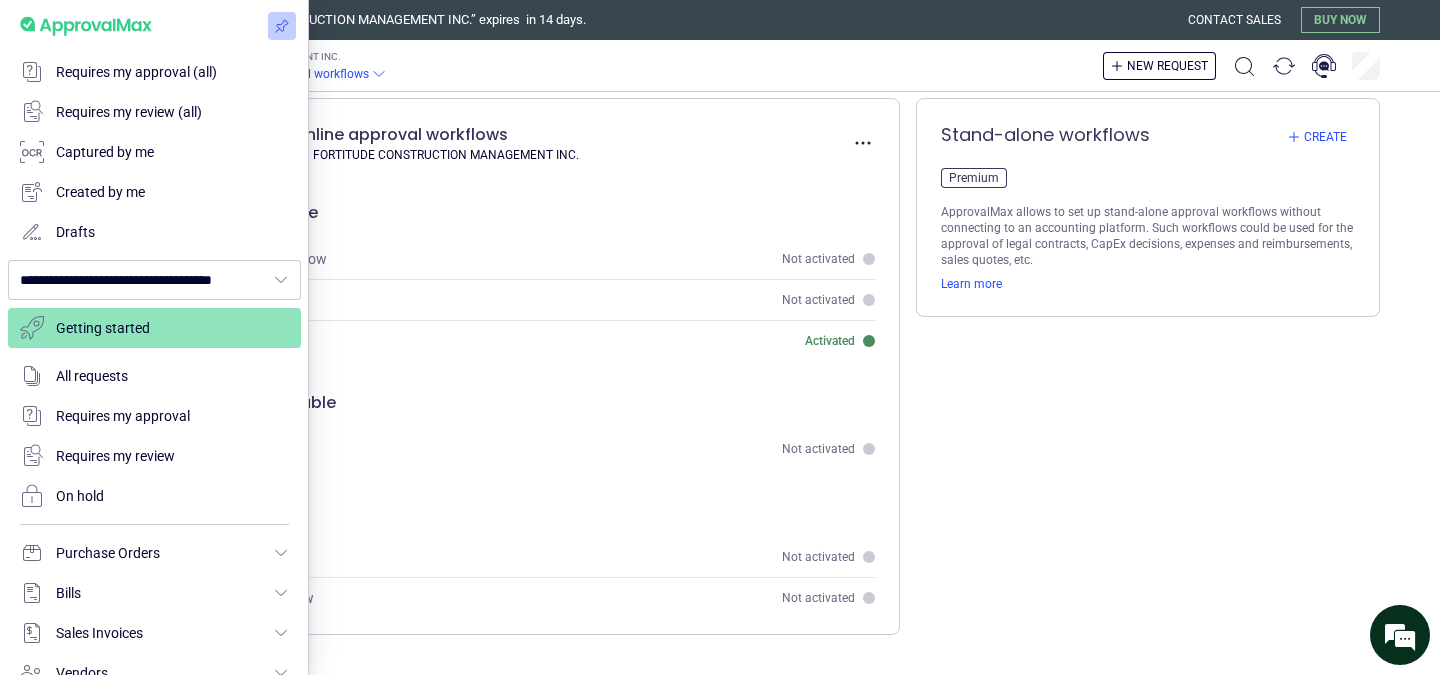 click 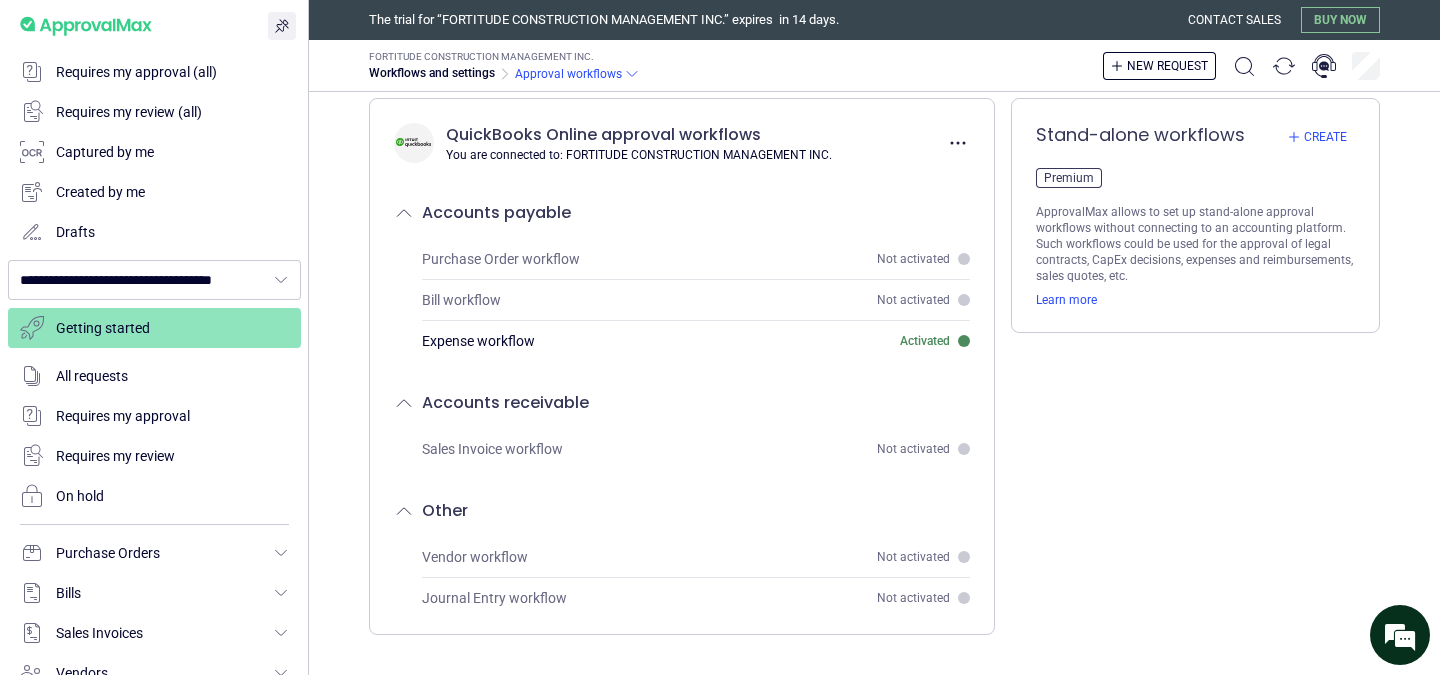 click 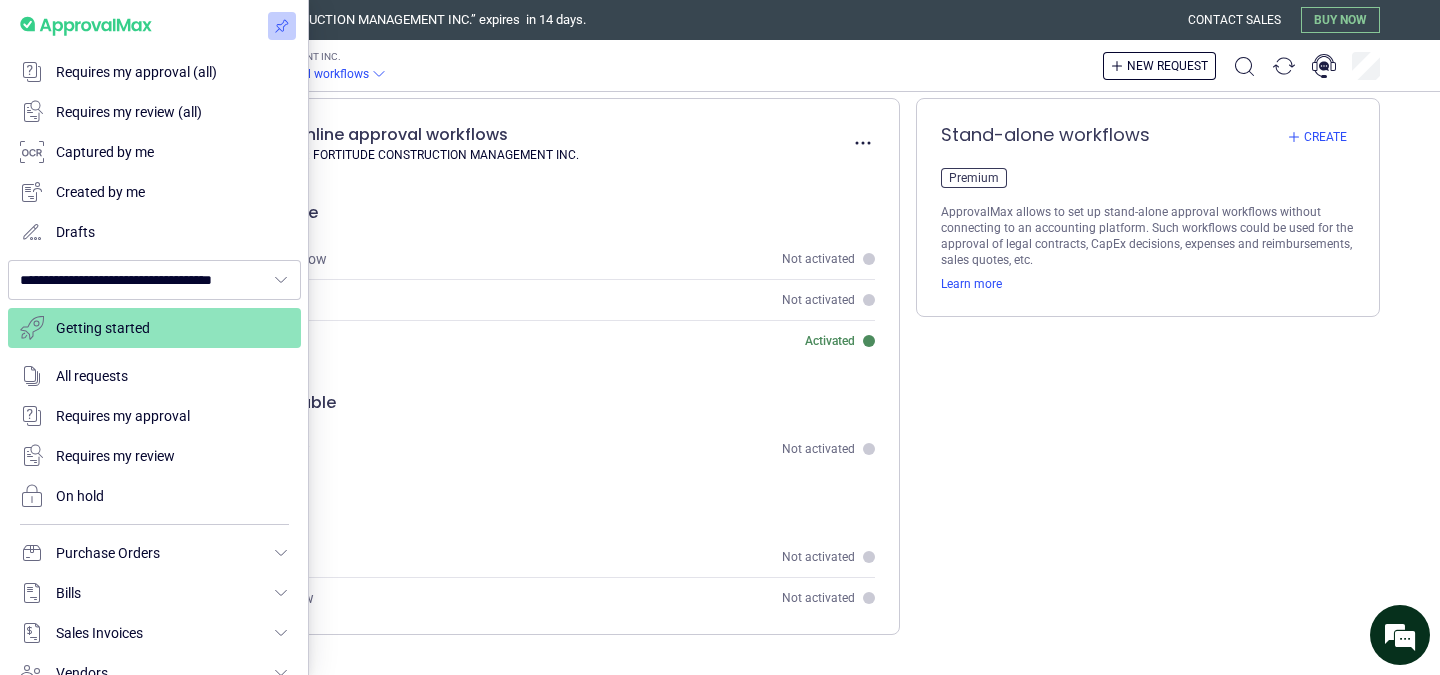 click at bounding box center (720, 337) 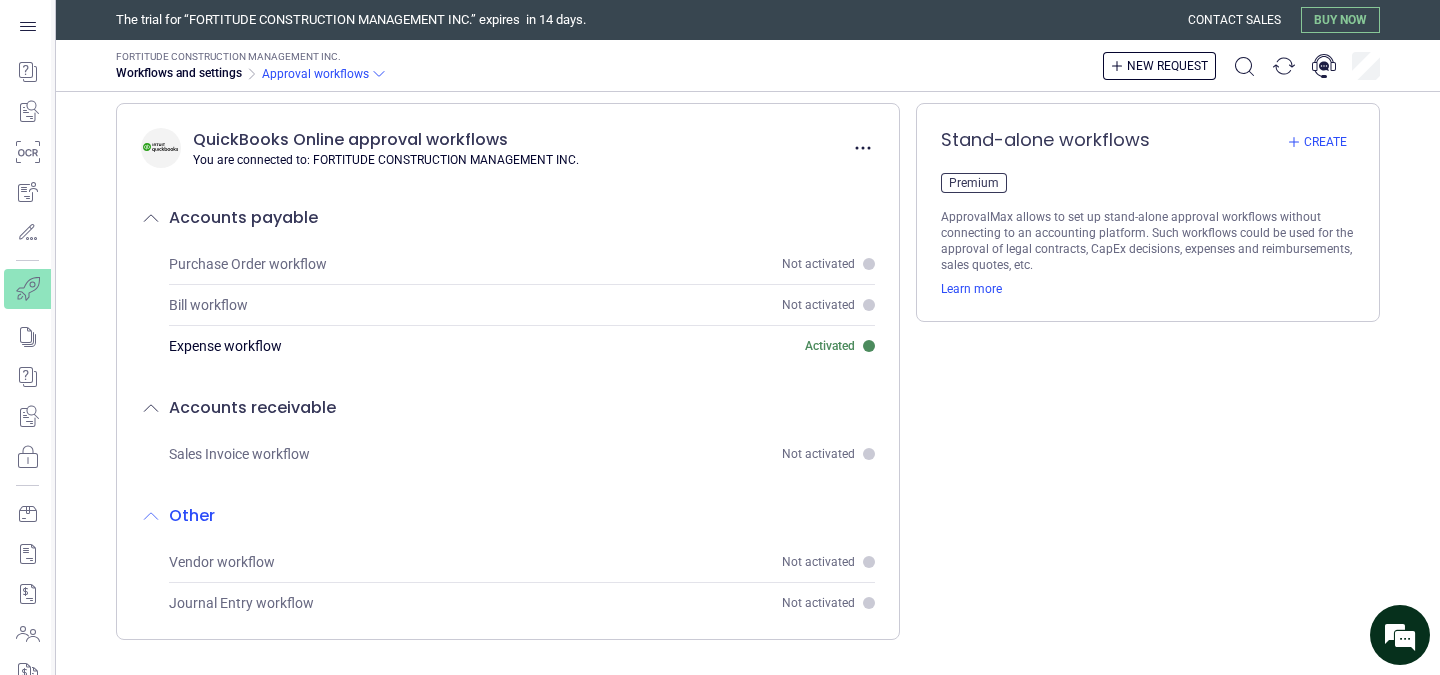 scroll, scrollTop: 0, scrollLeft: 0, axis: both 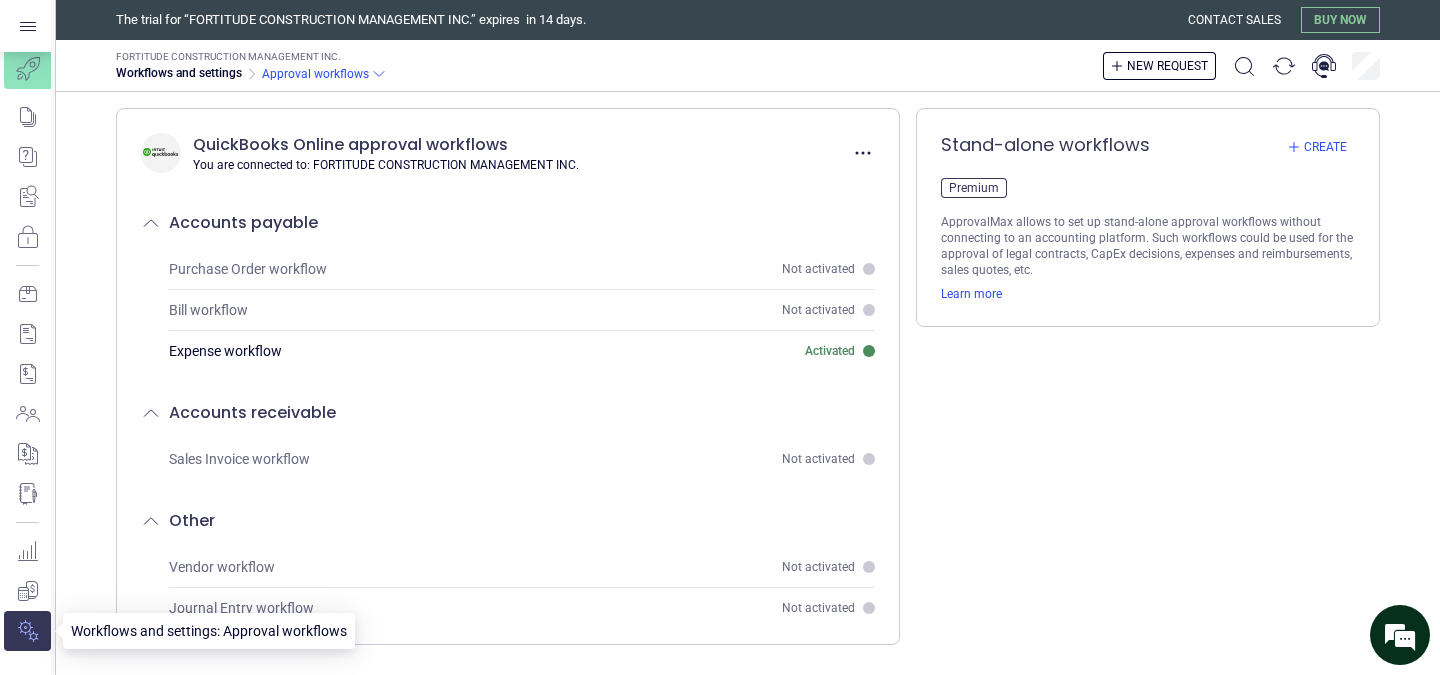 click at bounding box center [27, 631] 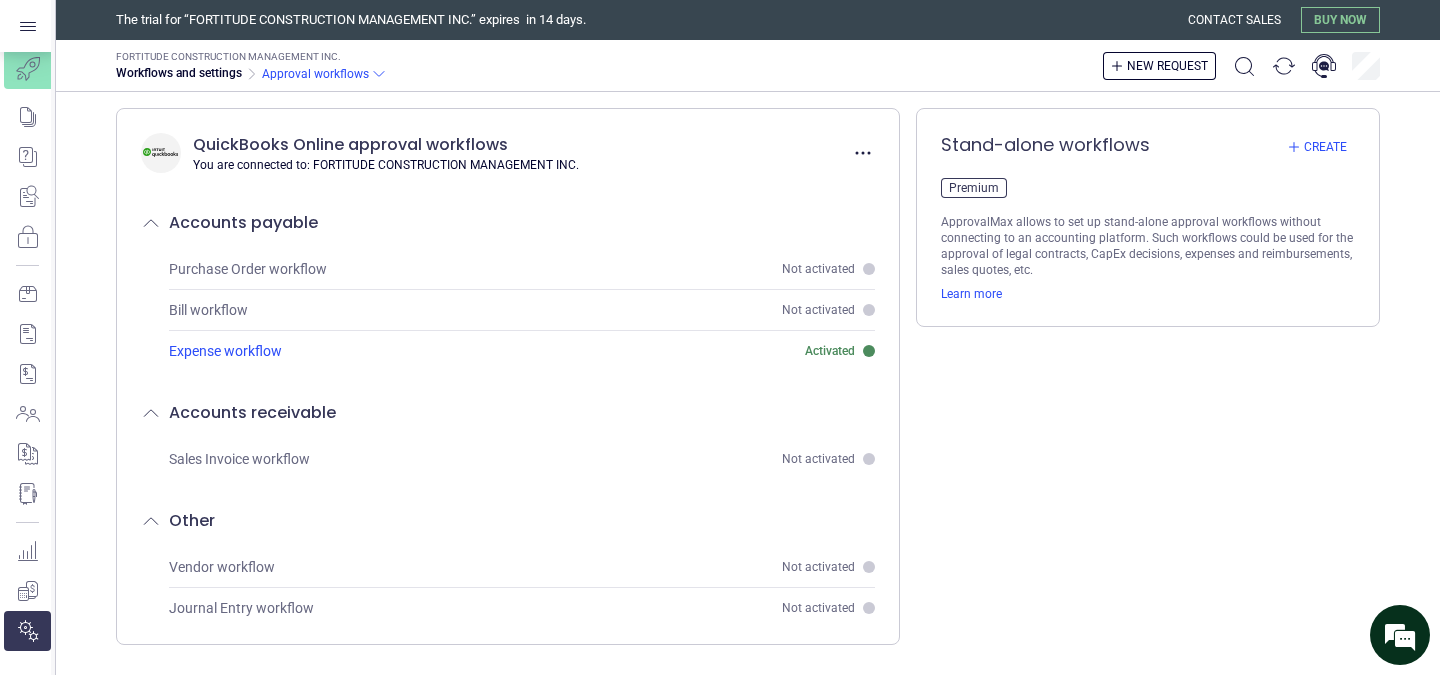 click on "Activated" at bounding box center (830, 351) 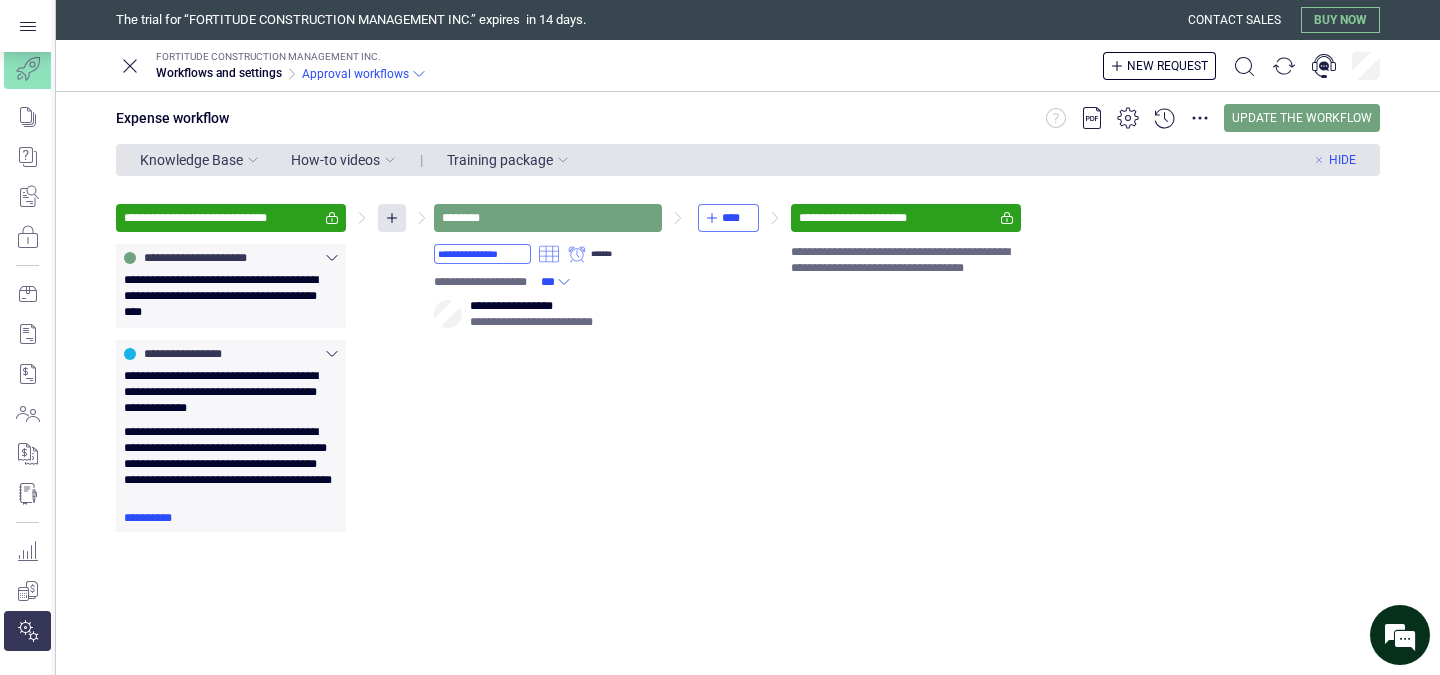 click on "How-to videos" at bounding box center (343, 160) 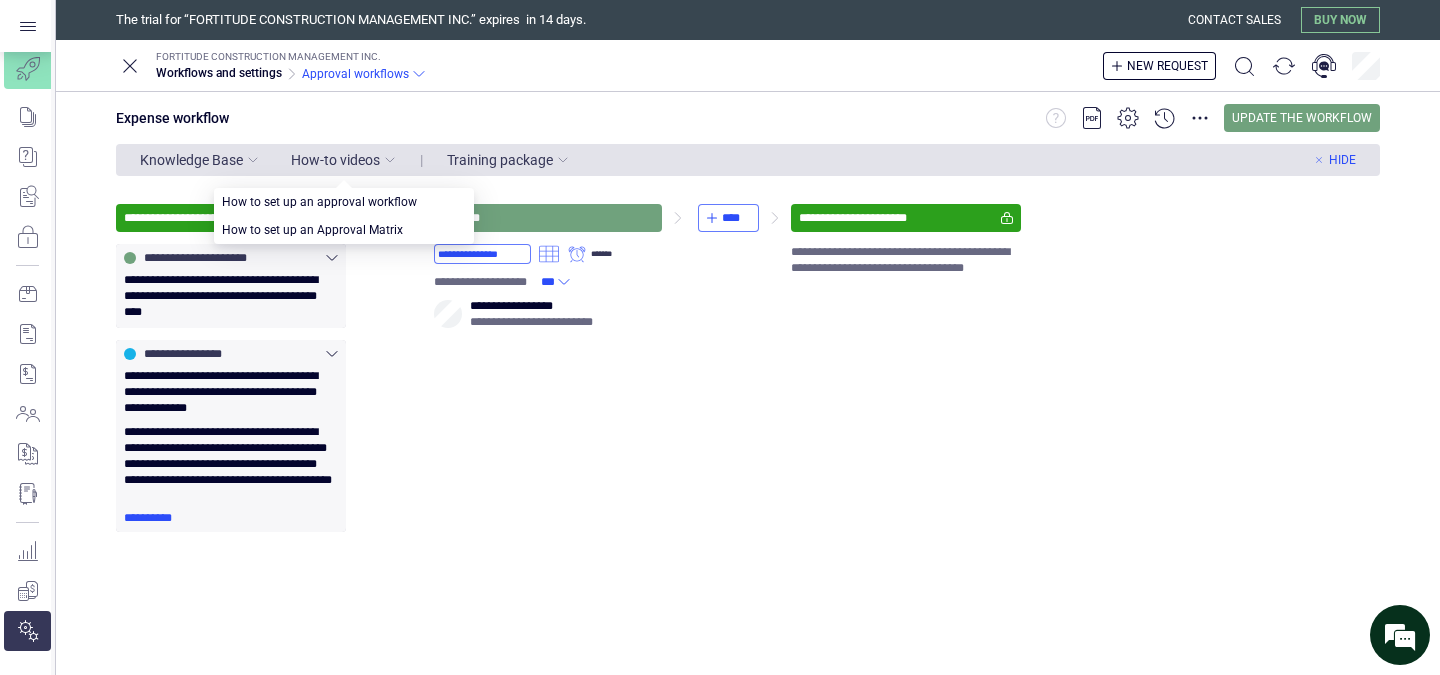 click on "Training package" at bounding box center [500, 160] 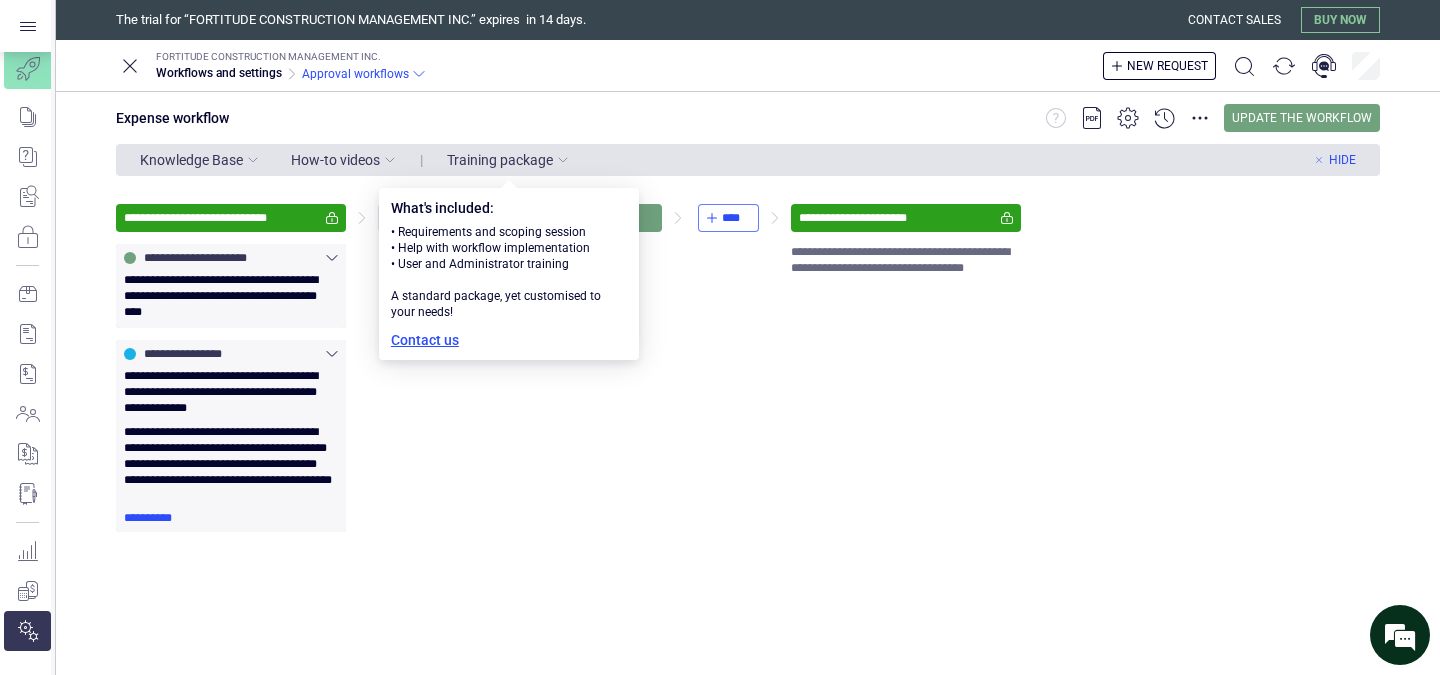 click on "Contact us" at bounding box center [425, 340] 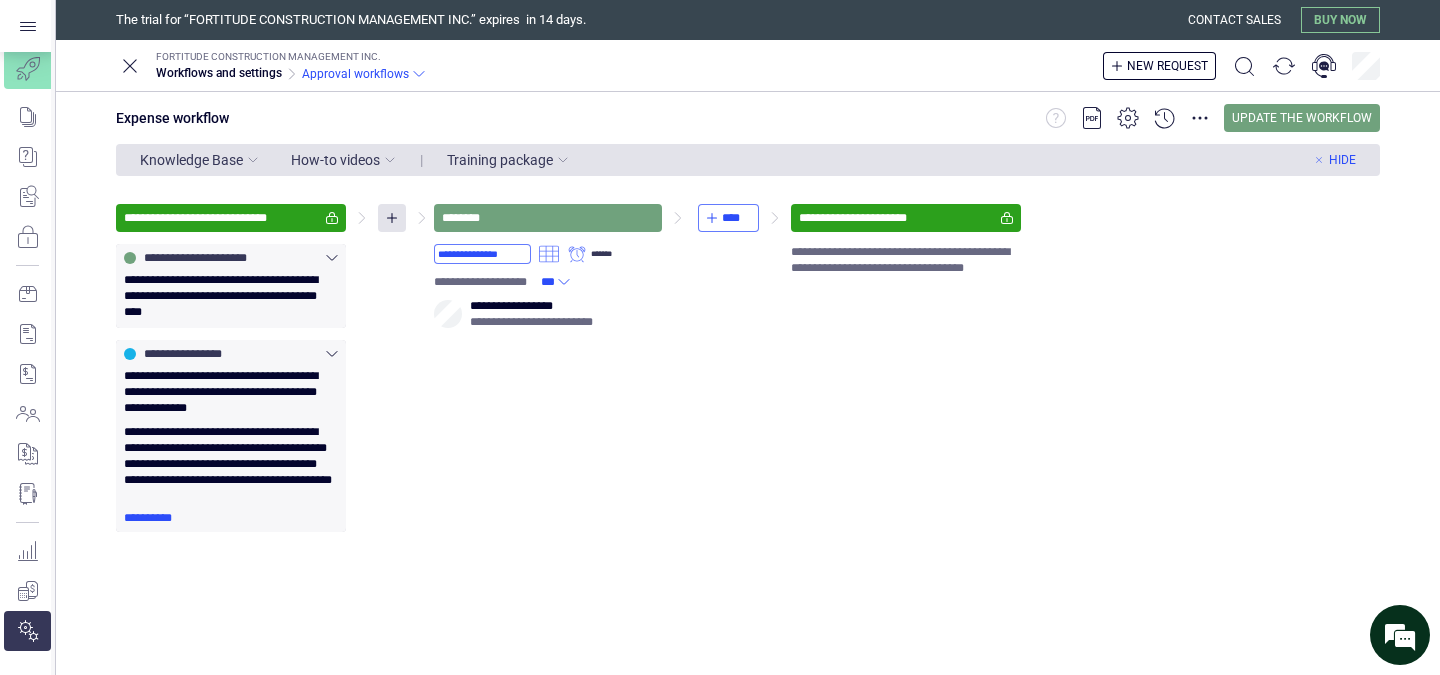 click on "Knowledge Base" at bounding box center (191, 160) 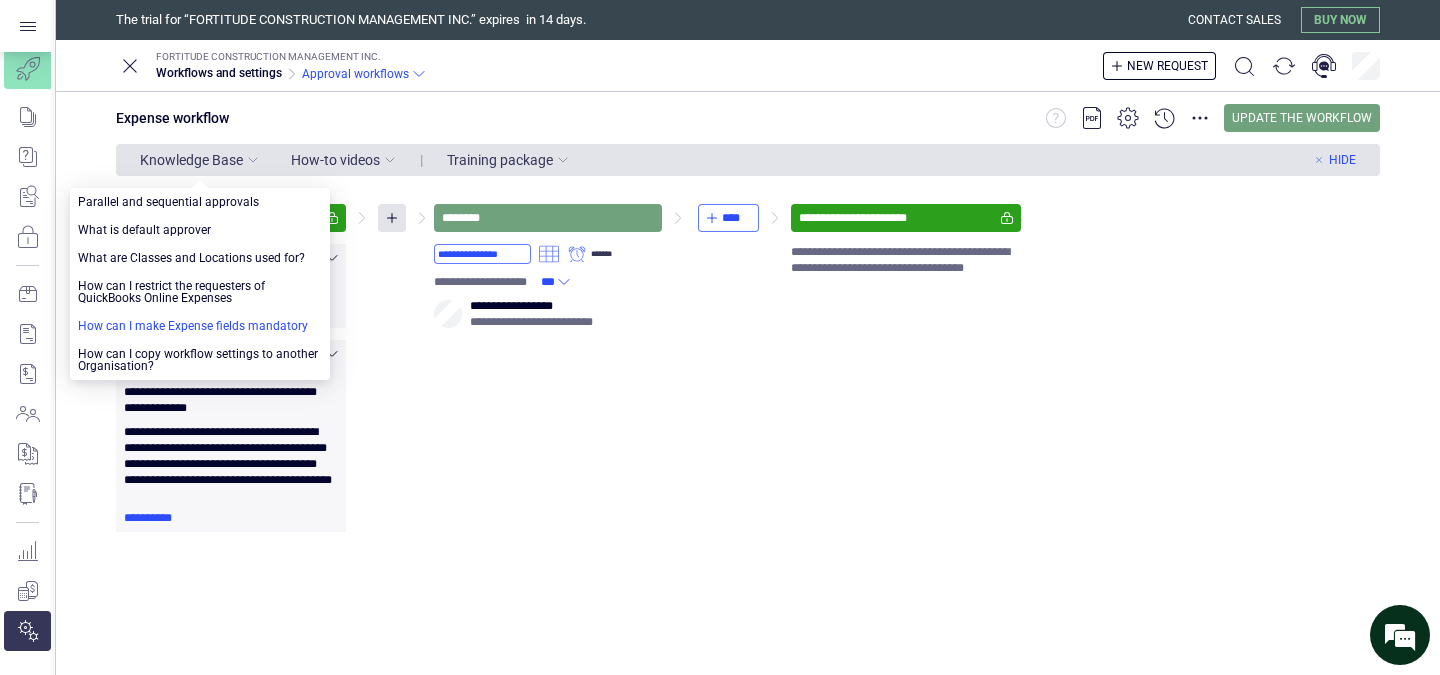 click at bounding box center (200, 326) 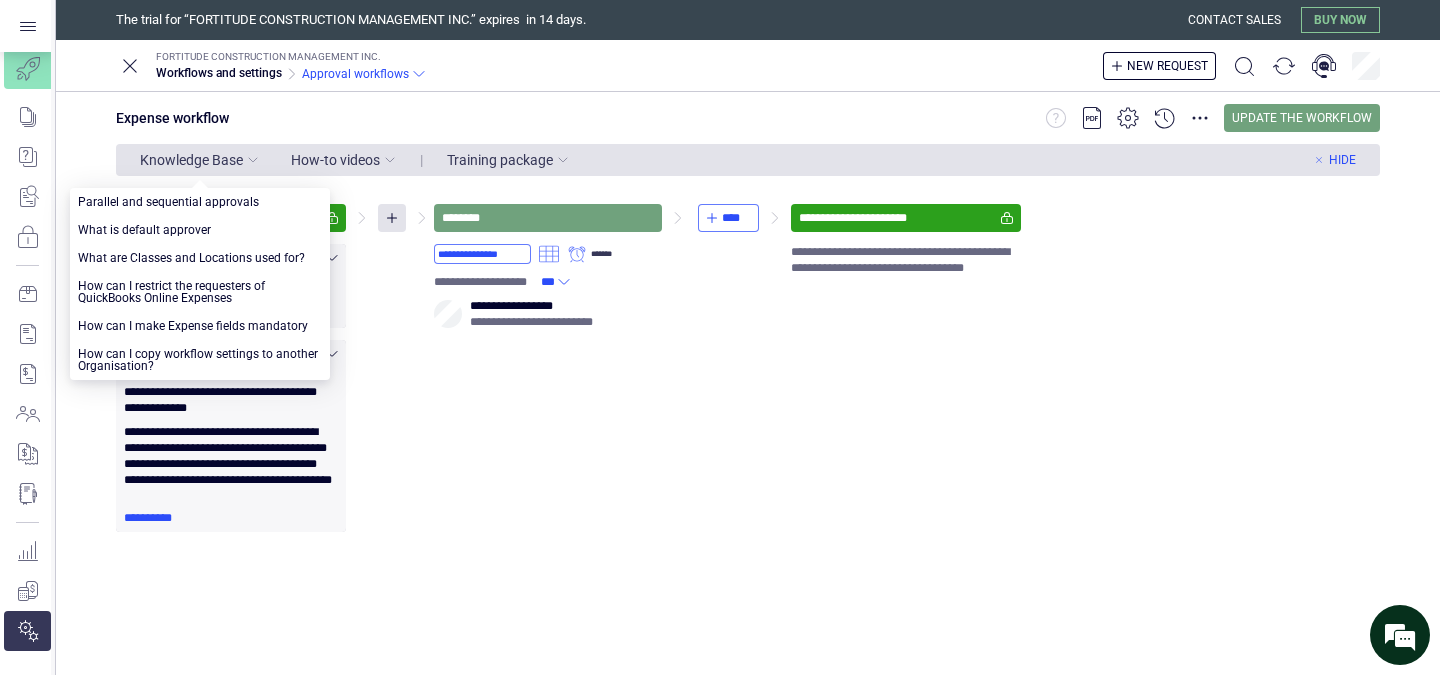 click on "**********" at bounding box center (748, 368) 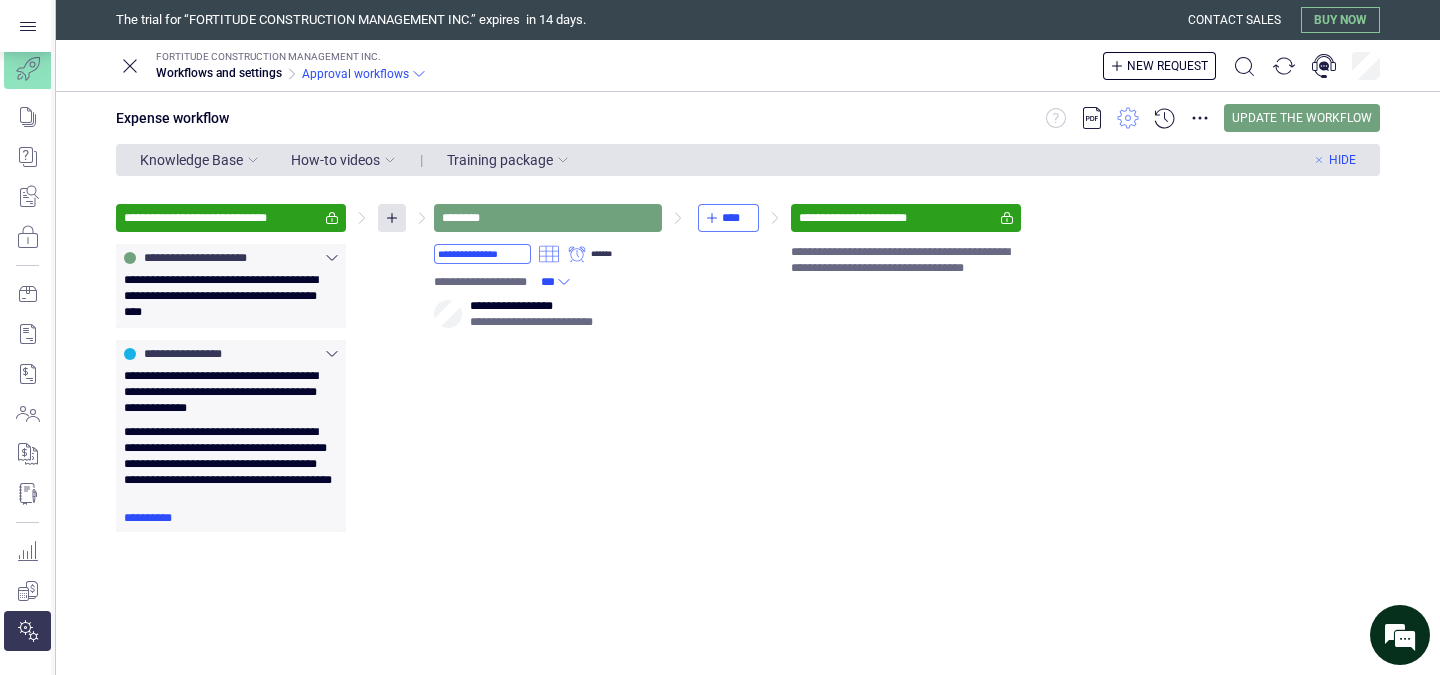click 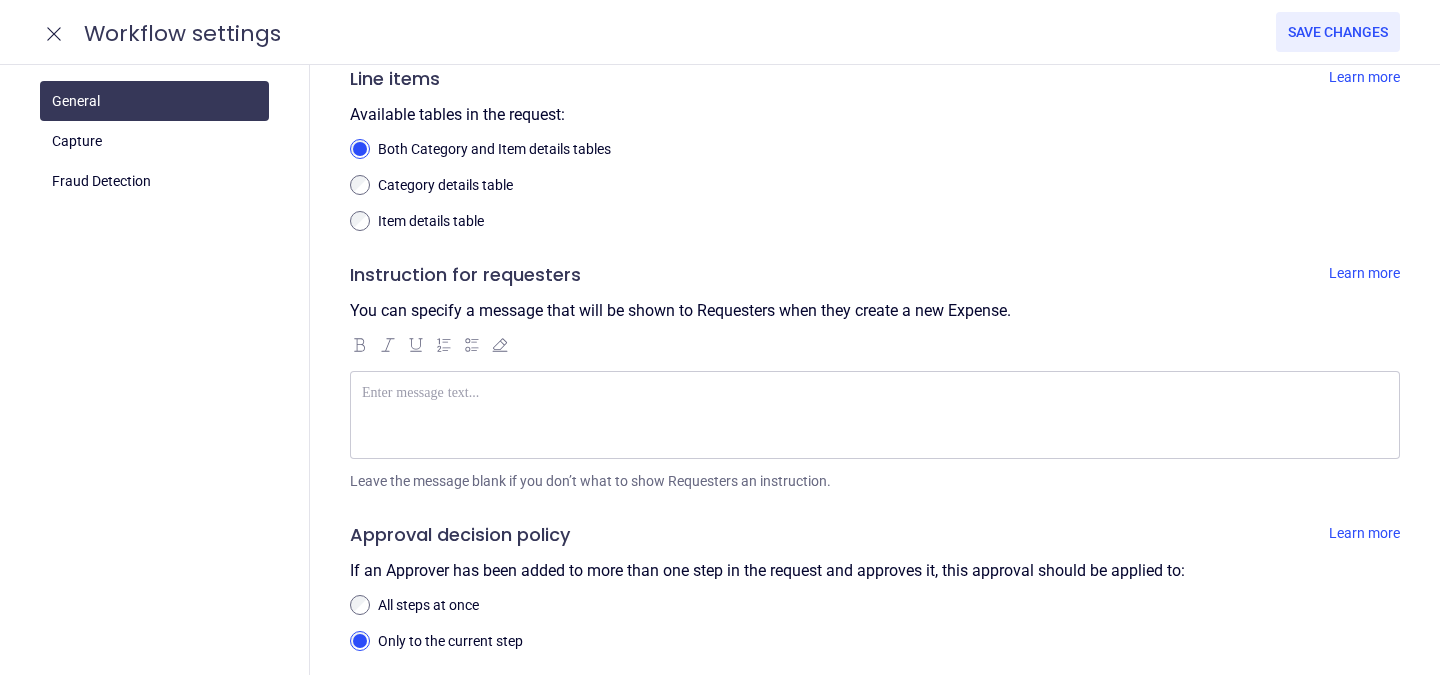 scroll, scrollTop: 0, scrollLeft: 0, axis: both 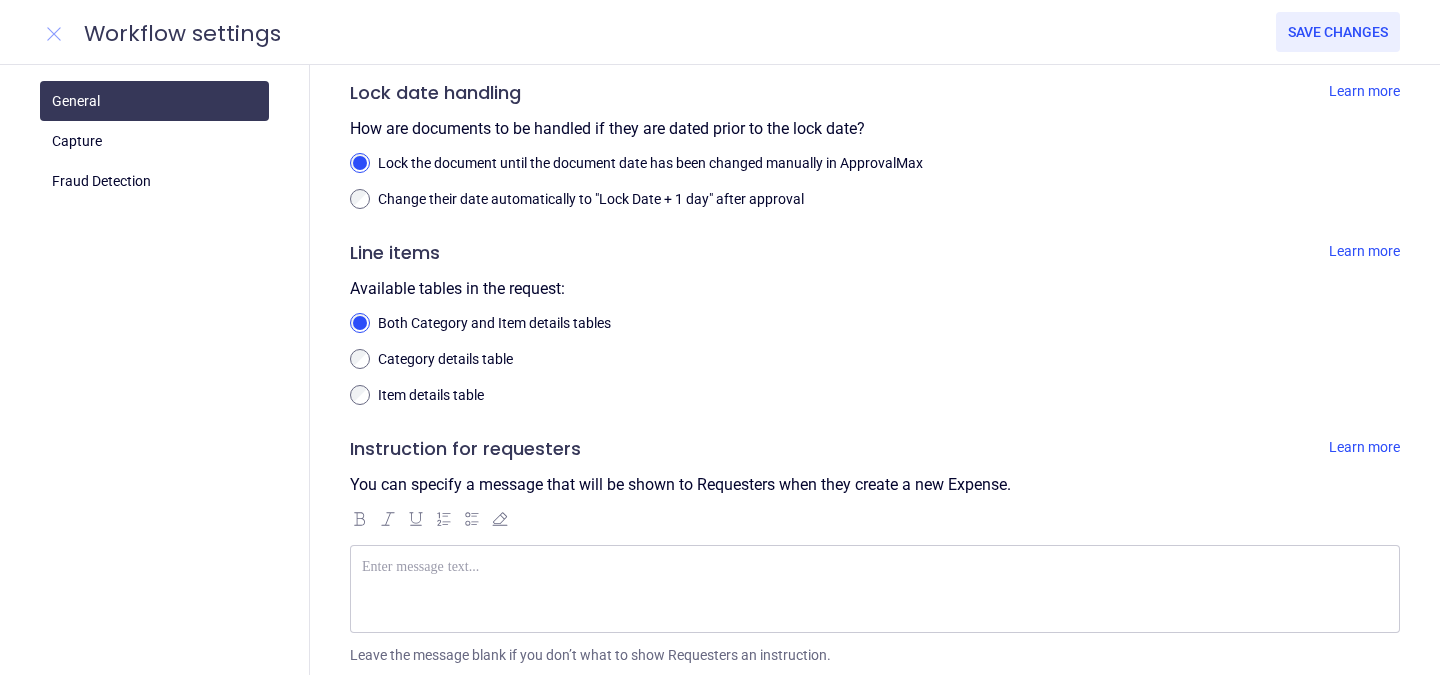 click 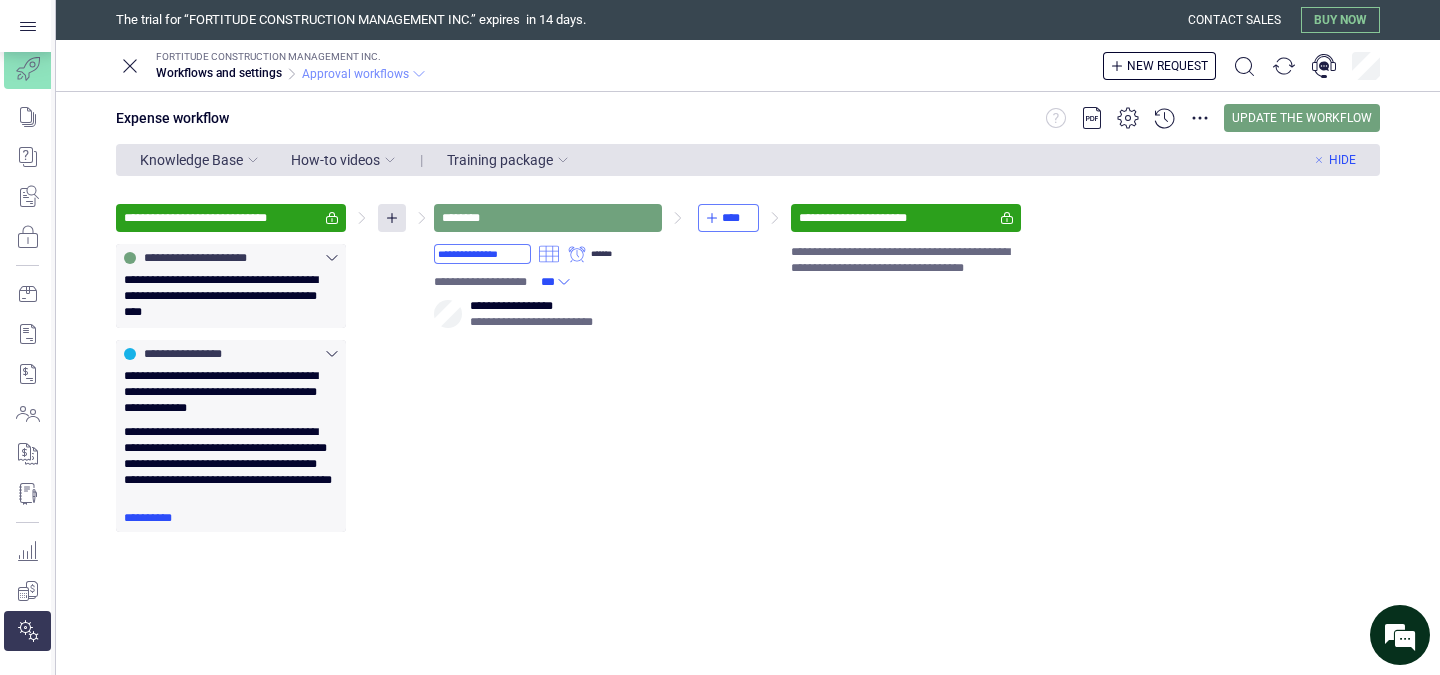 click 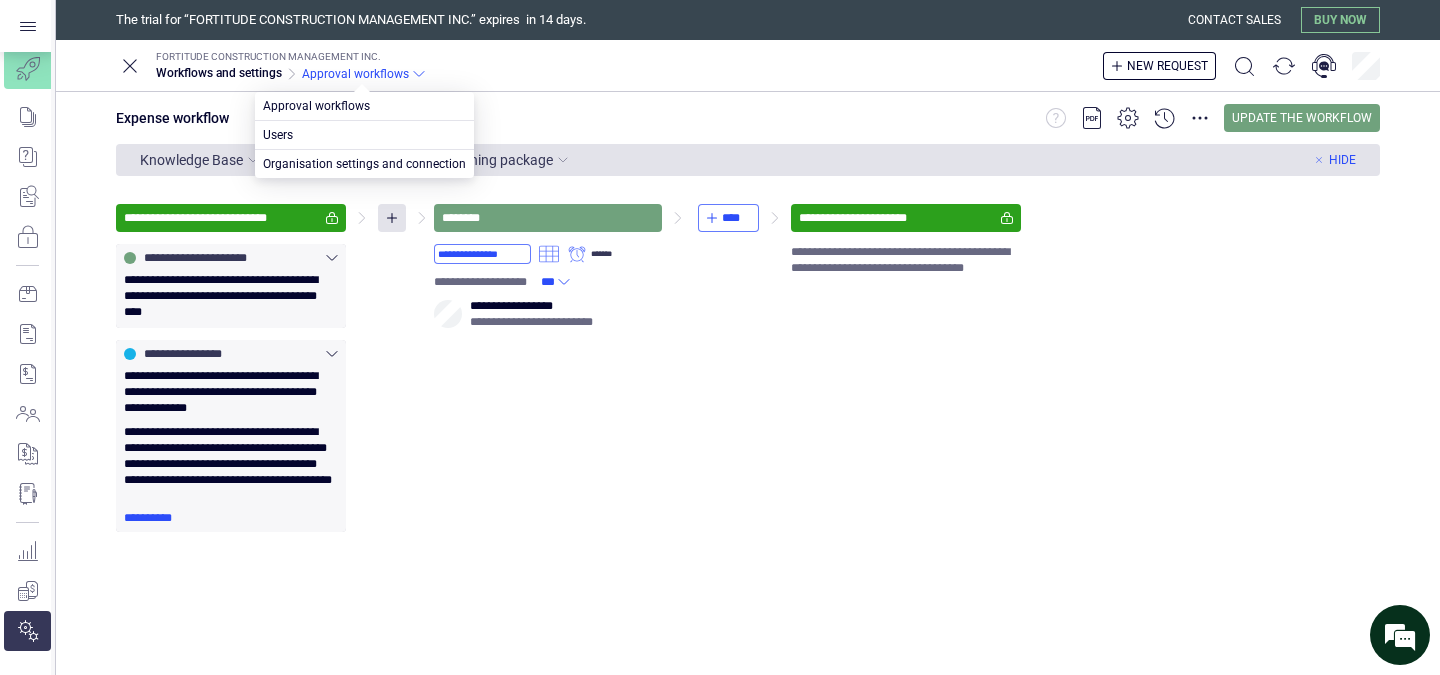 click on "**********" at bounding box center (748, 368) 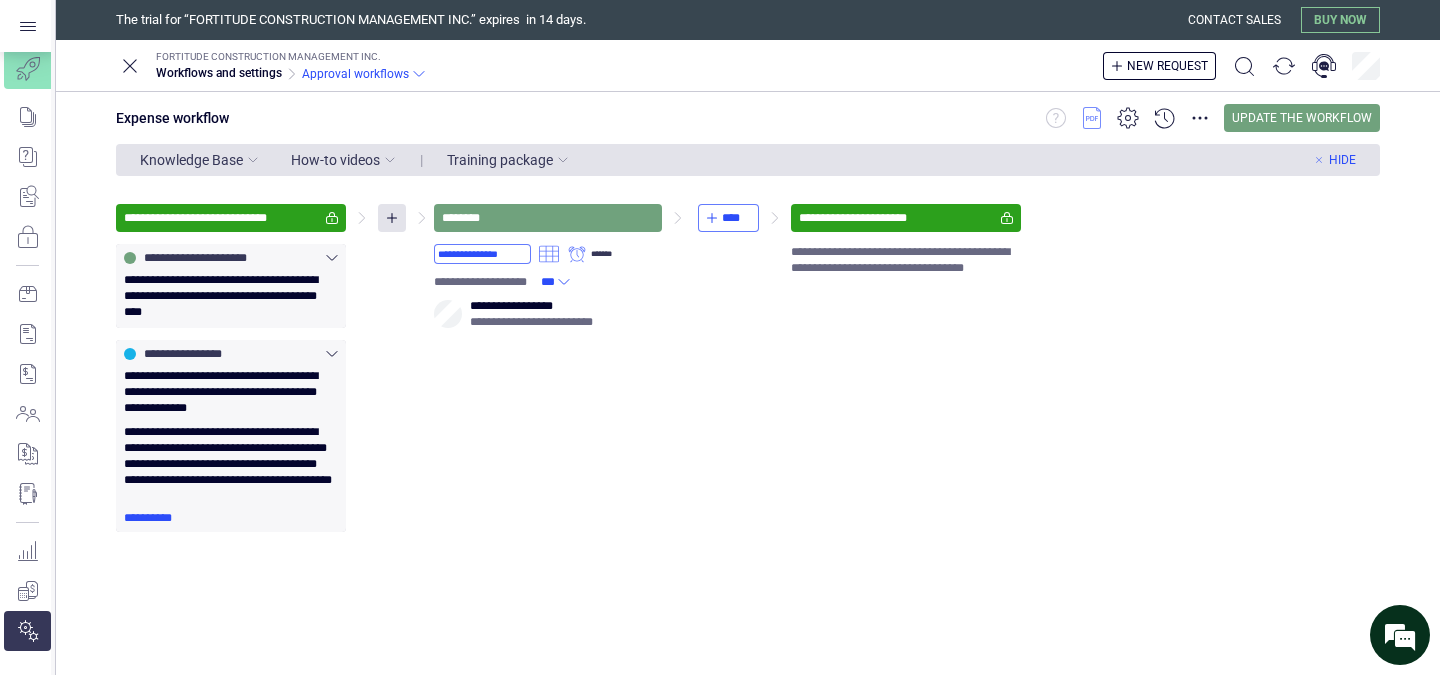 click 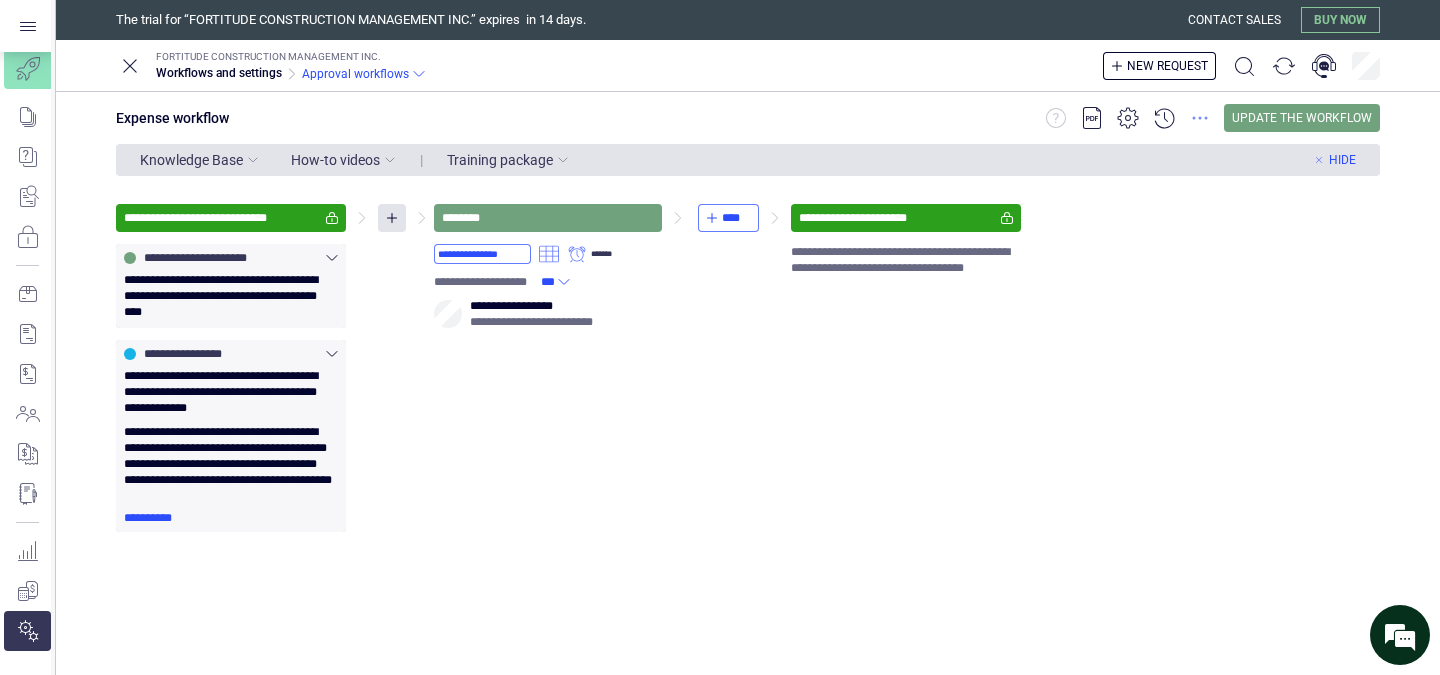 click 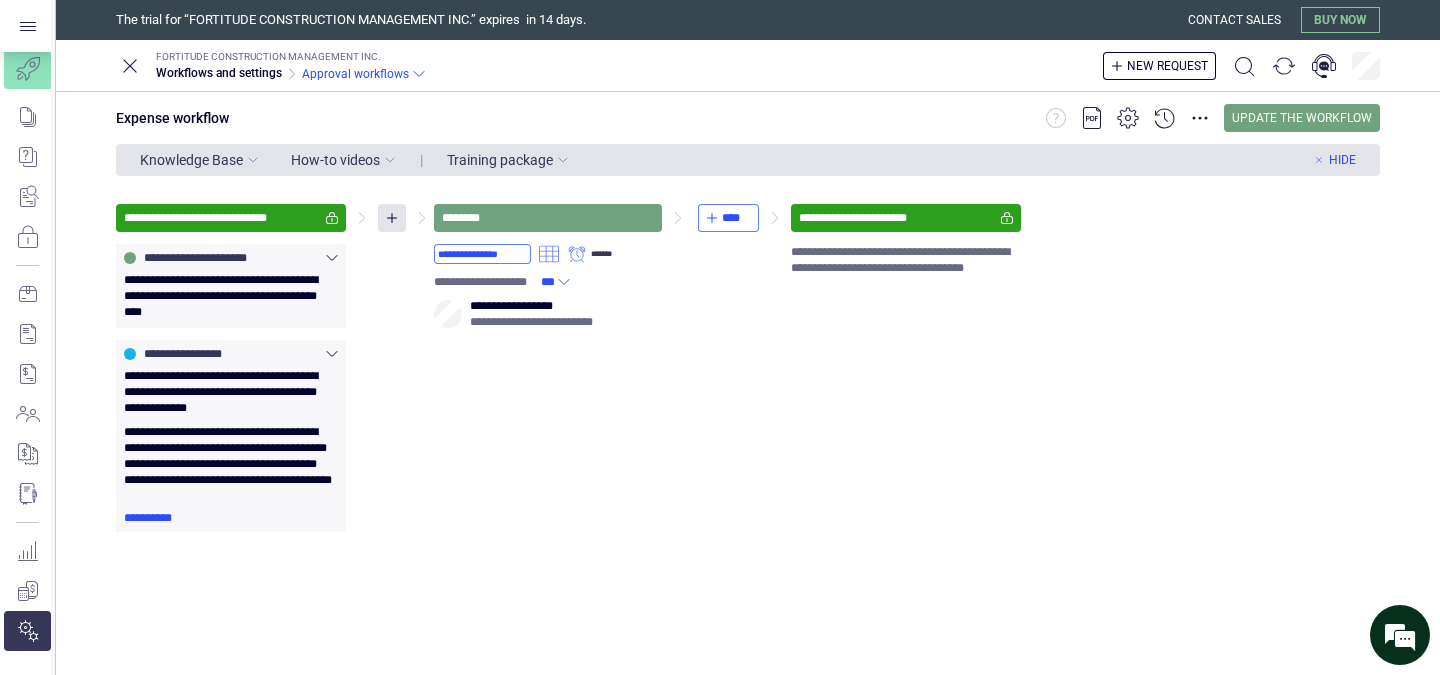 click on "**********" at bounding box center (748, 423) 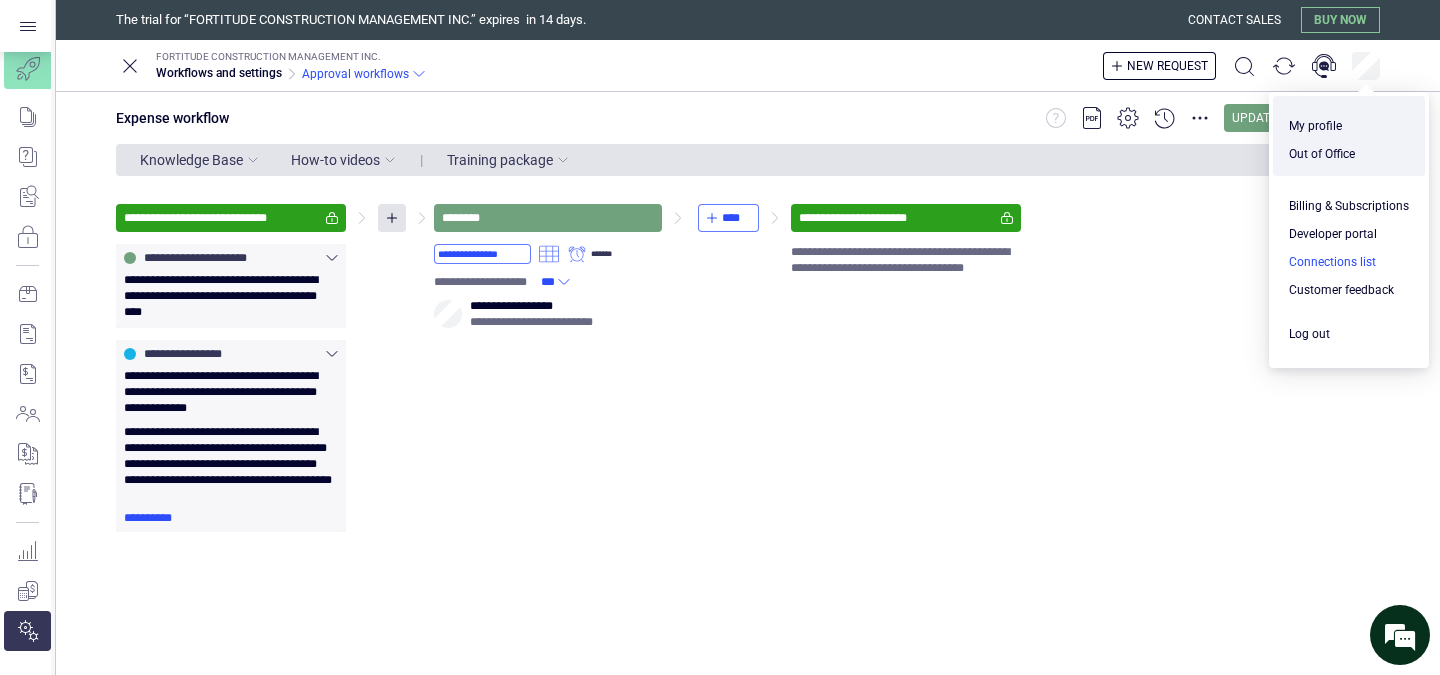 click at bounding box center (1349, 262) 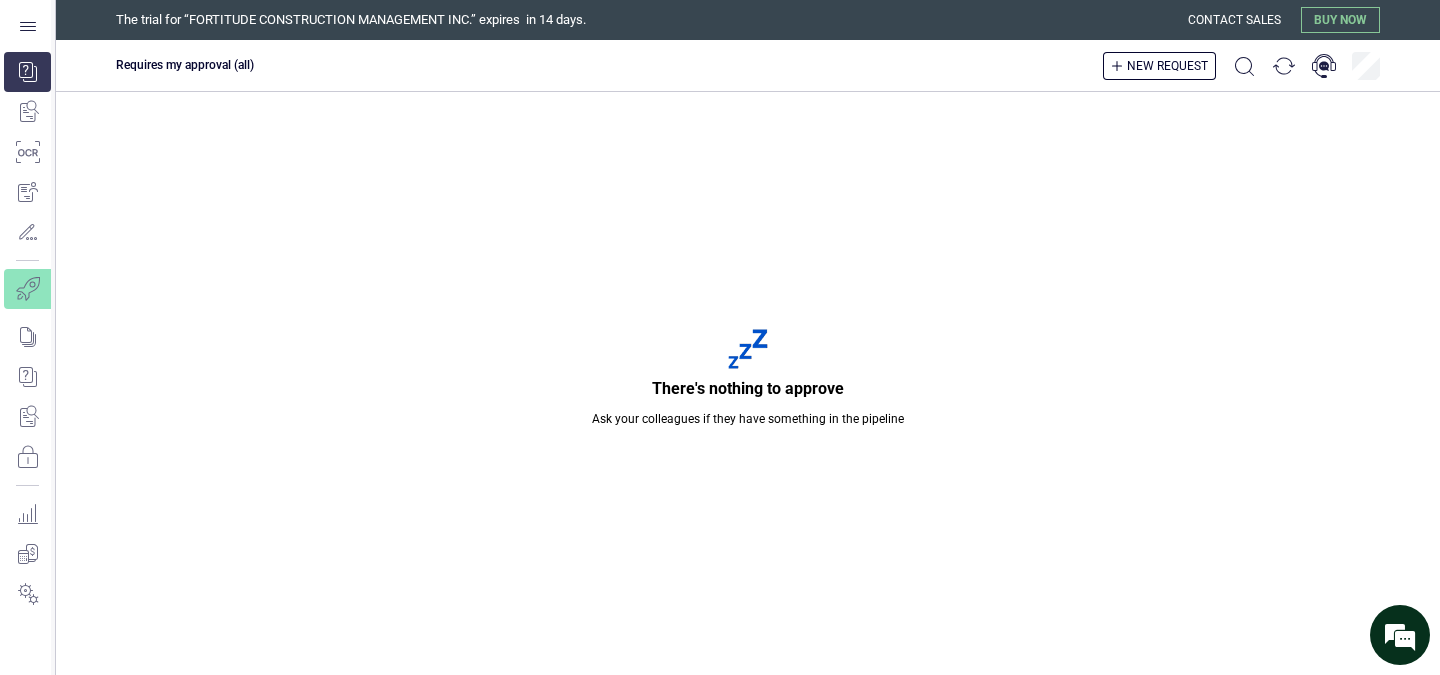 scroll, scrollTop: 0, scrollLeft: 0, axis: both 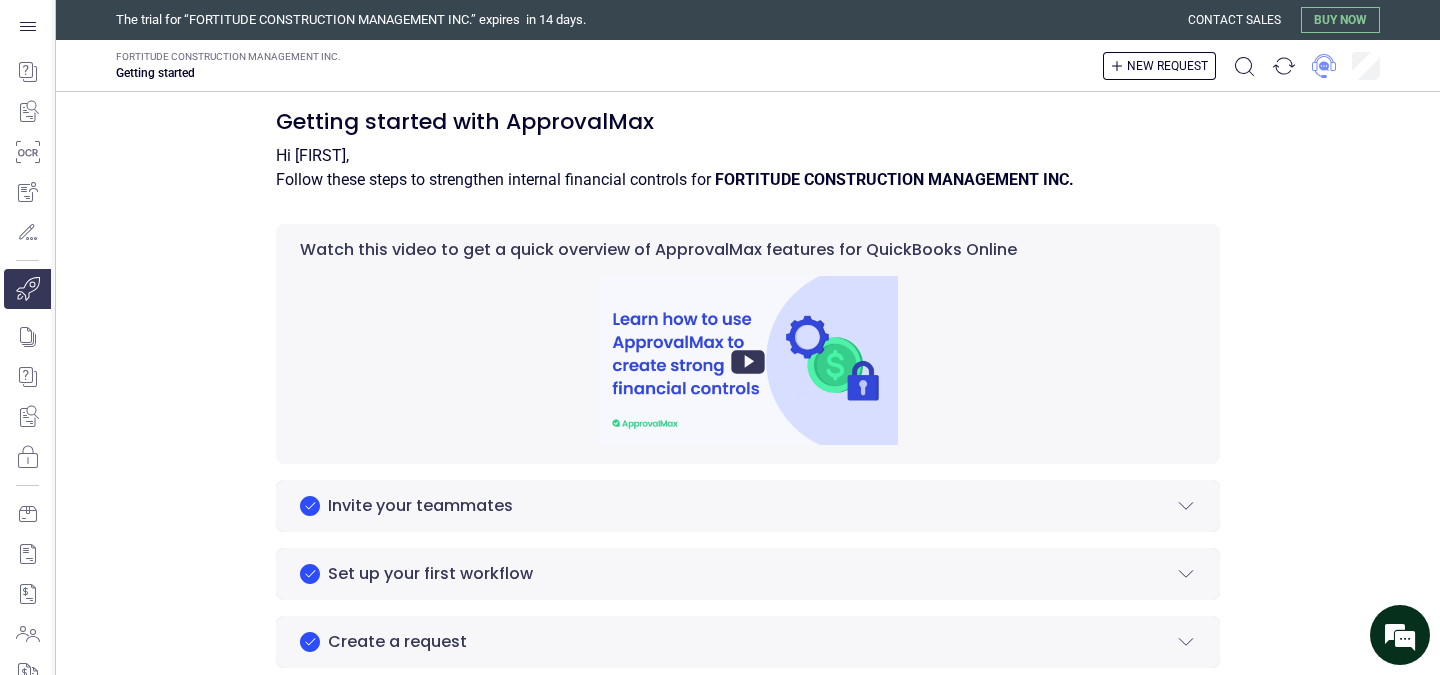 click 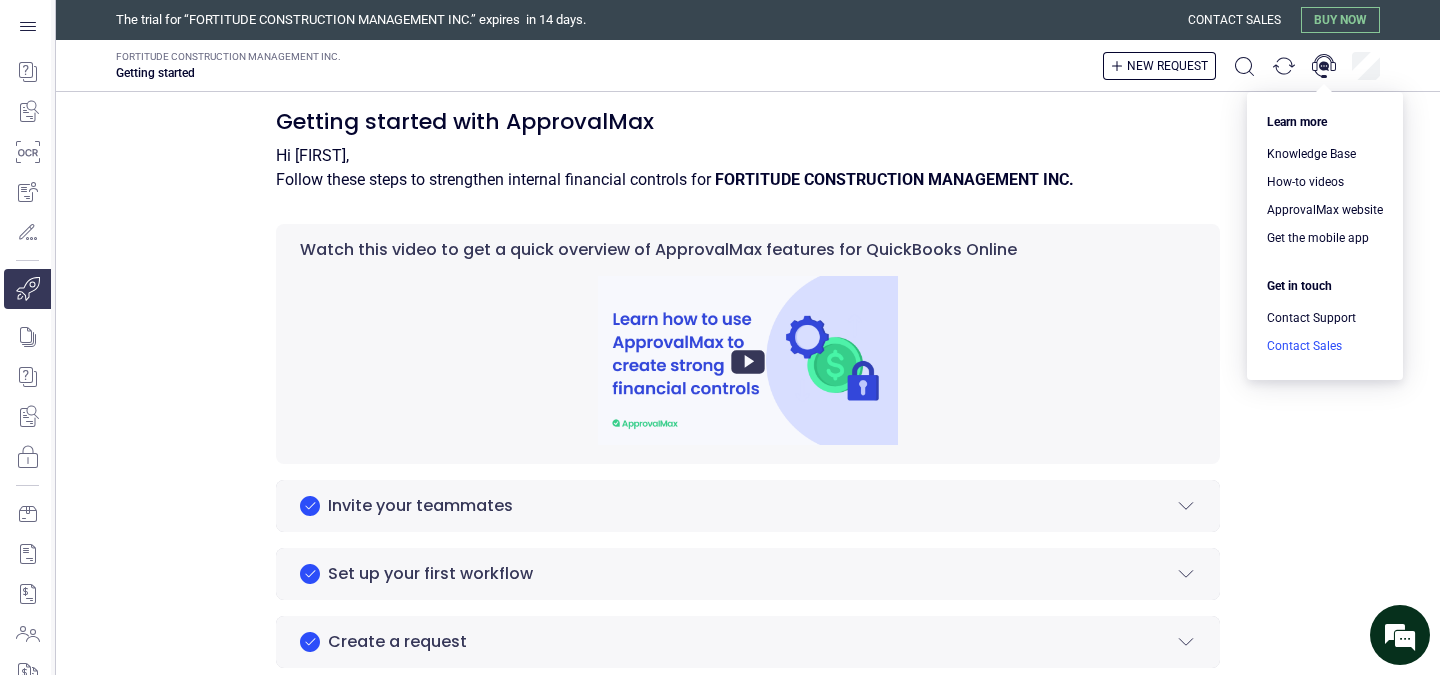 click at bounding box center [1325, 346] 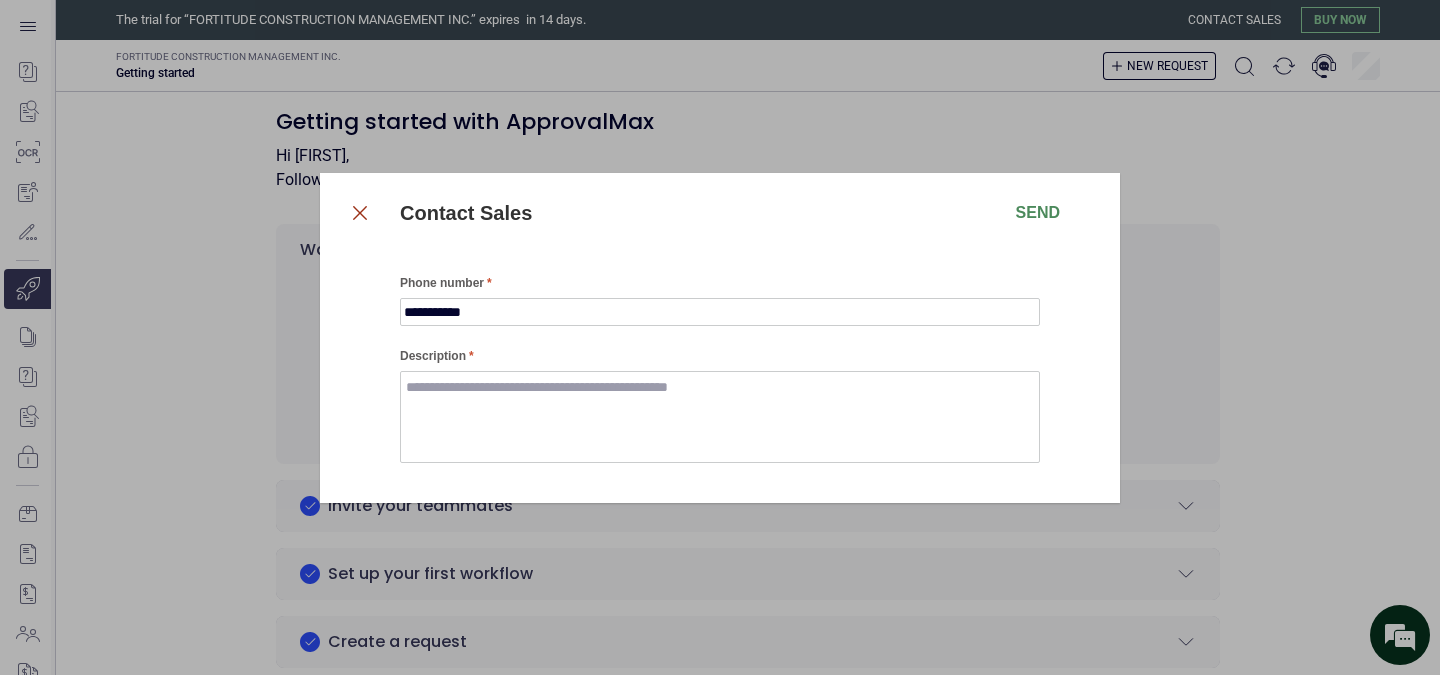 click 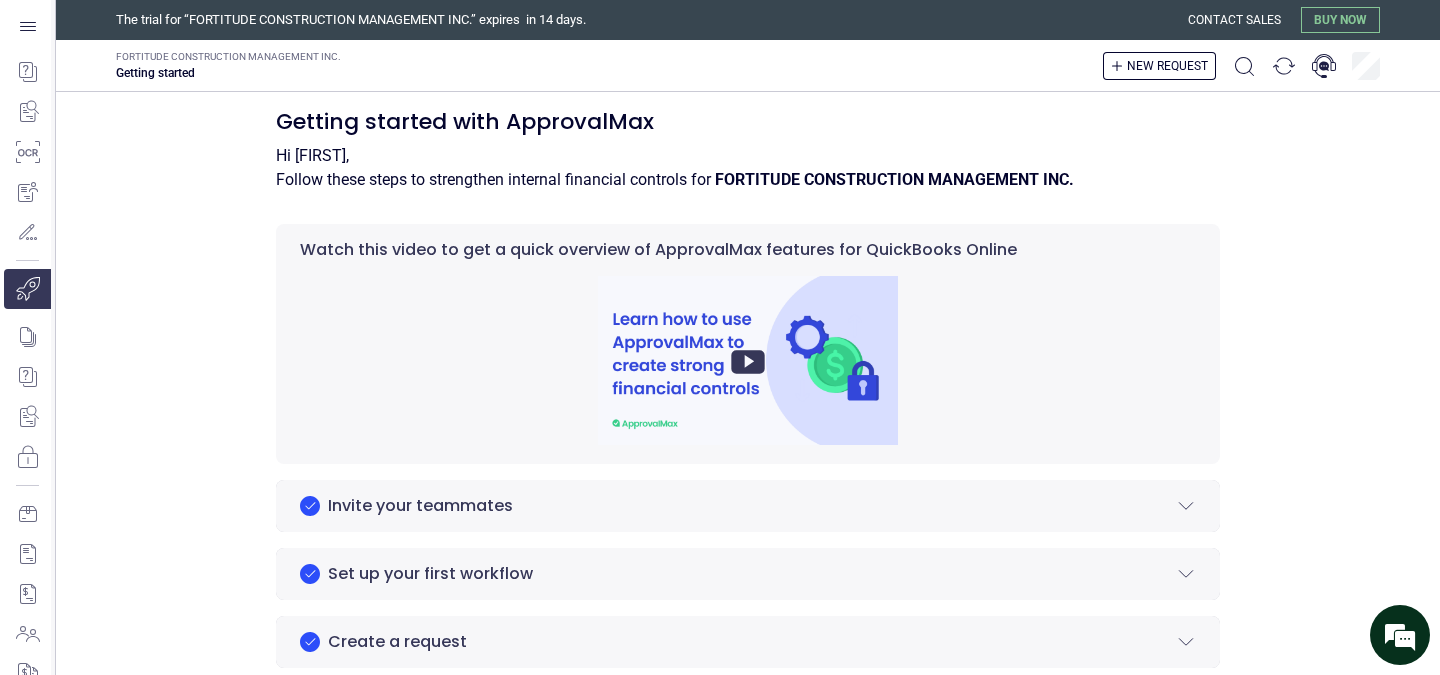 scroll, scrollTop: 0, scrollLeft: 0, axis: both 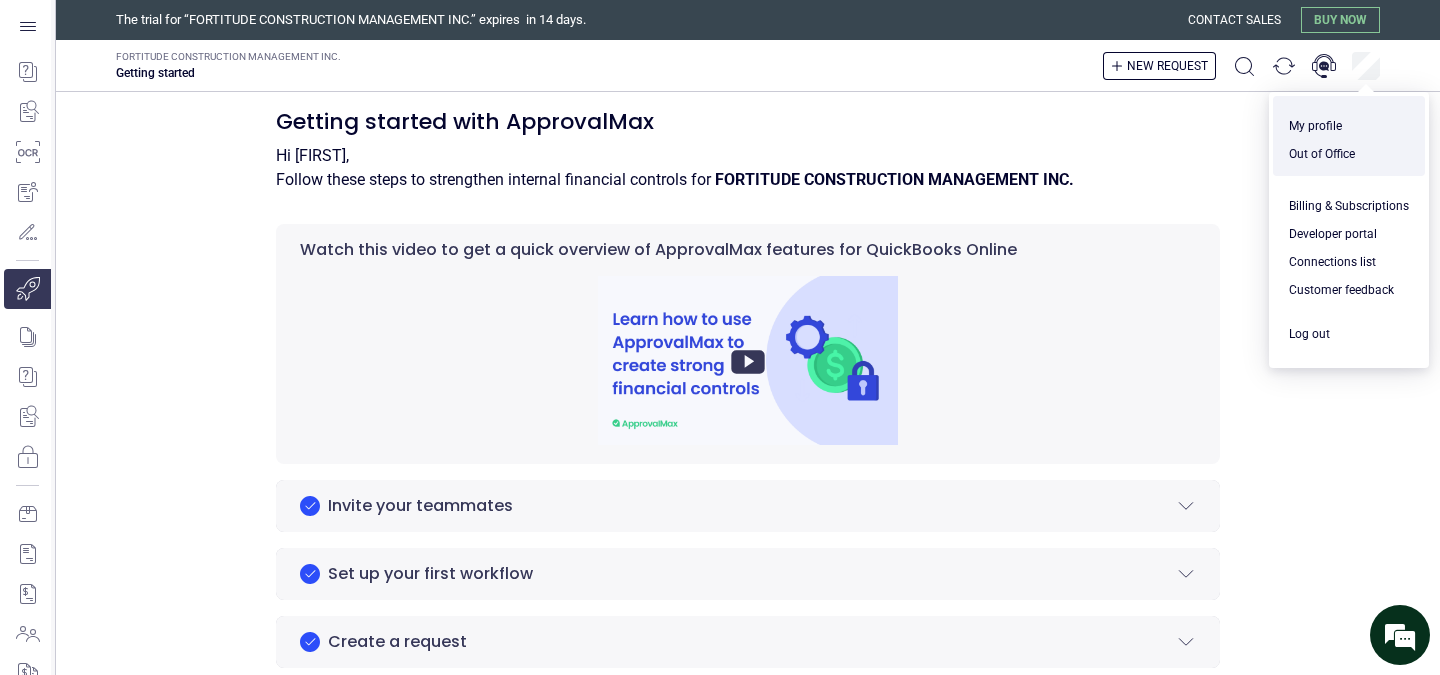 click on "Hi [FIRST], Follow these steps to strengthen internal financial controls for   FORTITUDE CONSTRUCTION MANAGEMENT INC." at bounding box center (748, 168) 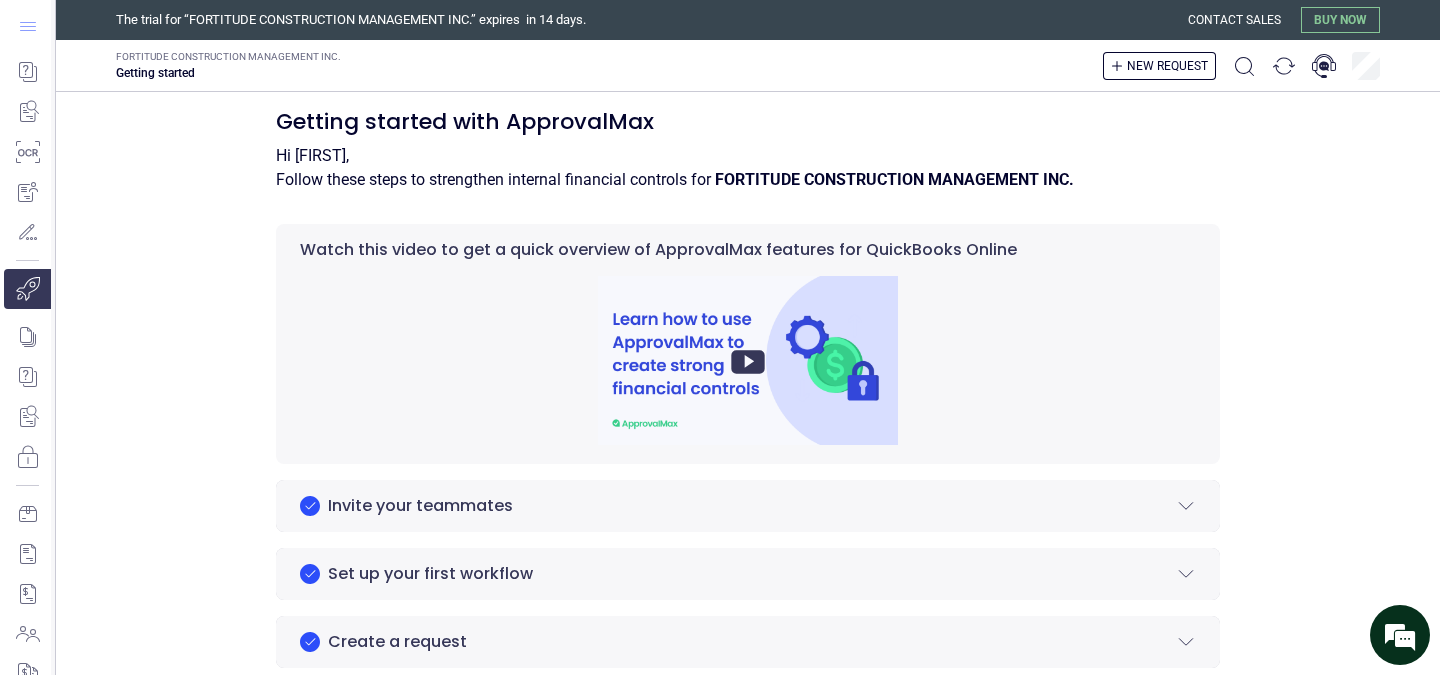 click 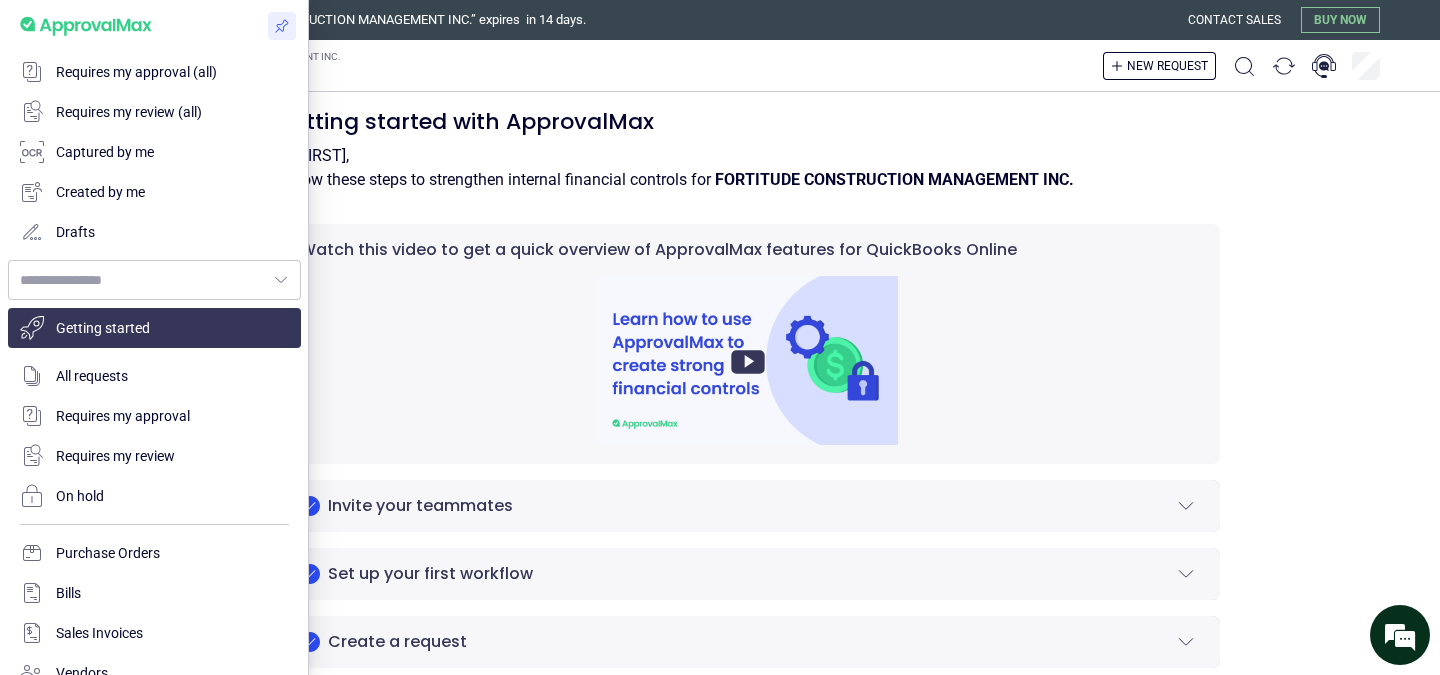type on "**********" 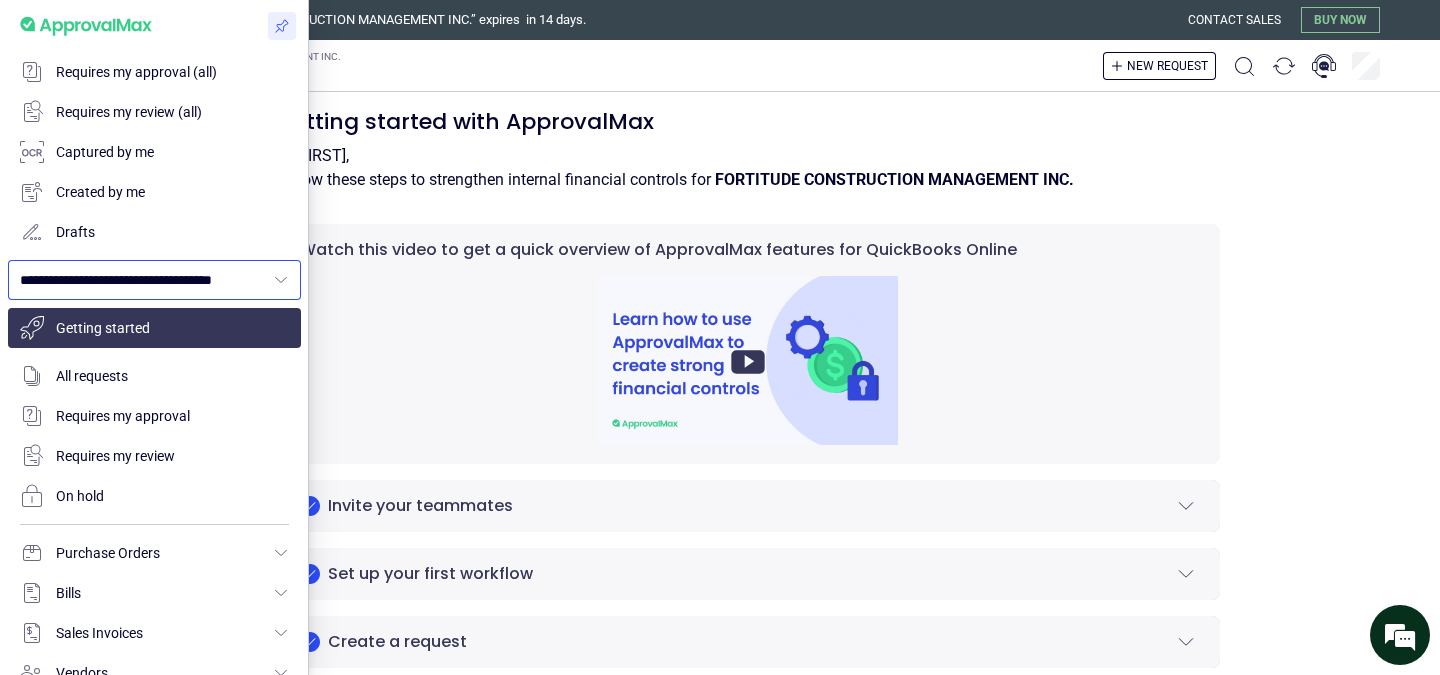 click 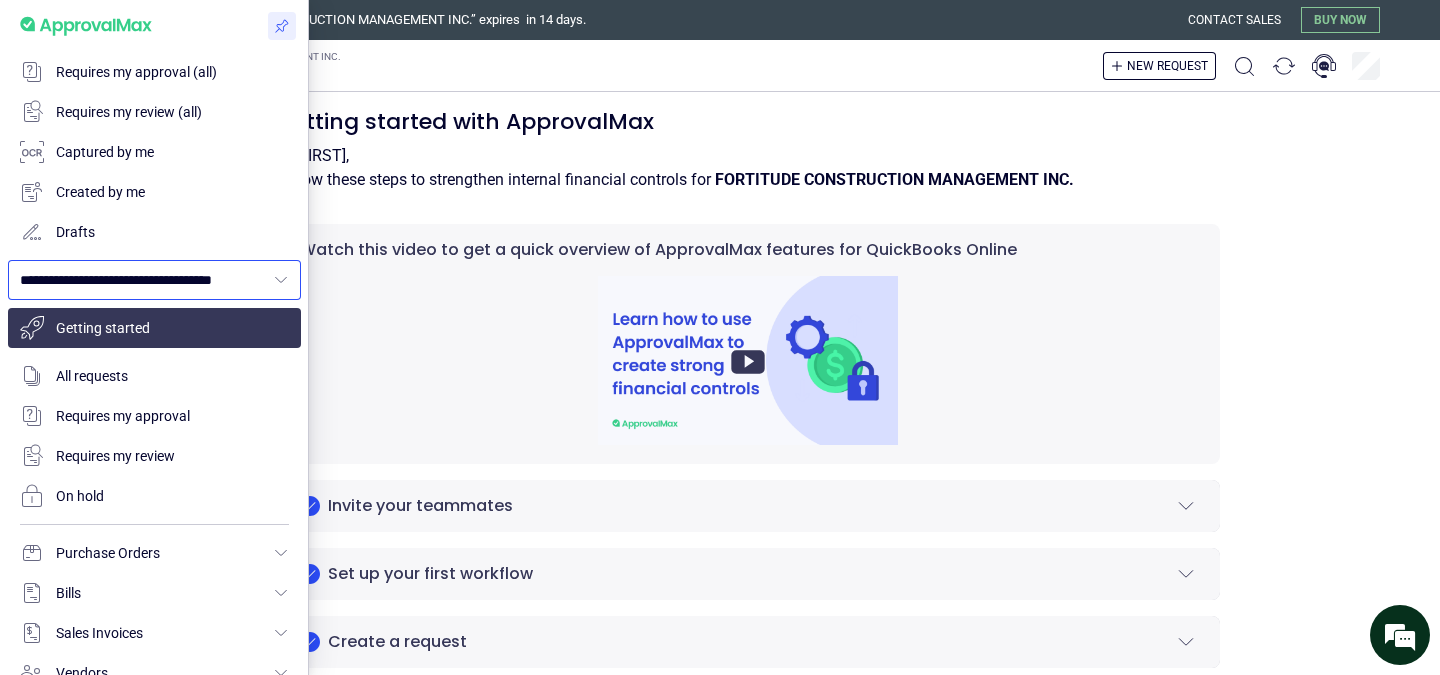 scroll, scrollTop: 0, scrollLeft: 64, axis: horizontal 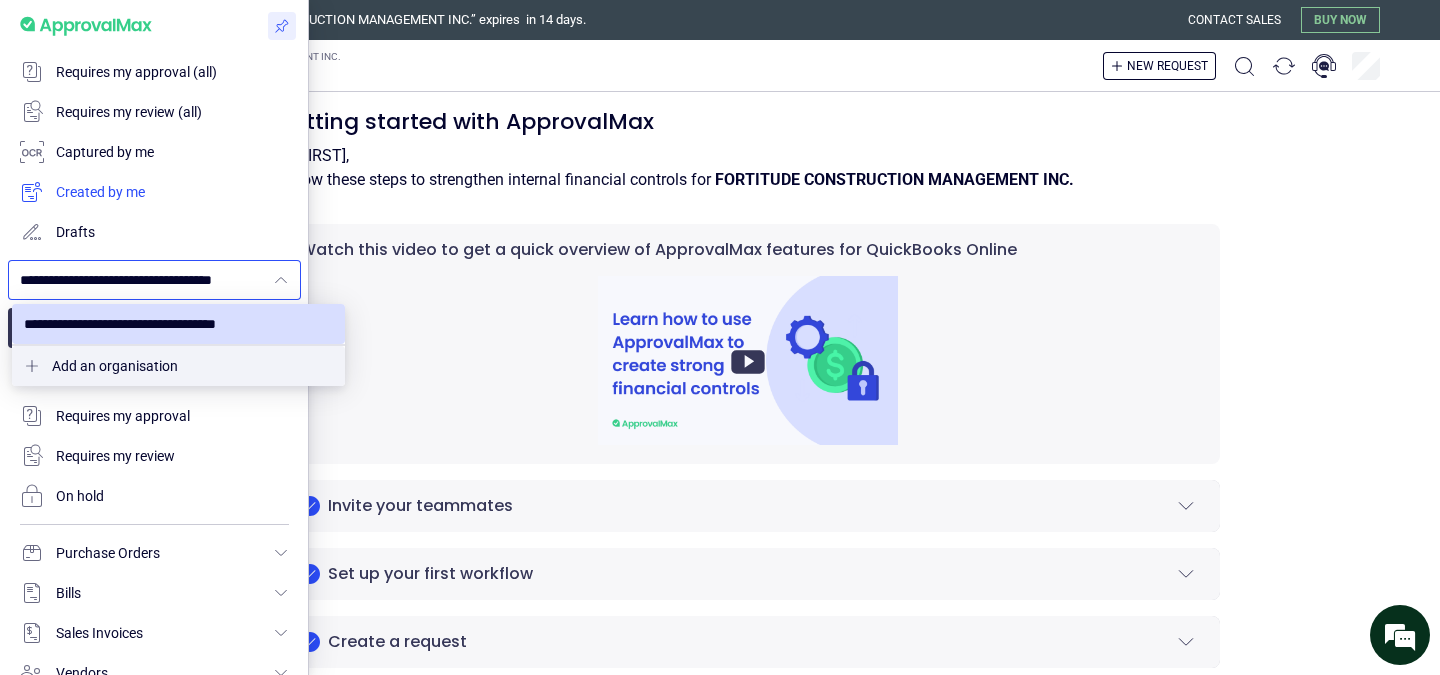 click at bounding box center [154, 192] 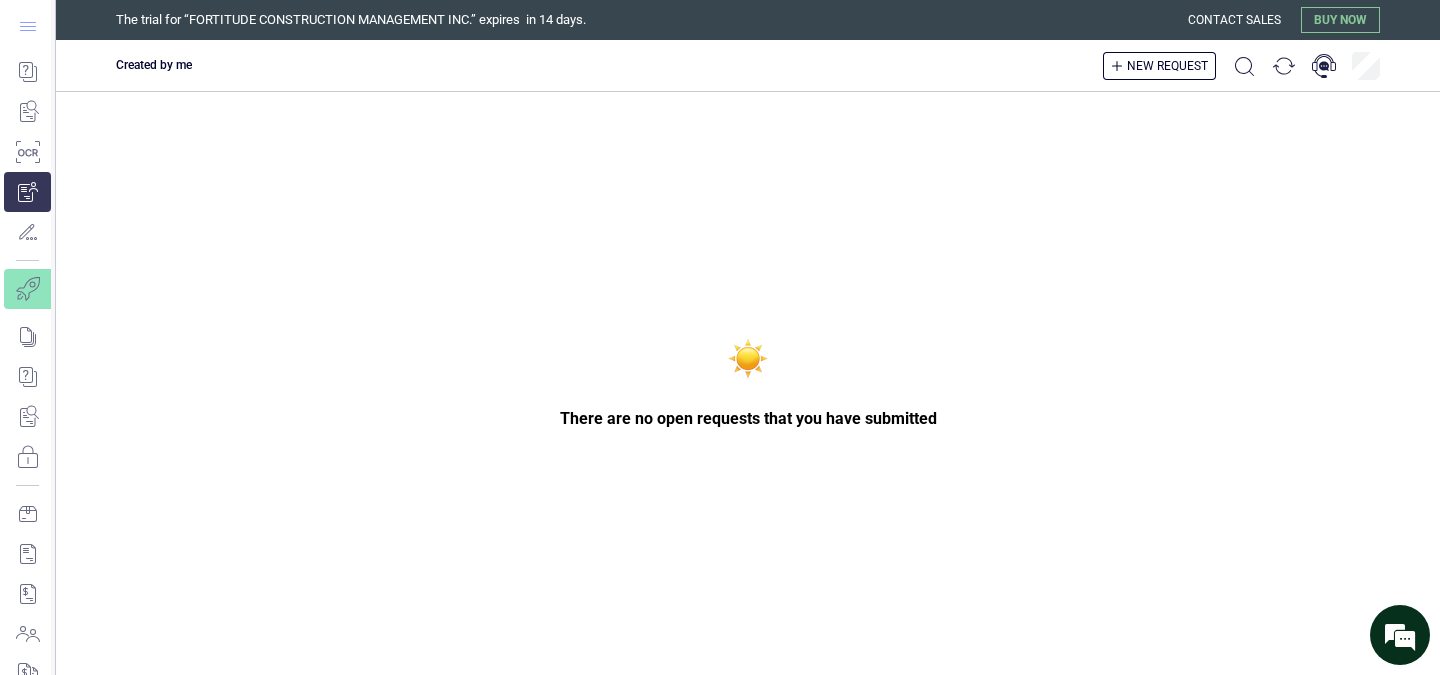 click 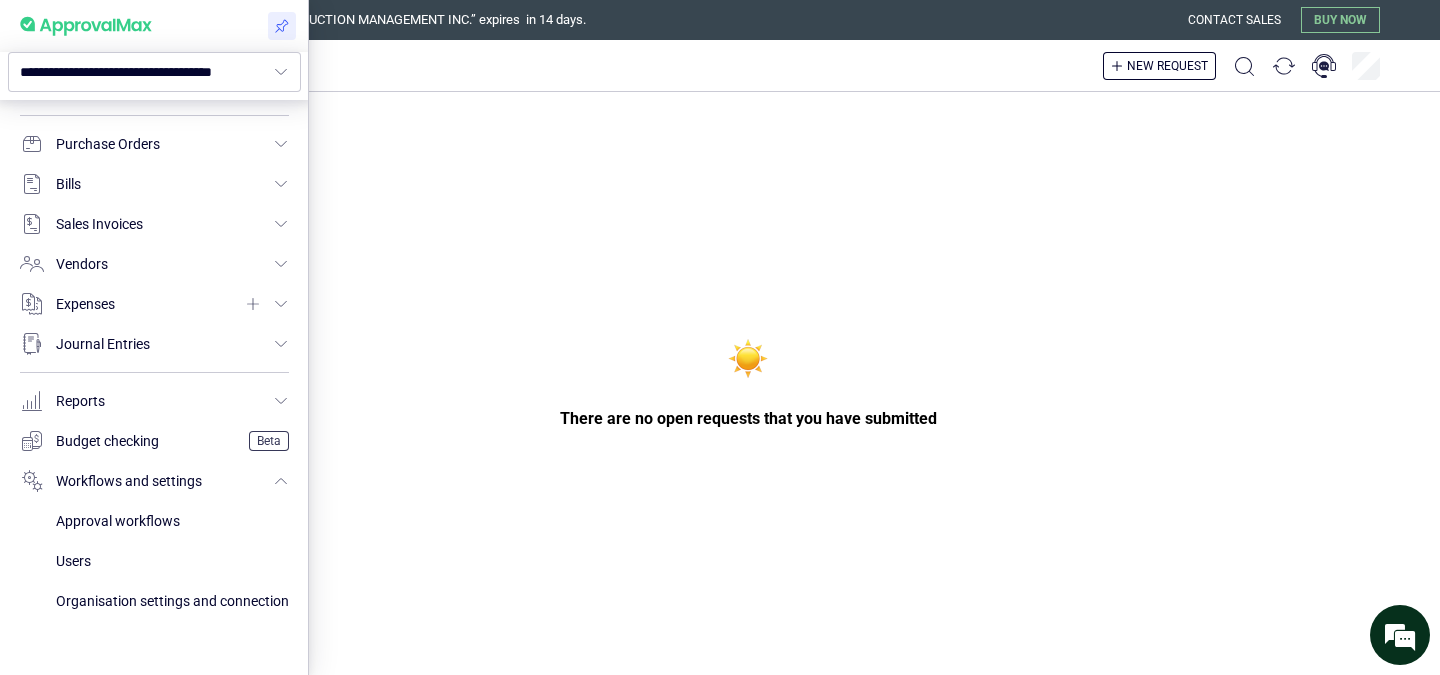 scroll, scrollTop: 419, scrollLeft: 0, axis: vertical 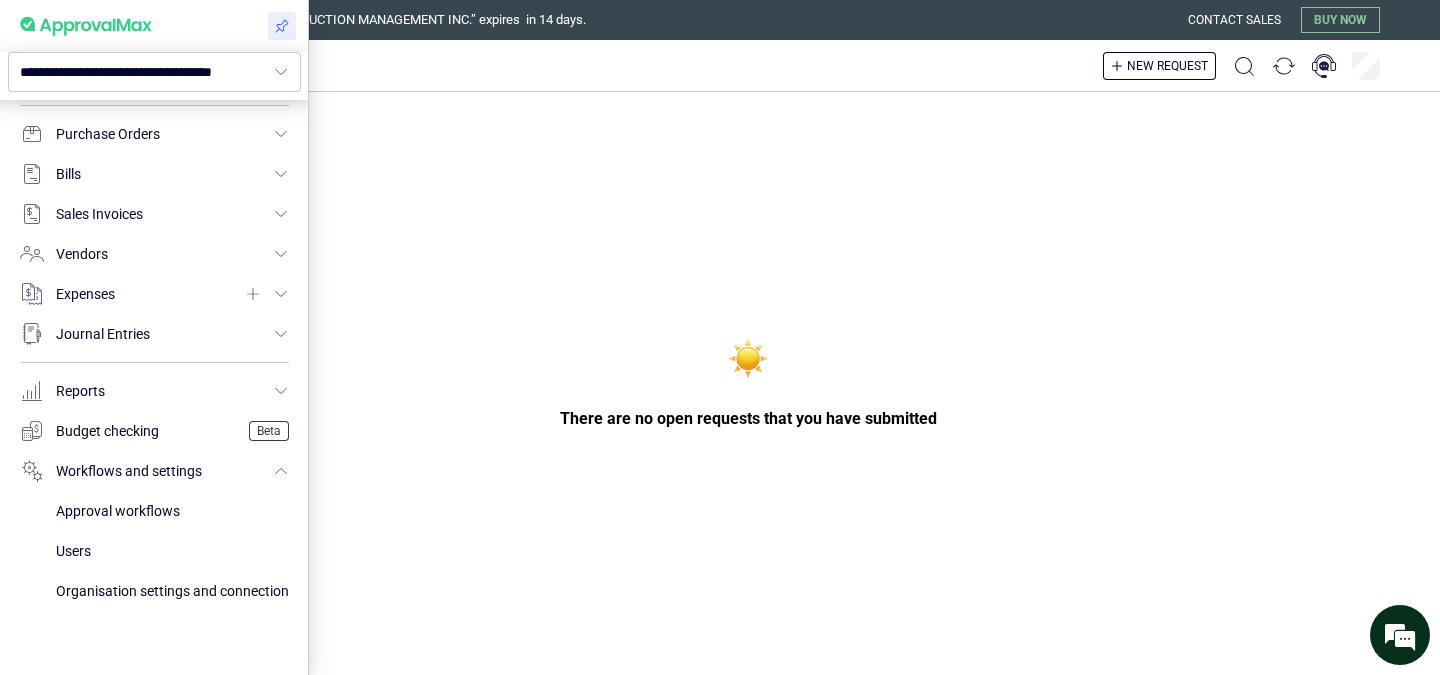 click at bounding box center [720, 337] 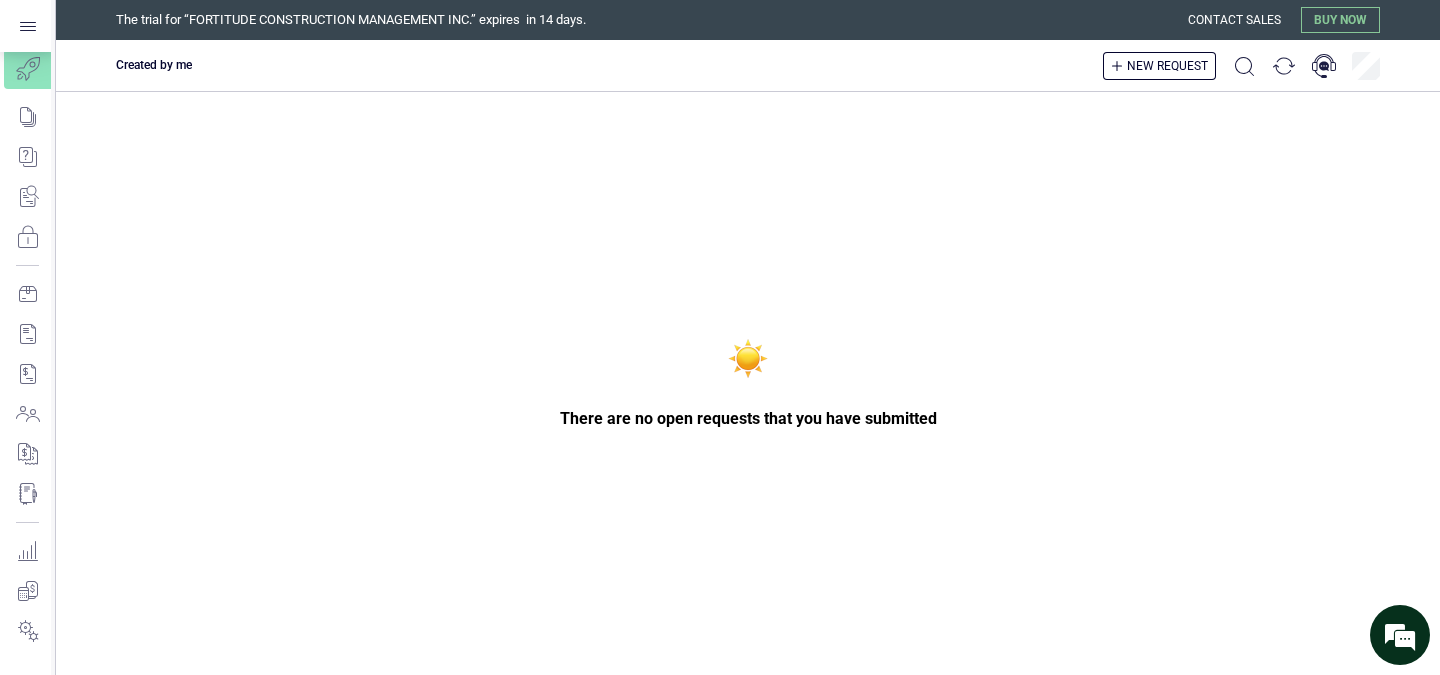 scroll, scrollTop: 220, scrollLeft: 0, axis: vertical 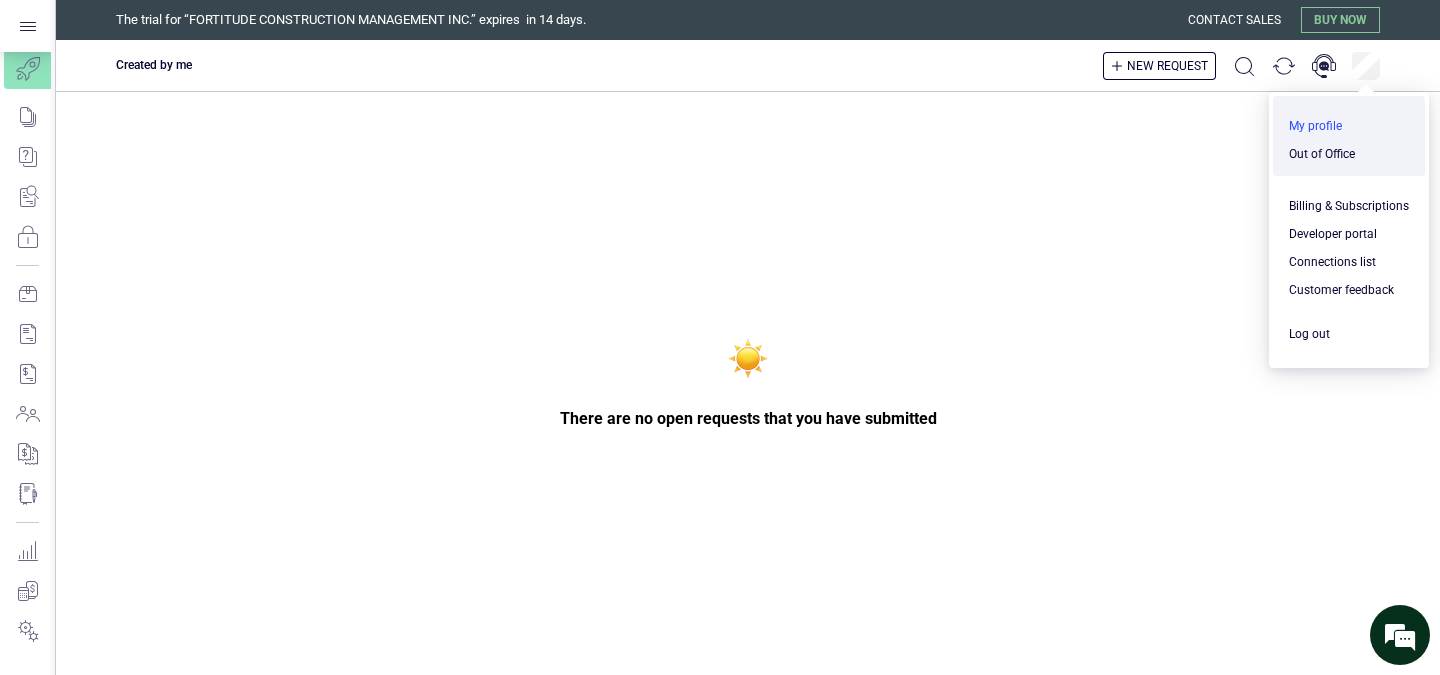 click at bounding box center (1349, 126) 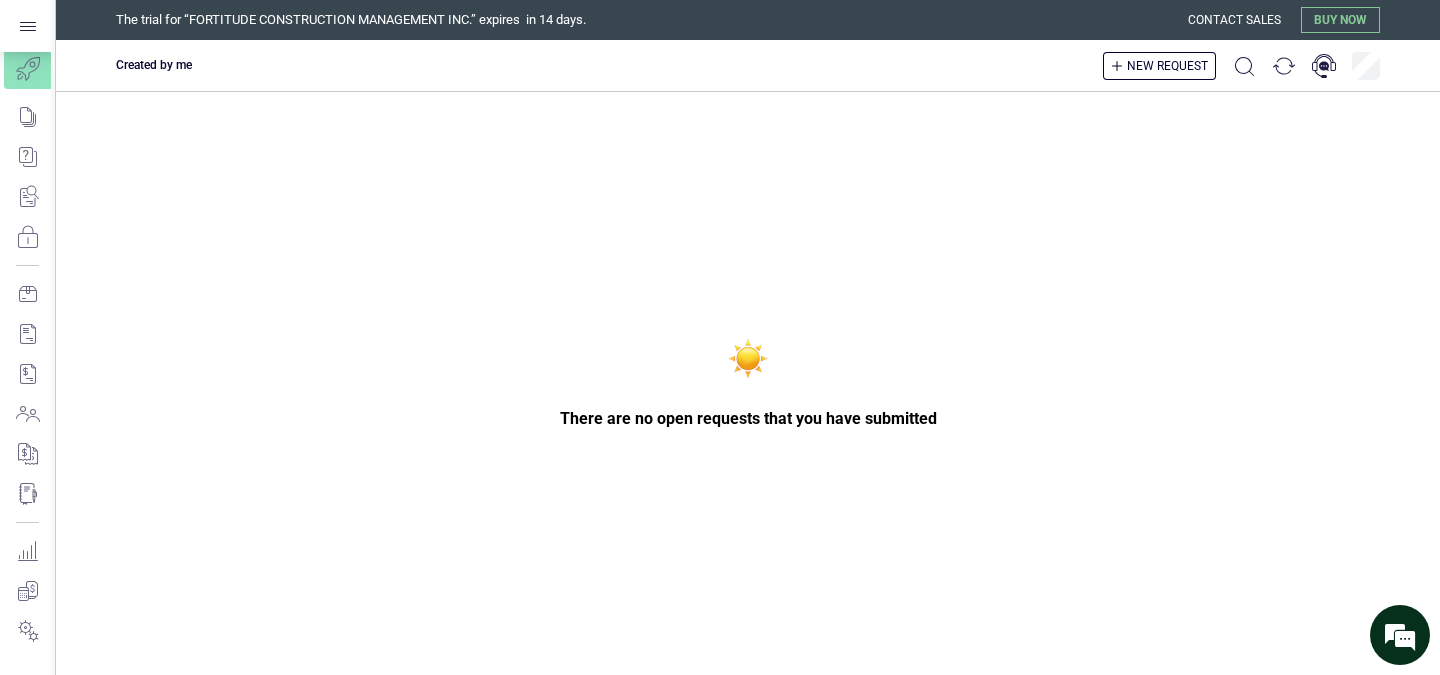 click at bounding box center [0, 0] 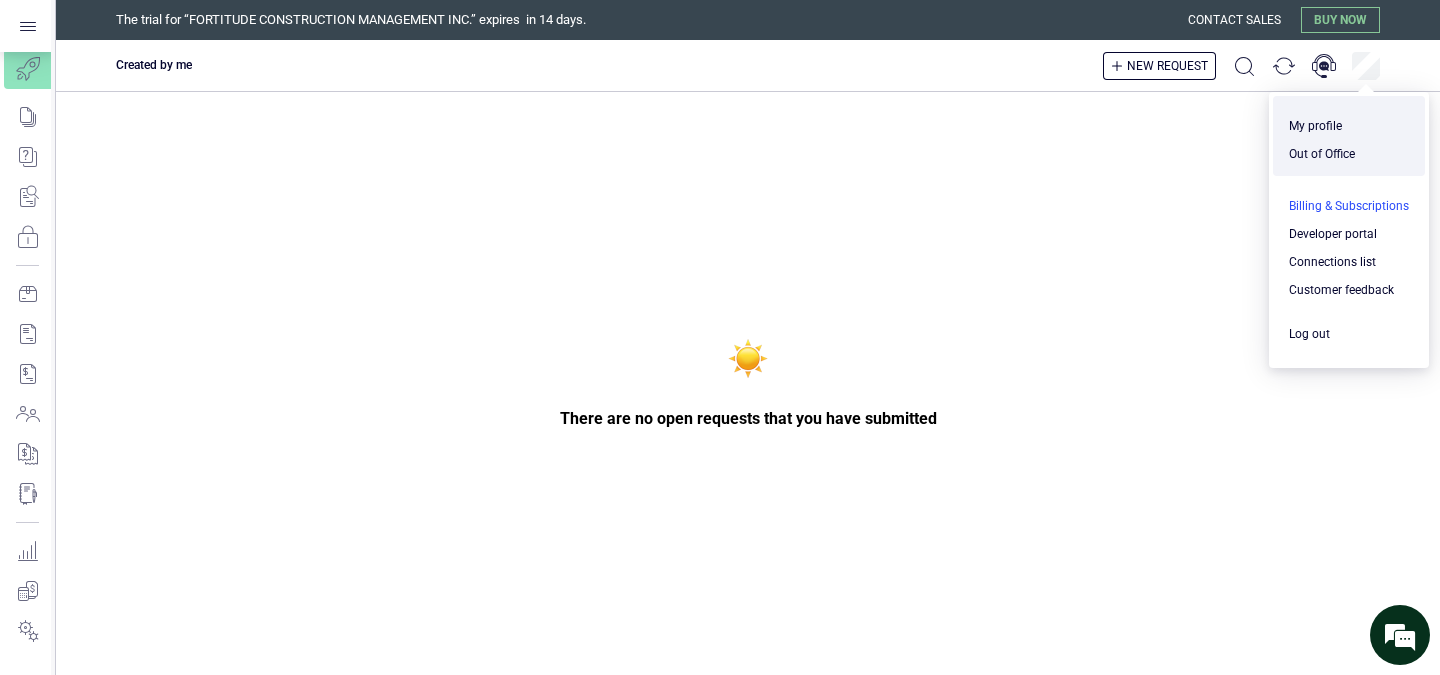 click at bounding box center (1349, 206) 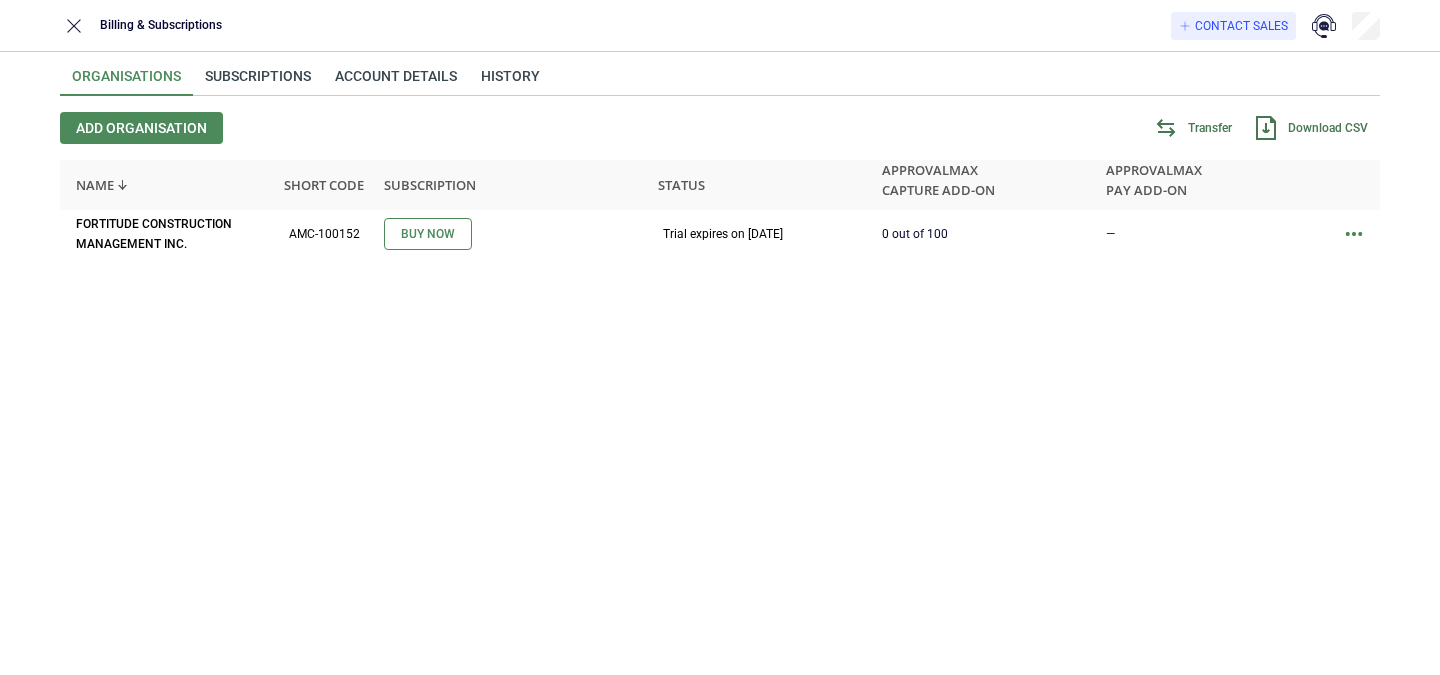 scroll, scrollTop: 0, scrollLeft: 0, axis: both 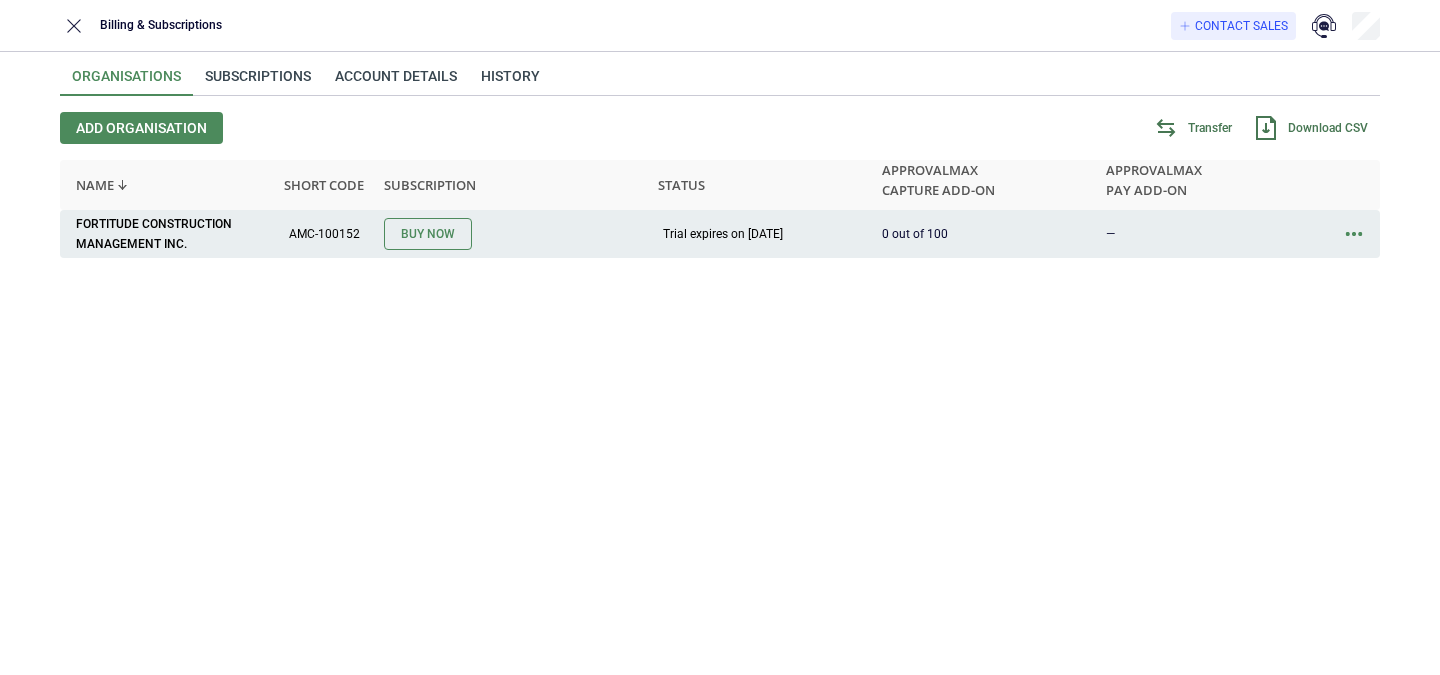 click 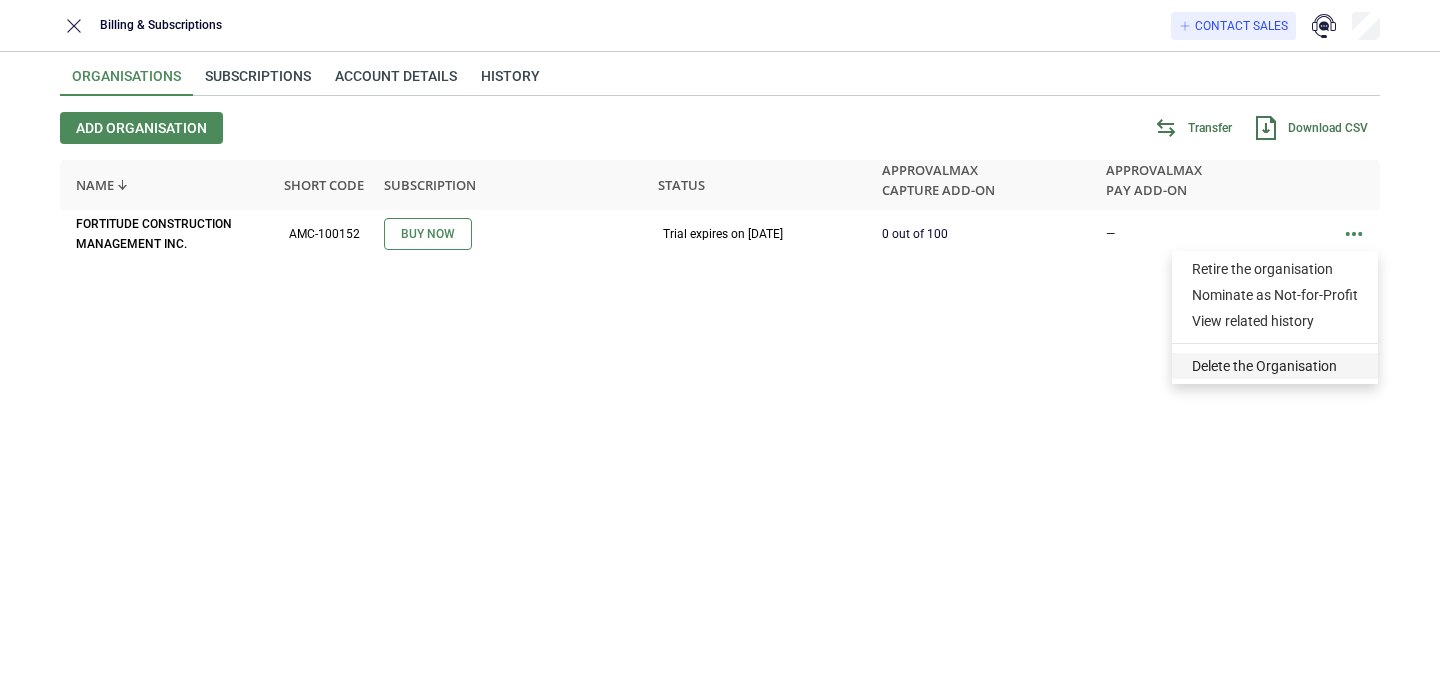 click on "Delete the Organisation" at bounding box center (1275, 366) 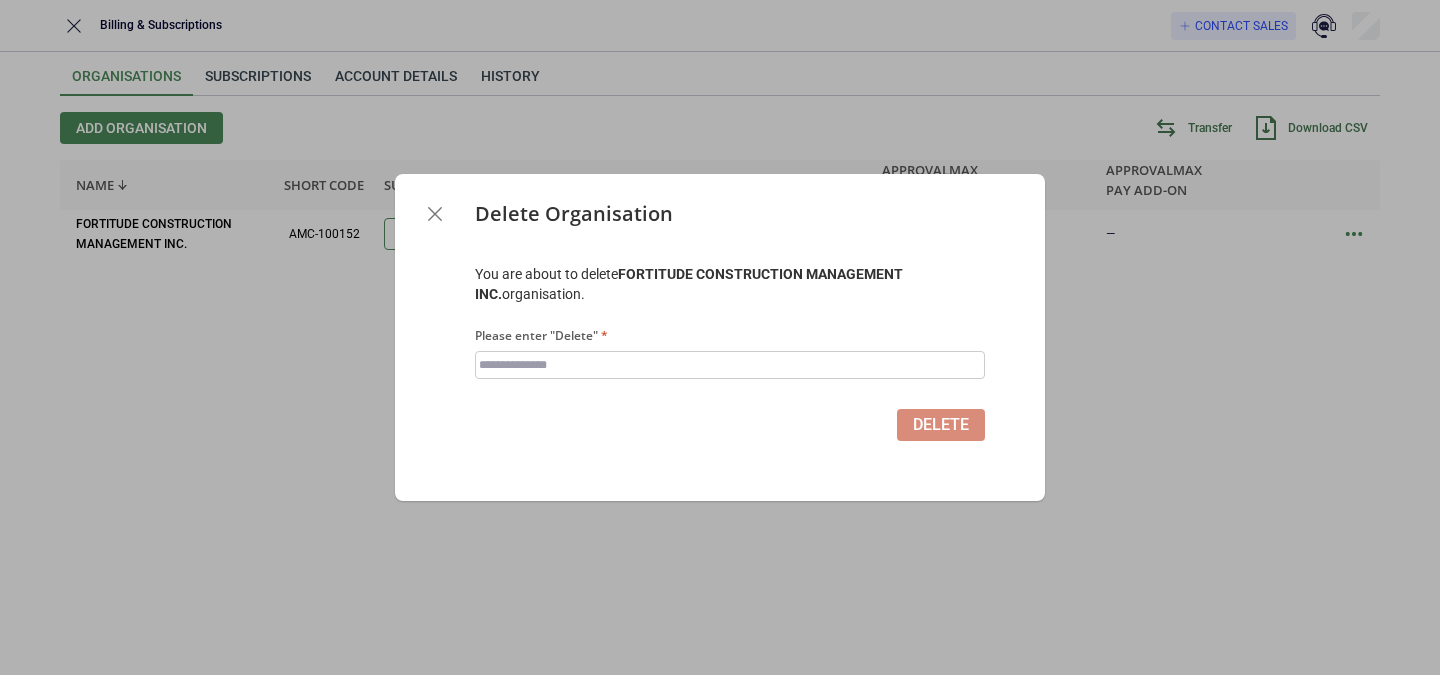 click on "Please enter "Delete"" at bounding box center [730, 365] 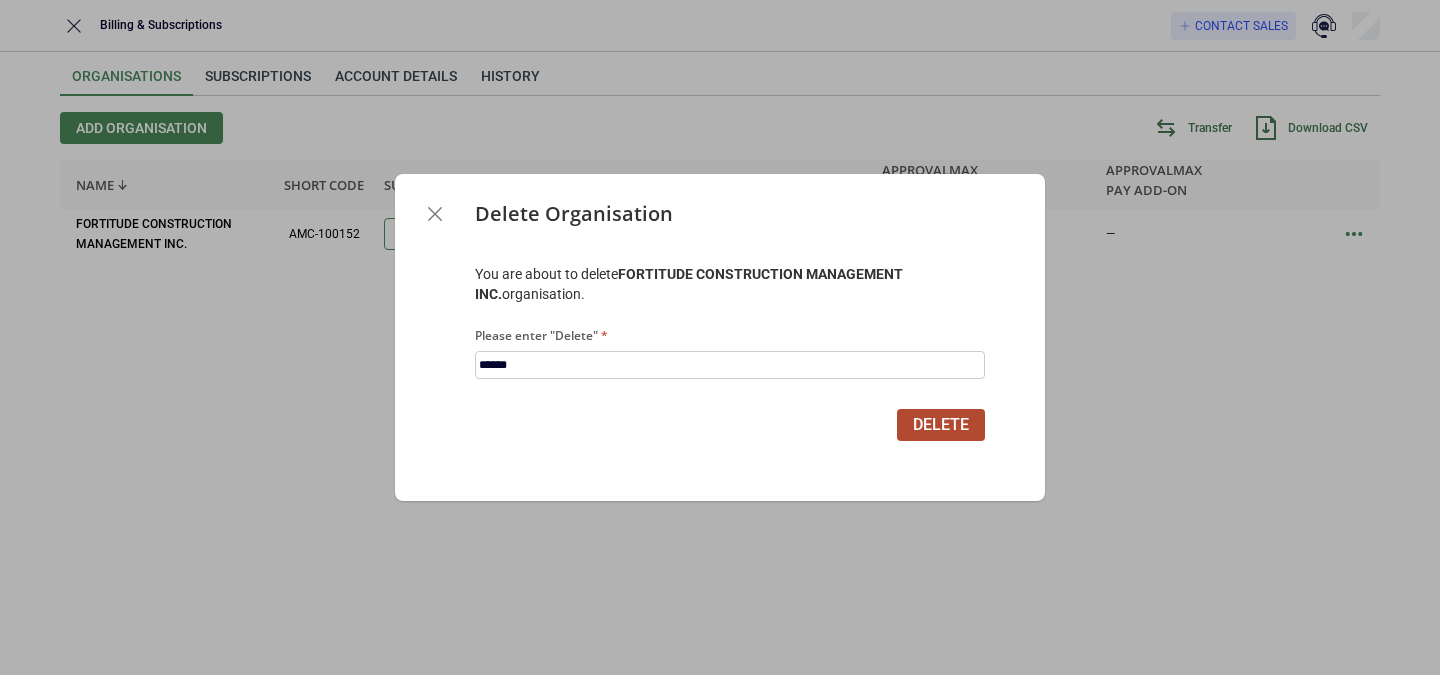 type on "******" 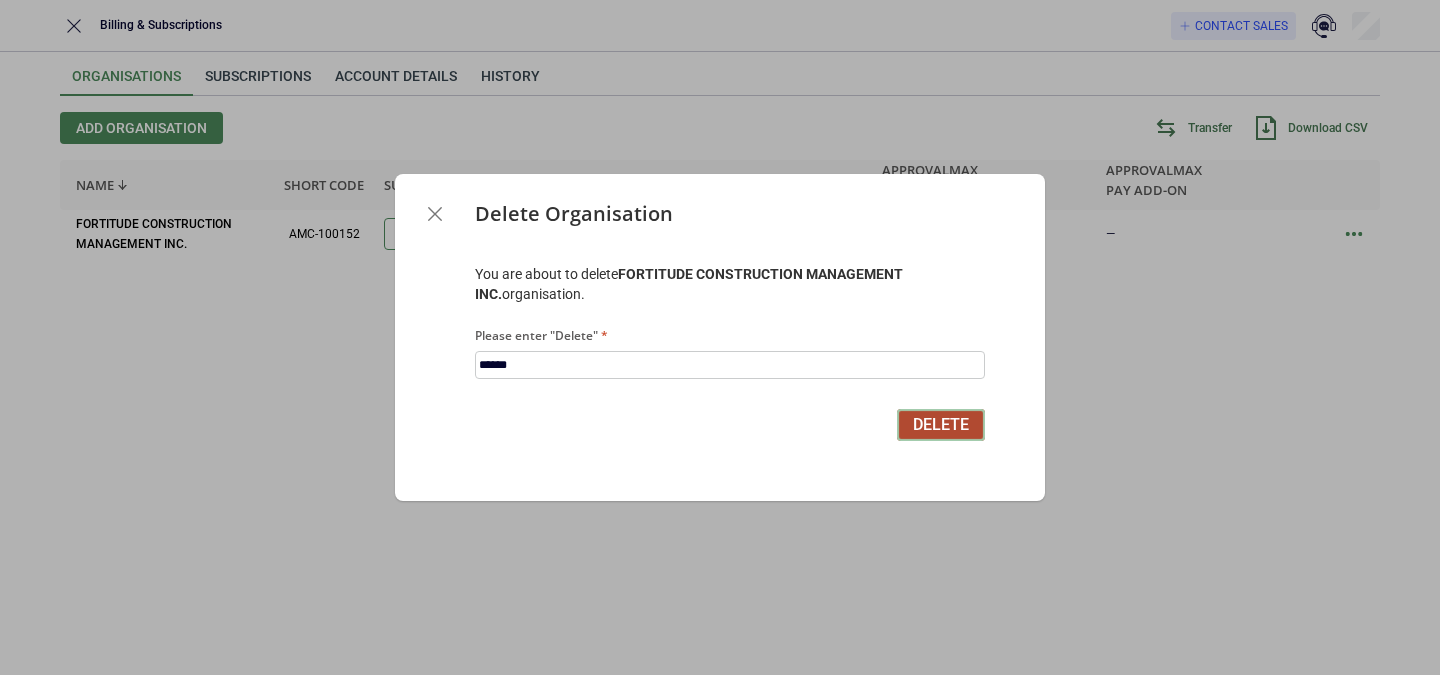 click on "Delete" at bounding box center (941, 425) 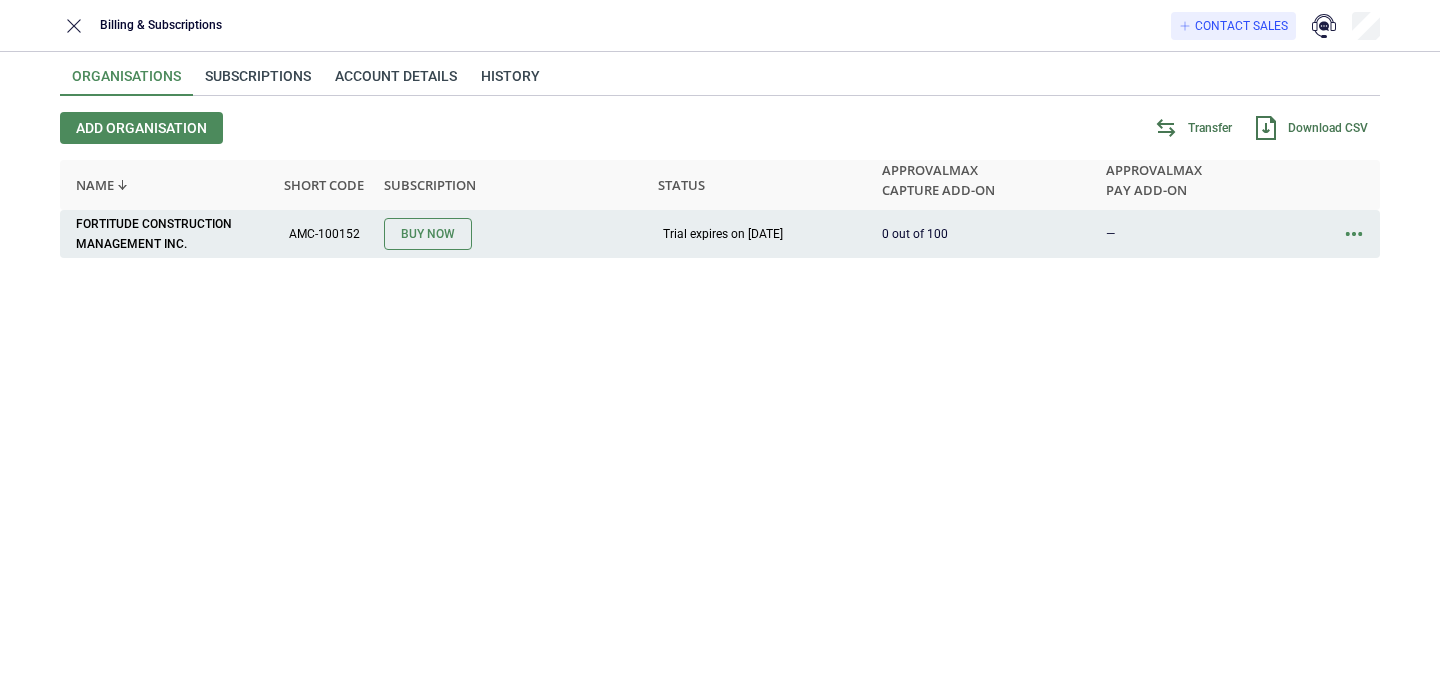 click 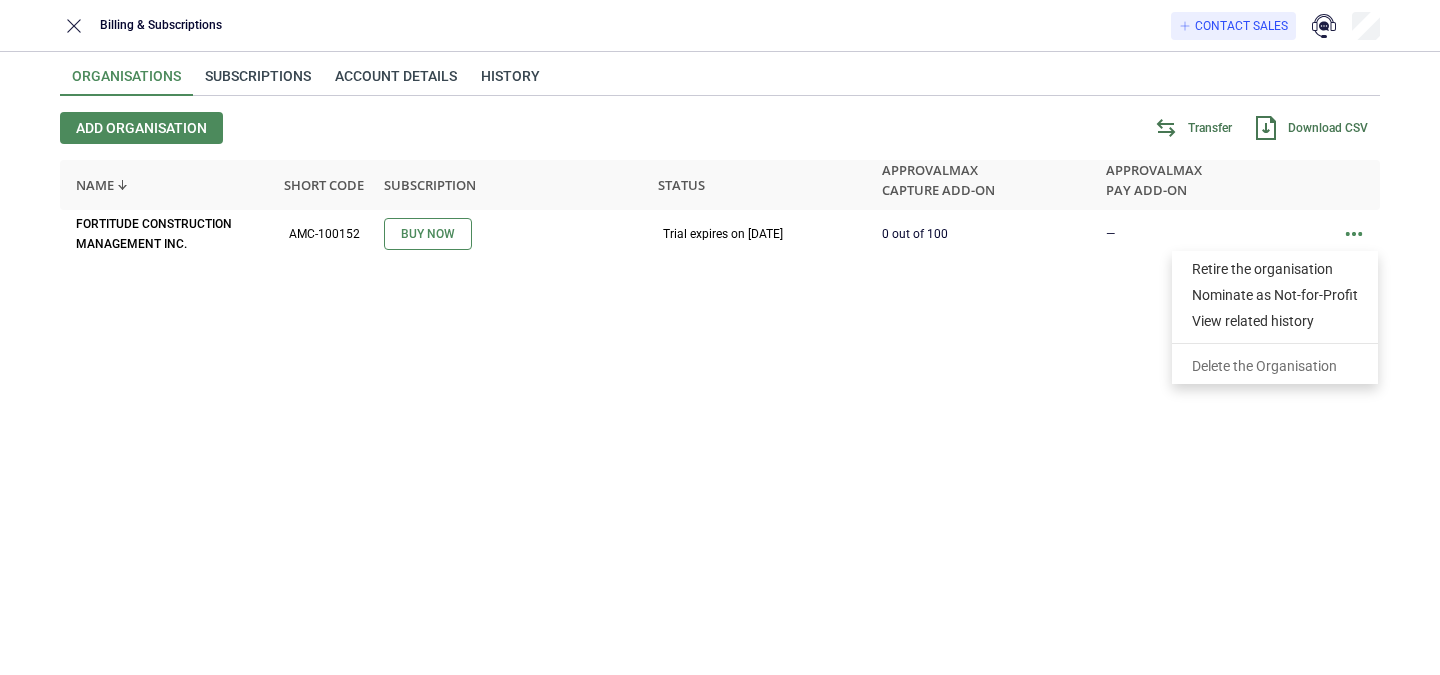 click on "FORTITUDE CONSTRUCTION MANAGEMENT INC. AMC-100152 Buy Now Trial expires on [DATE] 0 out of 100 —" at bounding box center [720, 422] 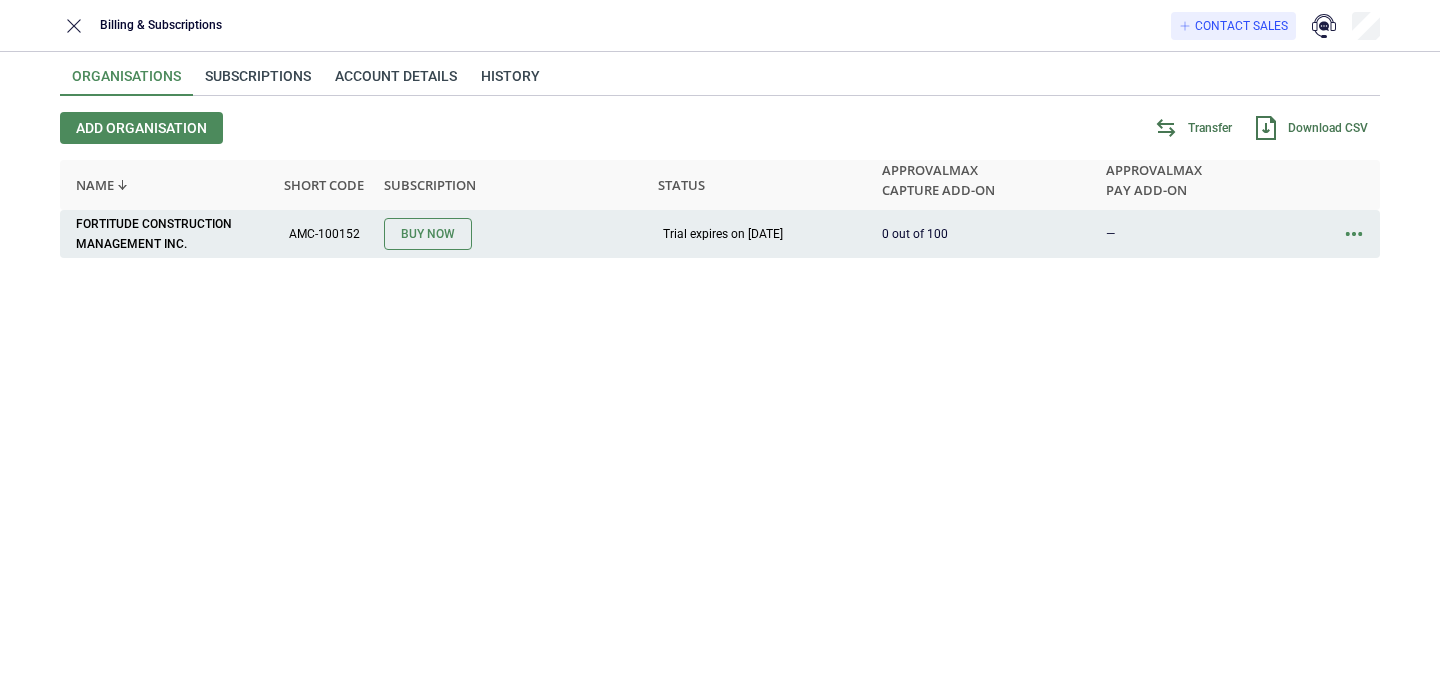 click at bounding box center [1354, 234] 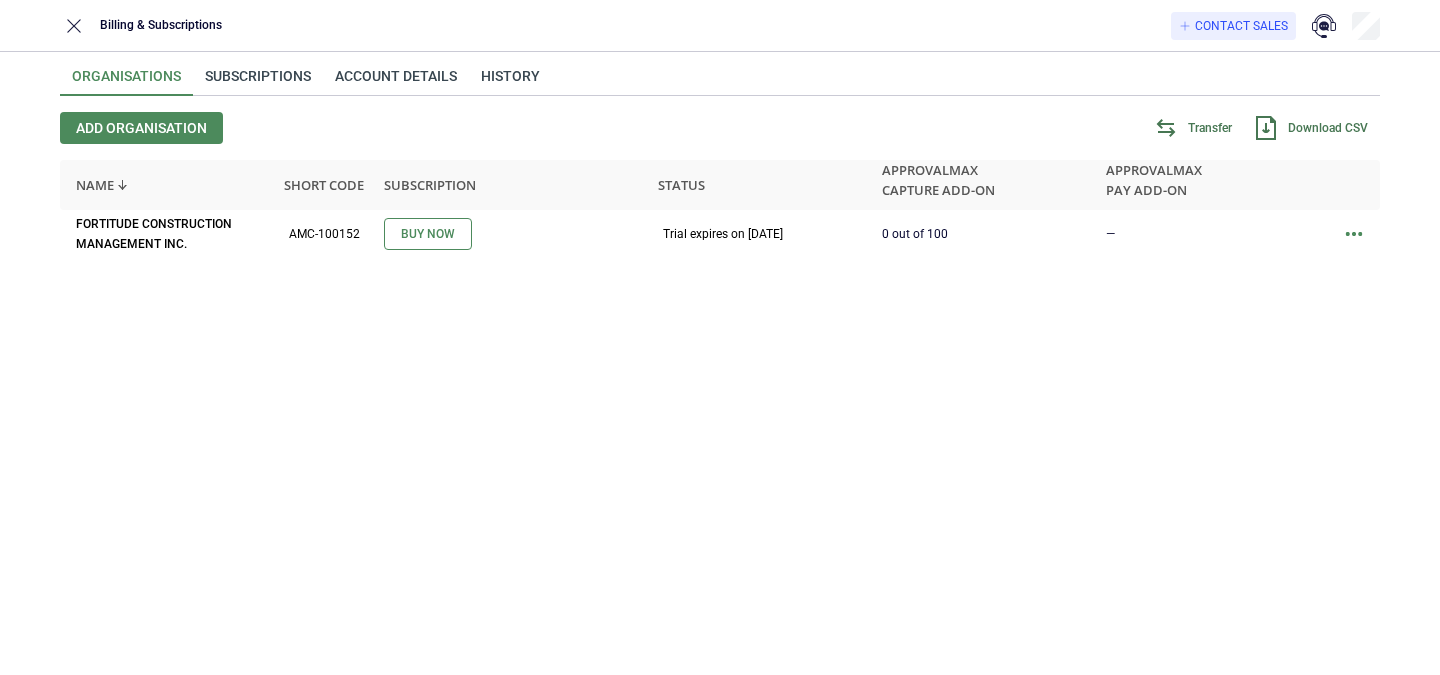 click on "FORTITUDE CONSTRUCTION MANAGEMENT INC. AMC-100152 Buy Now Trial expires on [DATE] 0 out of 100 —" at bounding box center [720, 422] 